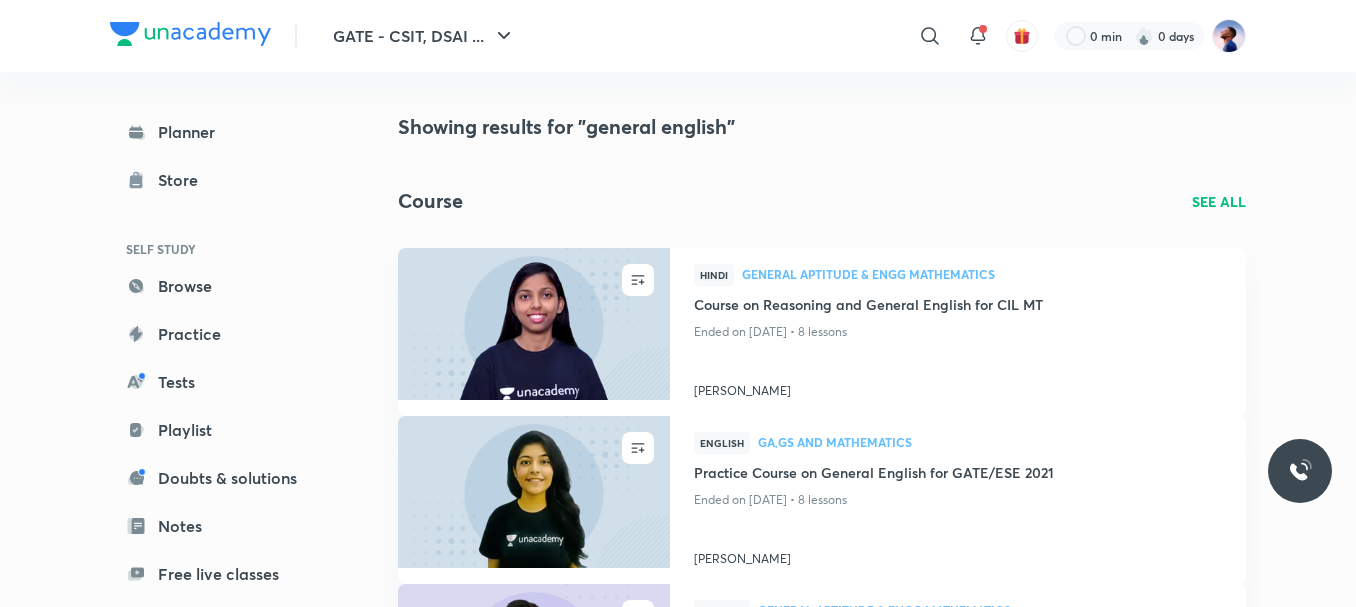 scroll, scrollTop: 500, scrollLeft: 0, axis: vertical 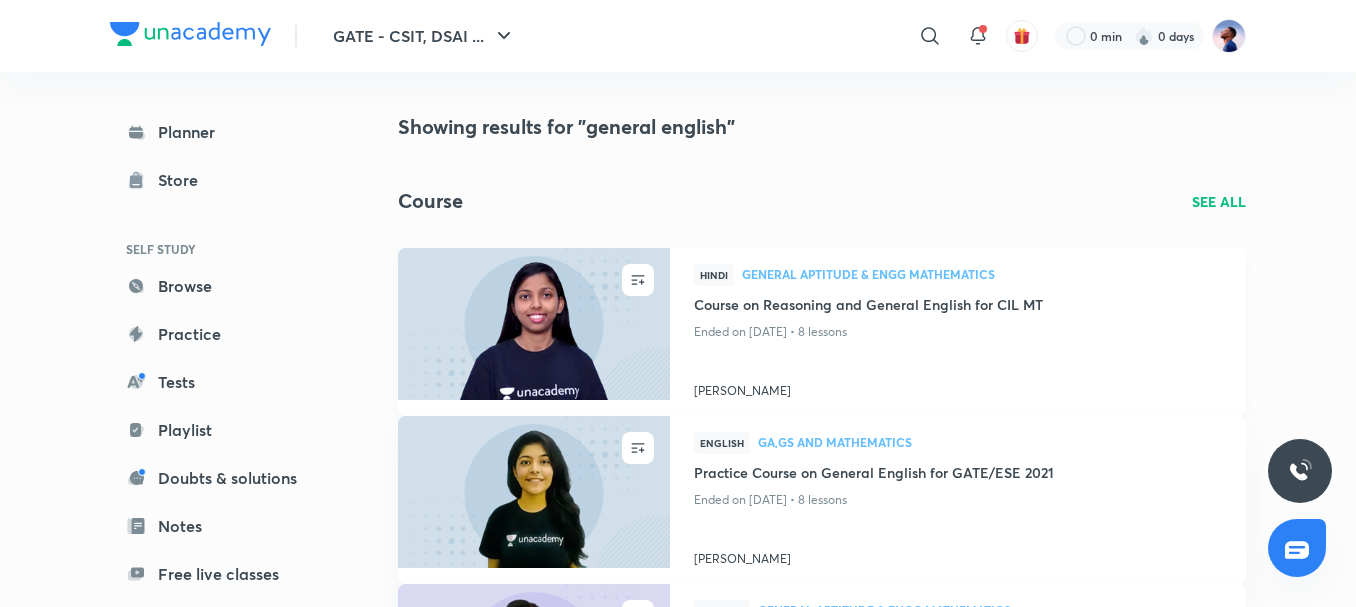 click on "Course on Reasoning and General English for CIL MT" at bounding box center (958, 306) 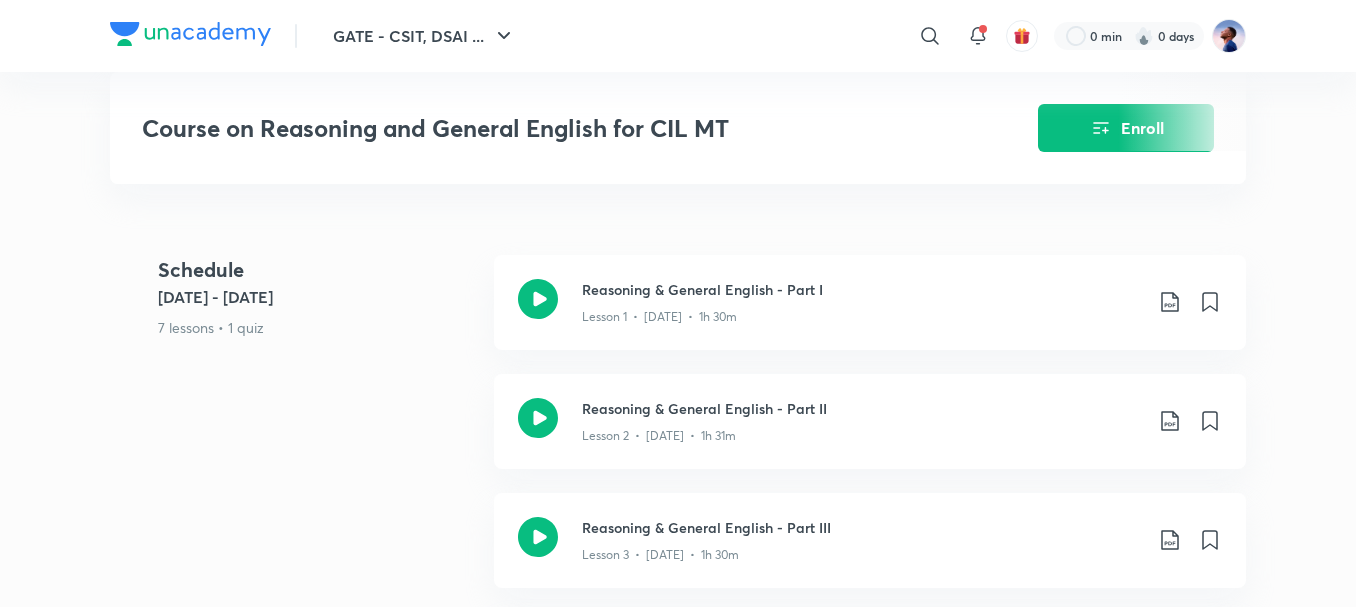 scroll, scrollTop: 800, scrollLeft: 0, axis: vertical 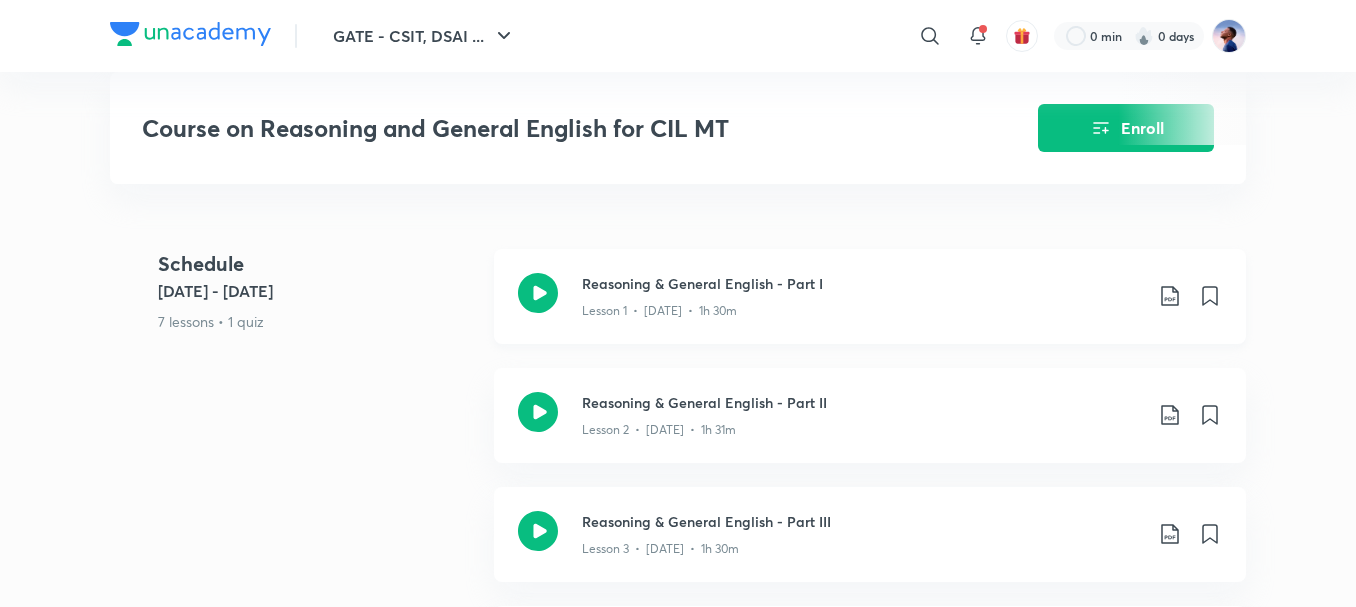 click 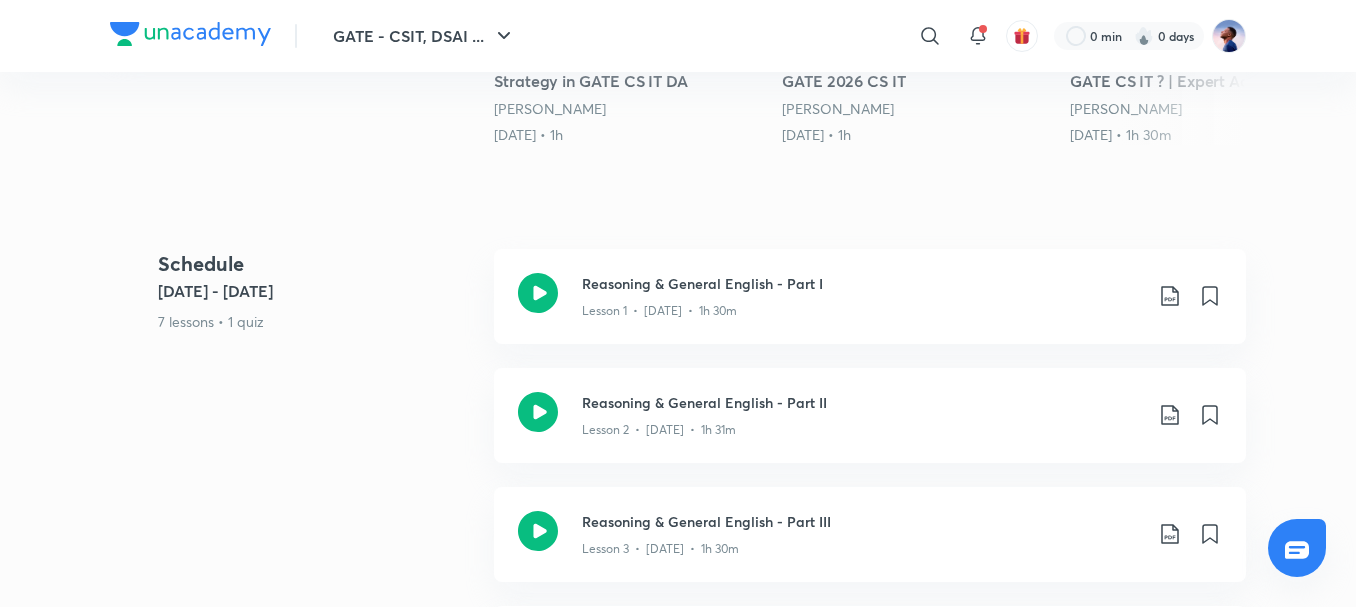 scroll, scrollTop: 0, scrollLeft: 0, axis: both 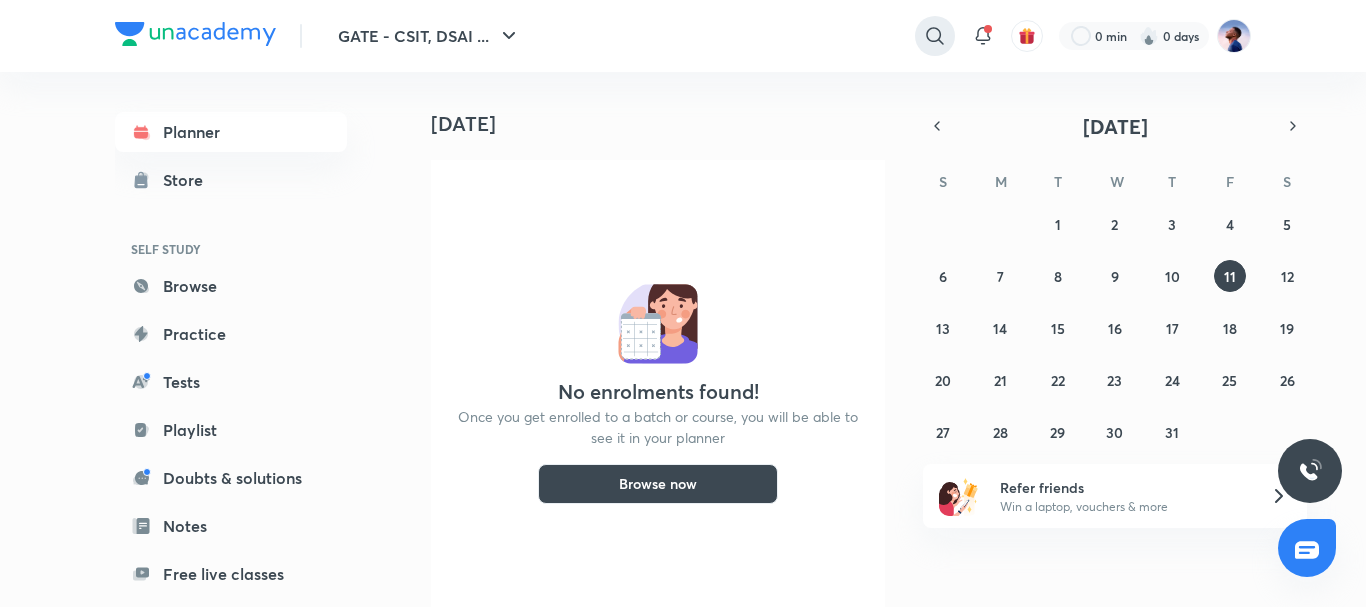 click 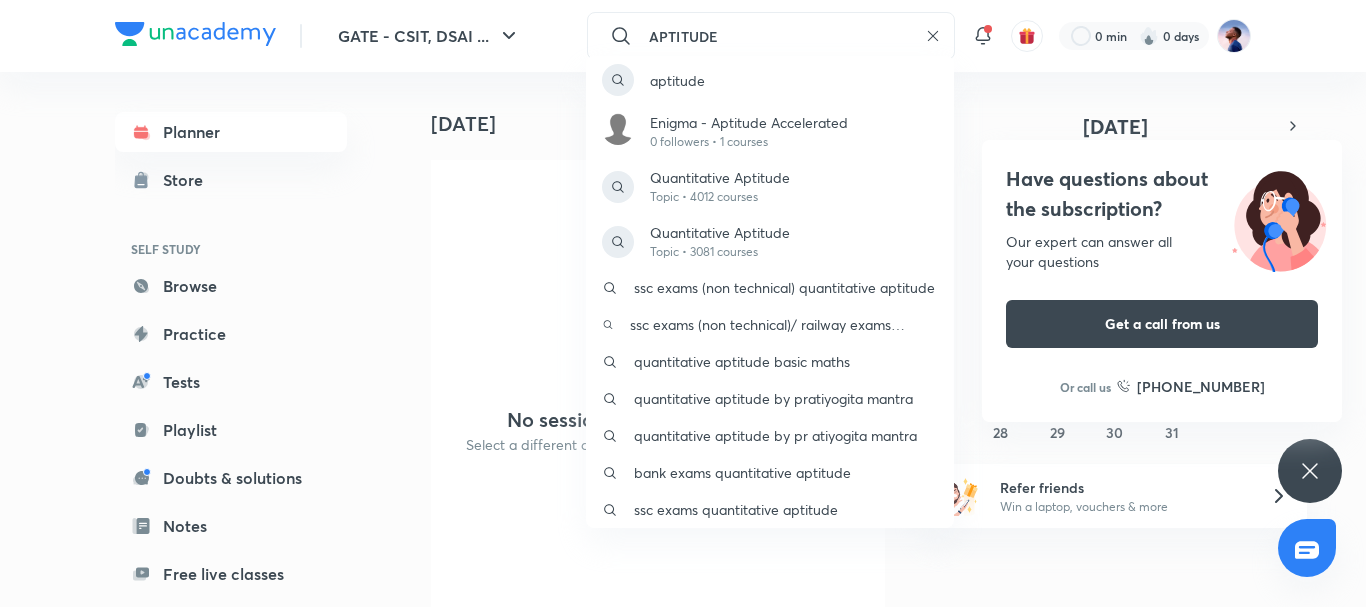type on "APTITUDE" 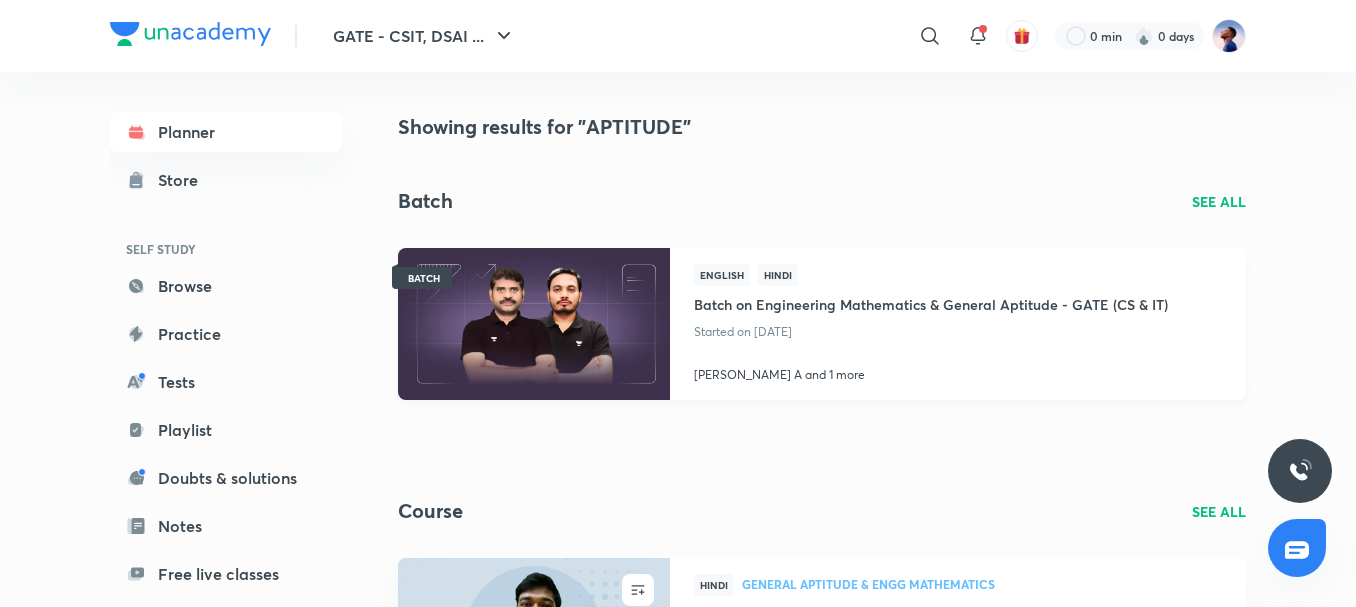 scroll, scrollTop: 100, scrollLeft: 0, axis: vertical 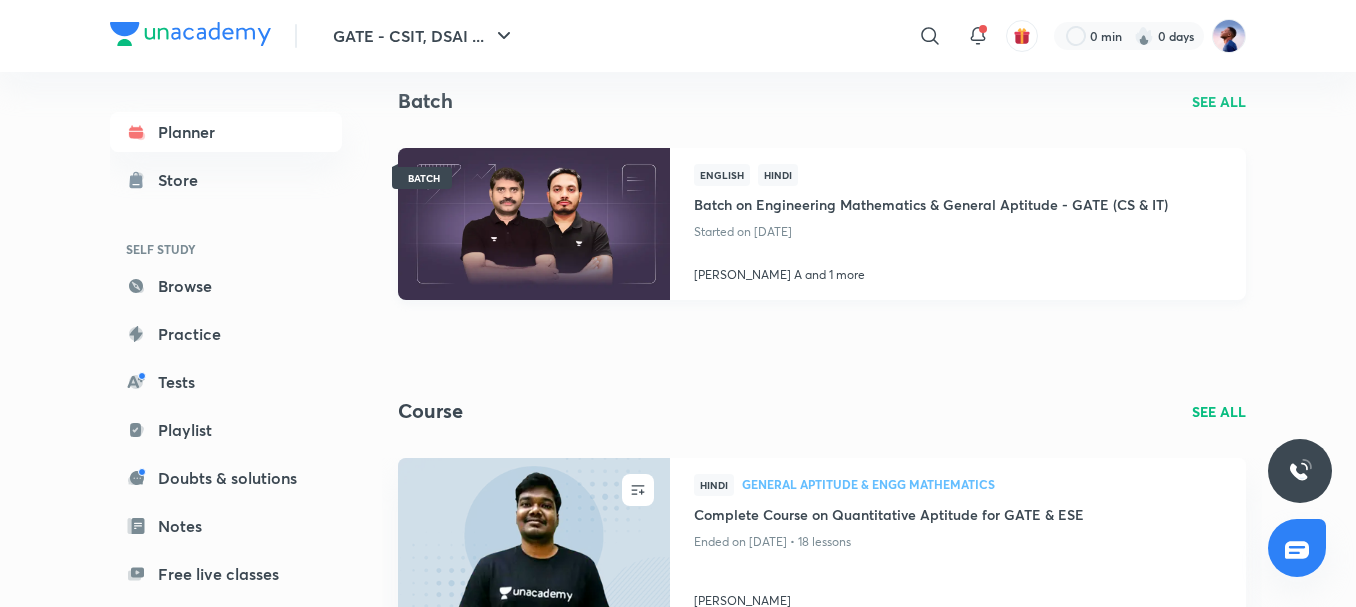 click on "Batch on Engineering Mathematics & General Aptitude - GATE (CS & IT)" at bounding box center (931, 202) 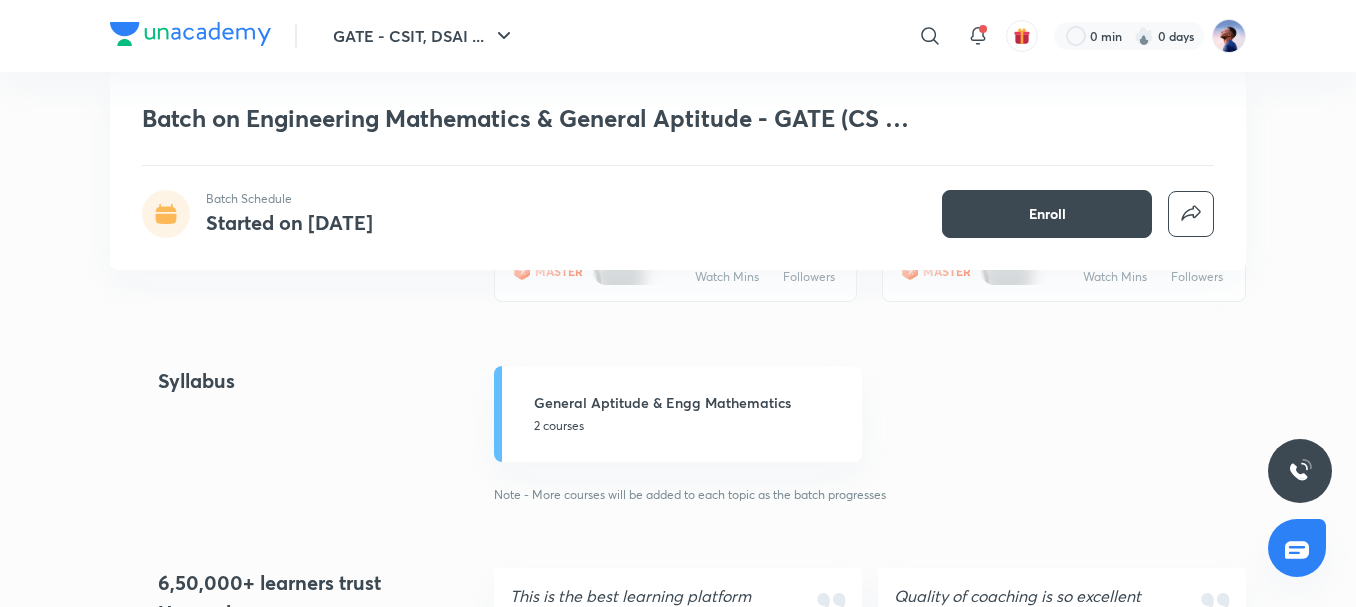 scroll, scrollTop: 700, scrollLeft: 0, axis: vertical 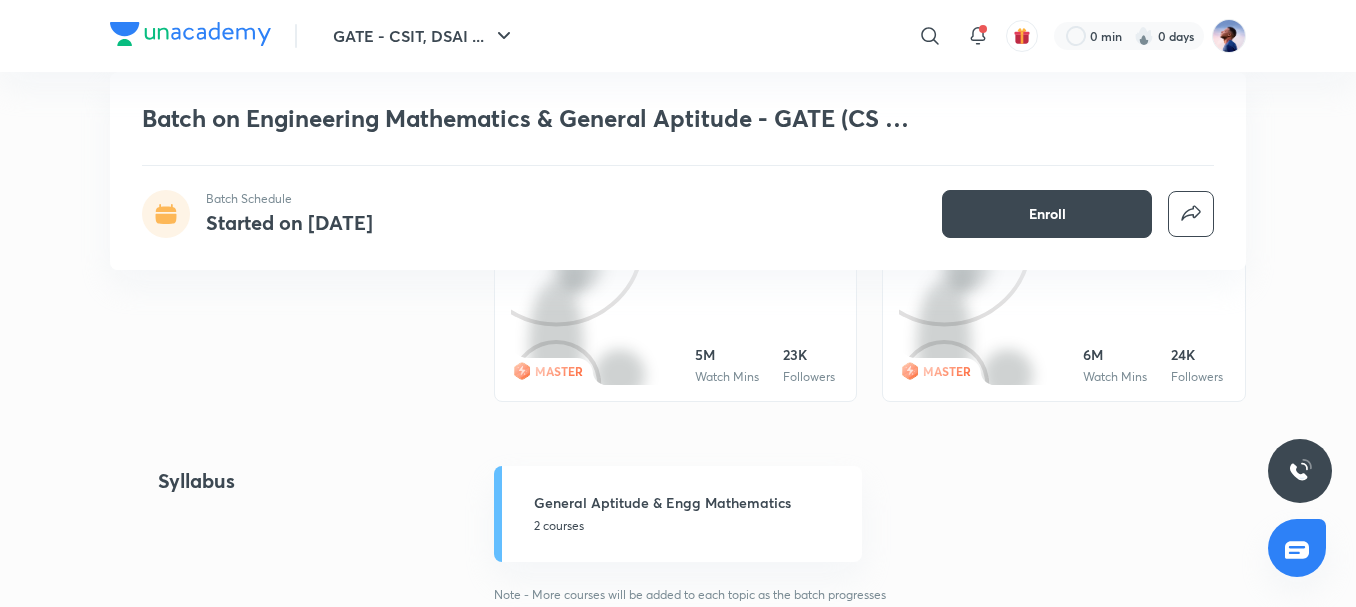 click at bounding box center [595, 388] 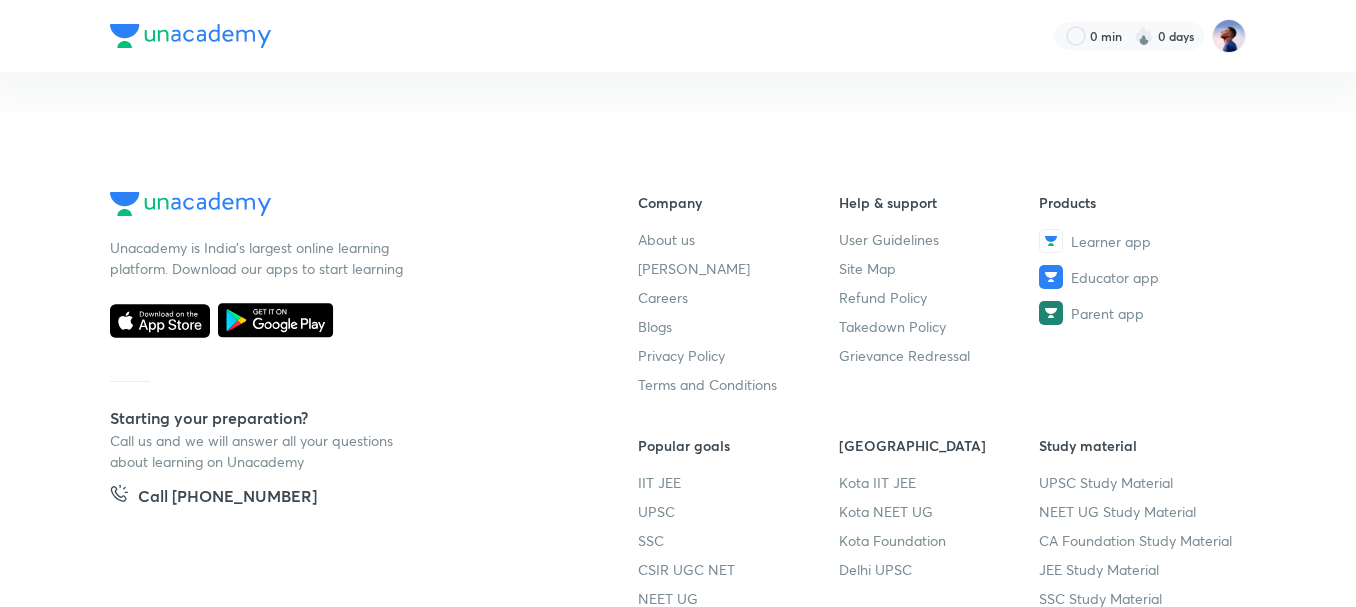 scroll, scrollTop: 0, scrollLeft: 0, axis: both 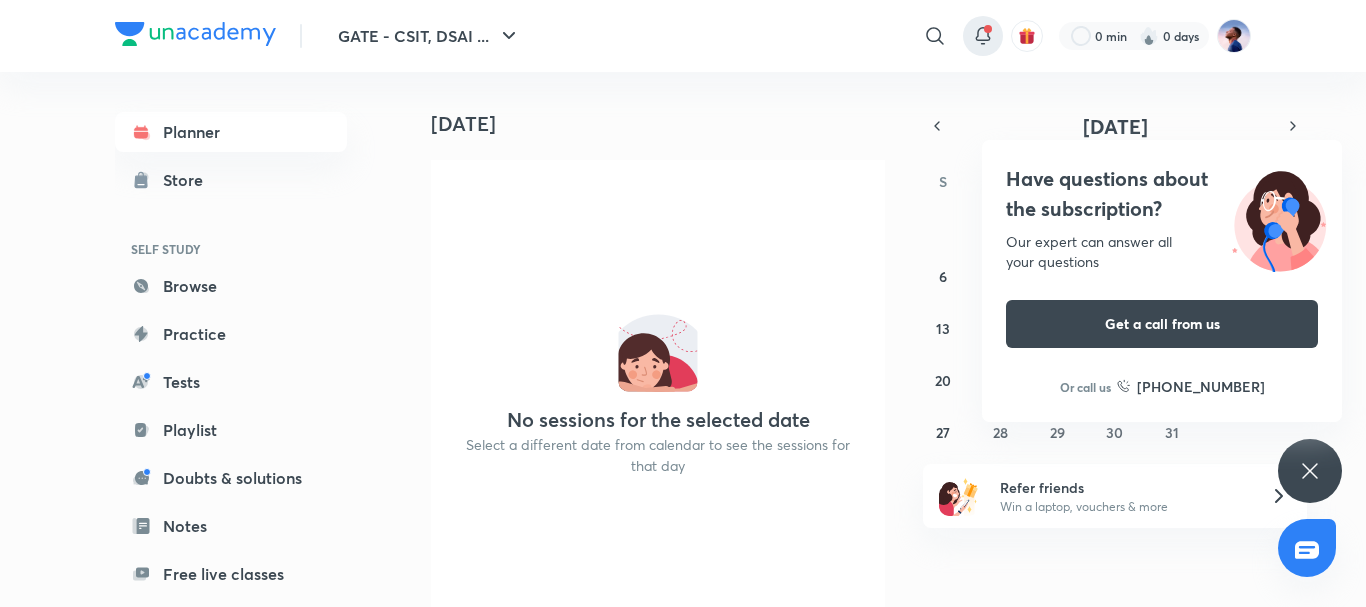 click 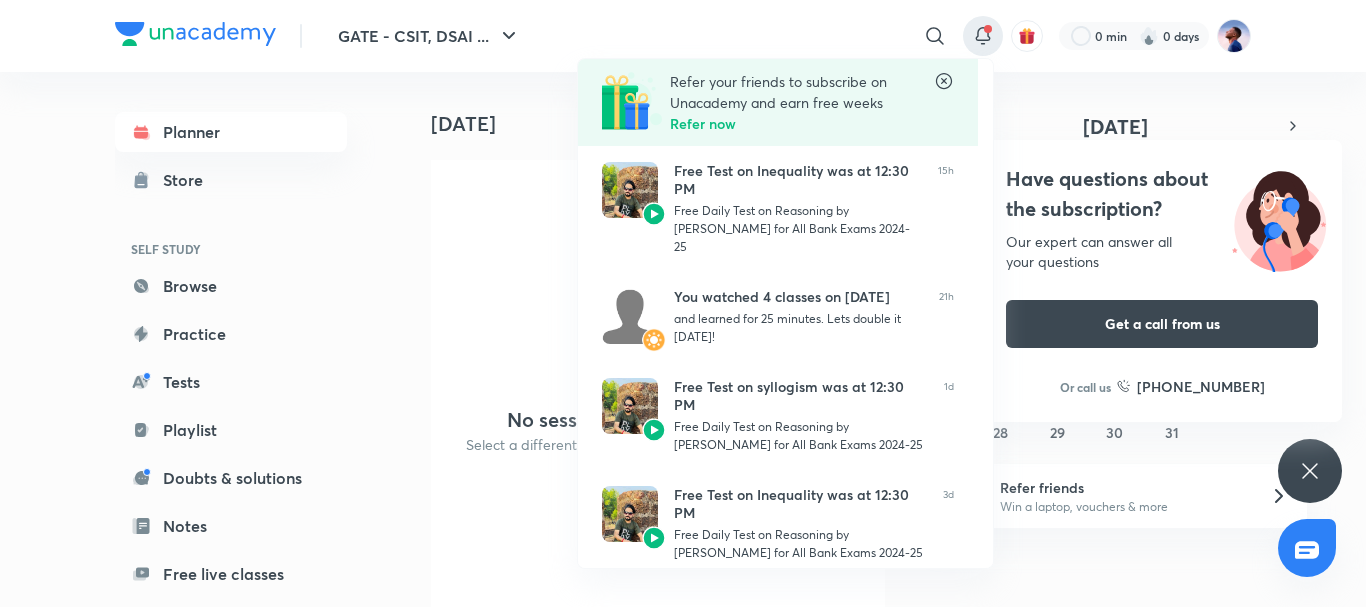 click 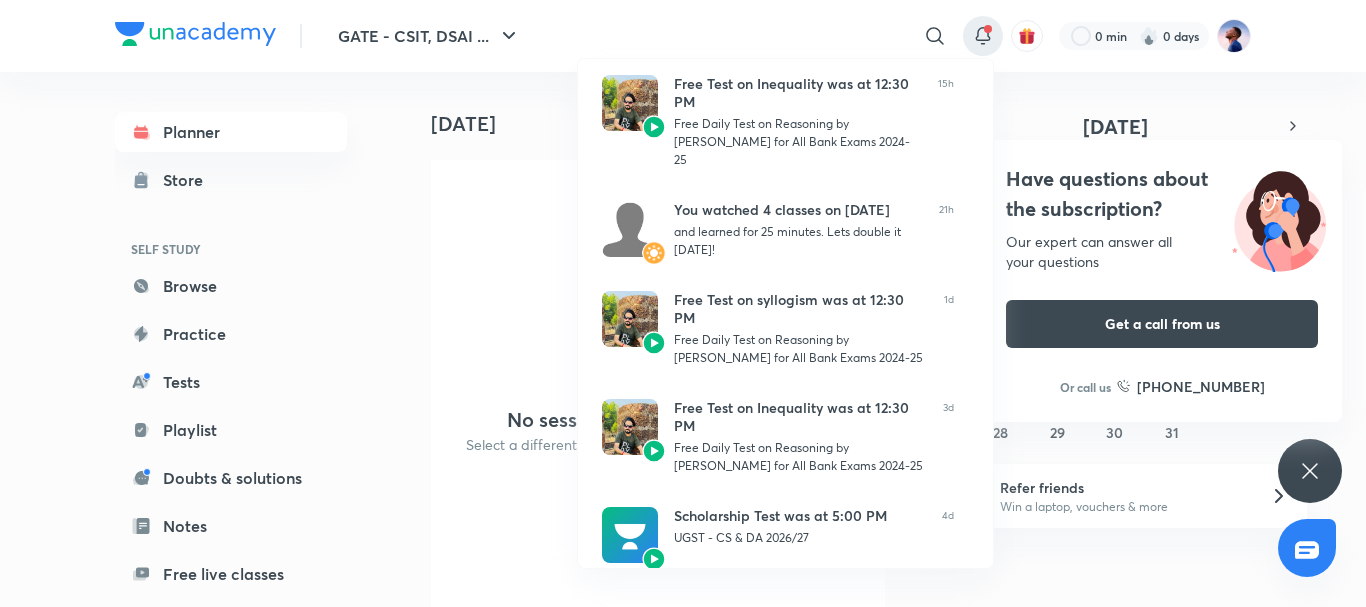 click at bounding box center [683, 303] 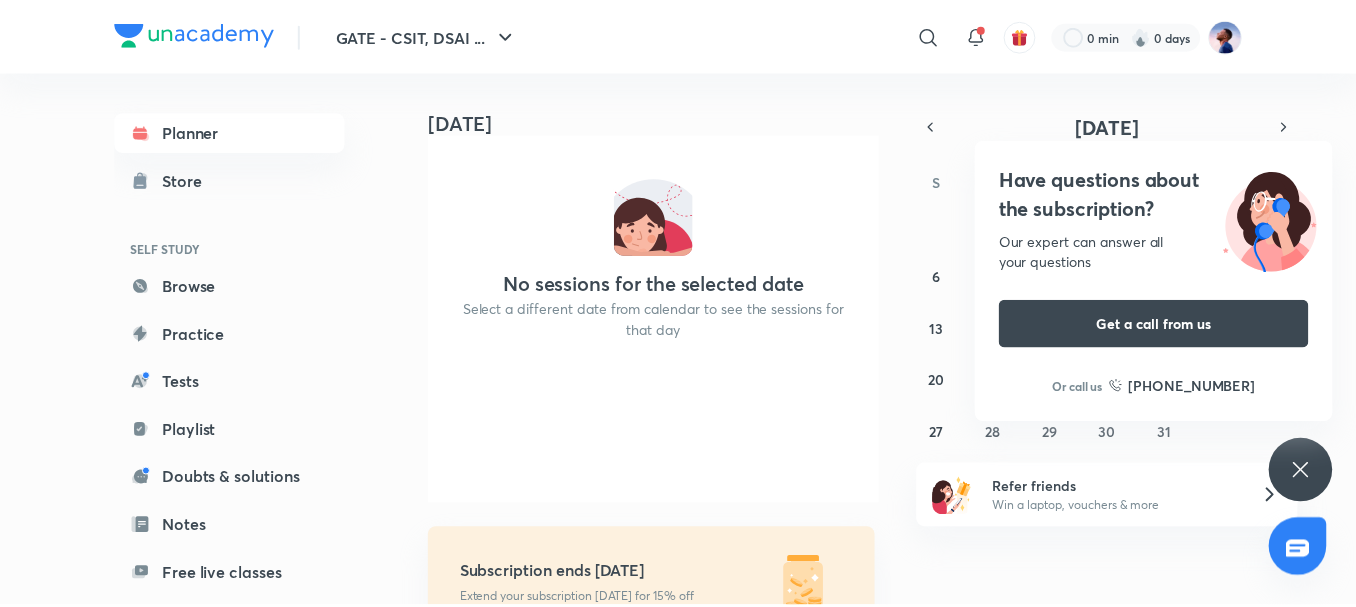 scroll, scrollTop: 0, scrollLeft: 0, axis: both 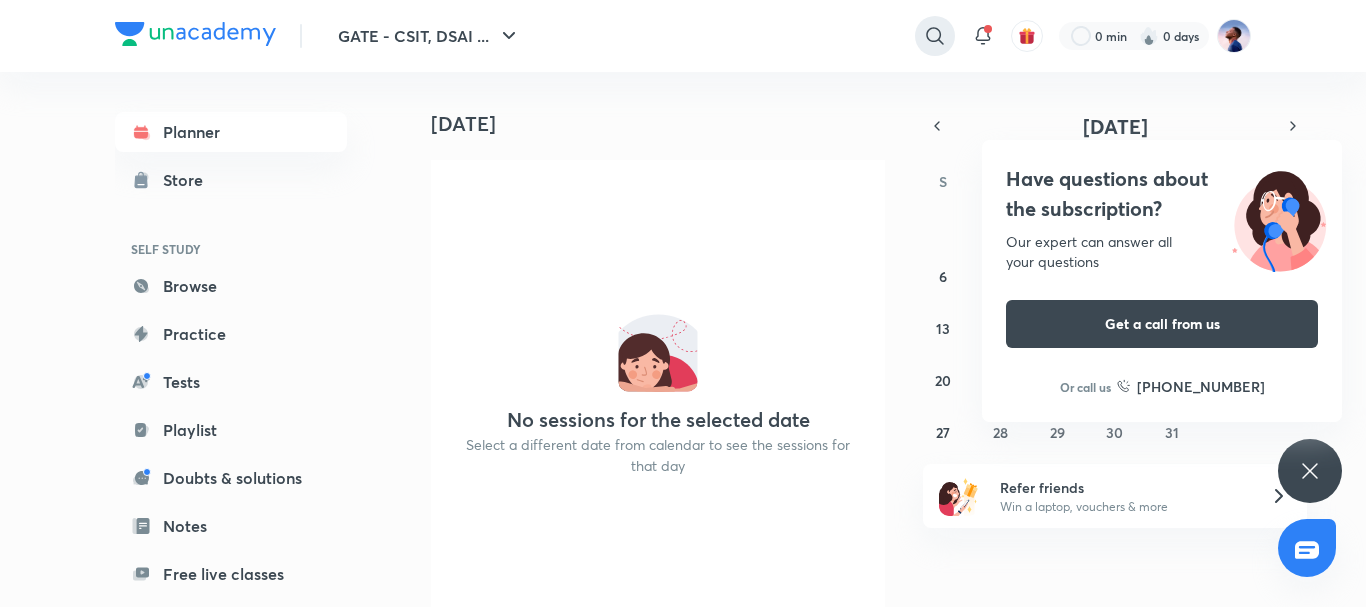 click 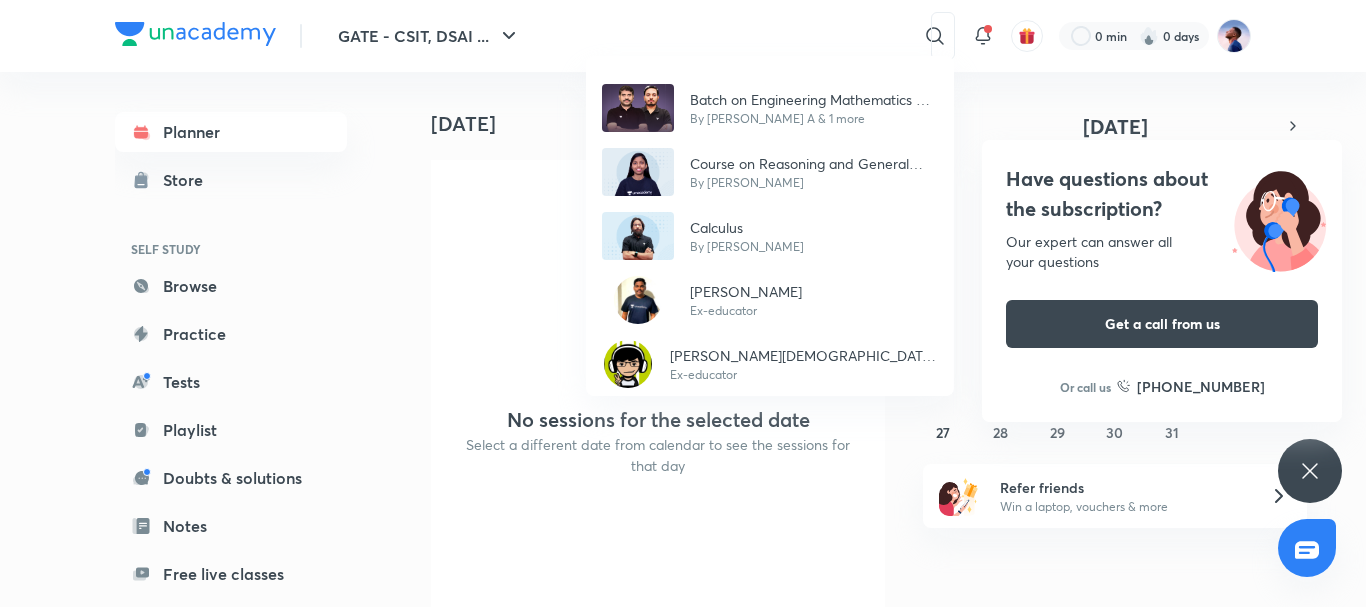 click on "Batch on Engineering Mathematics & General Aptitude - GATE (CS & IT) By Shreyas A & 1 more Course on Reasoning and General English for CIL MT By Sweta Kumari Calculus By Rahul  Subbarao Lingamgunta Ex-educator Shrenik Jain Study Simplified Ex-educator" at bounding box center (683, 303) 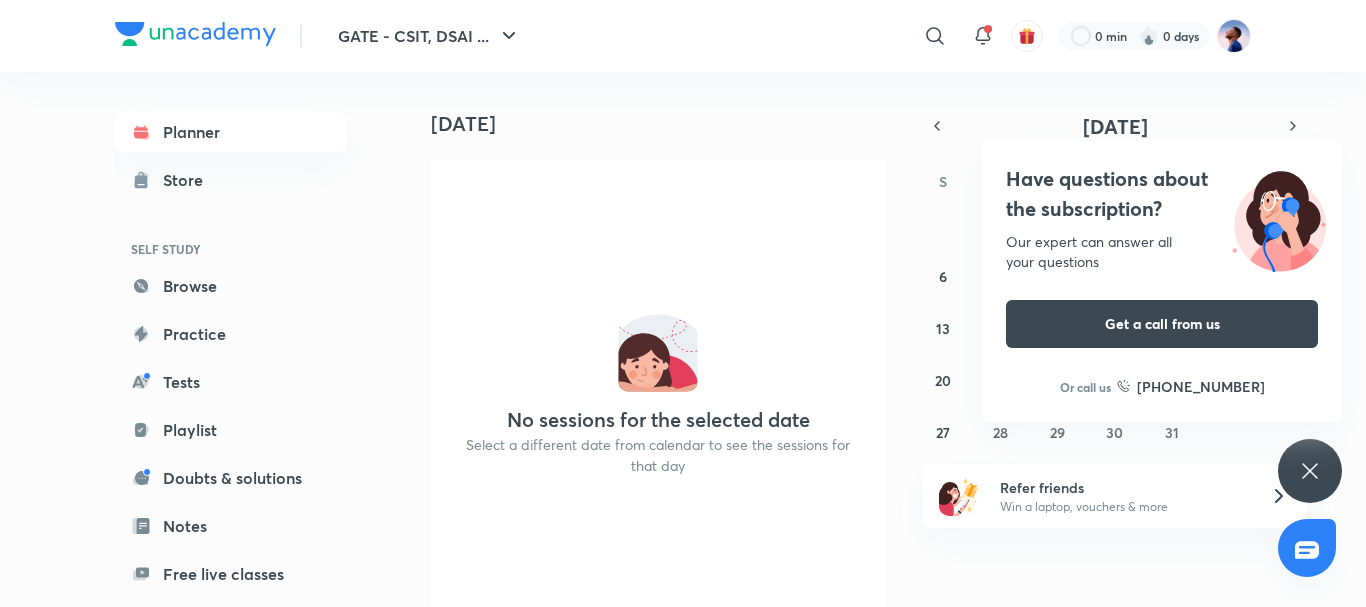 click 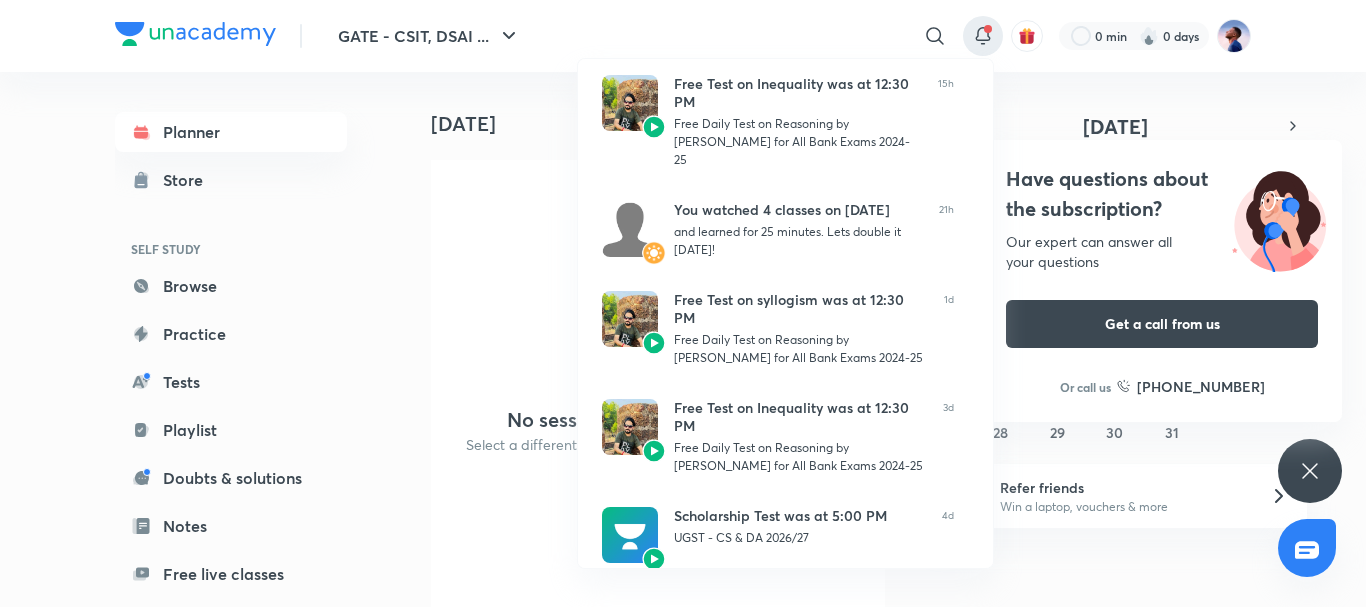 click at bounding box center (683, 303) 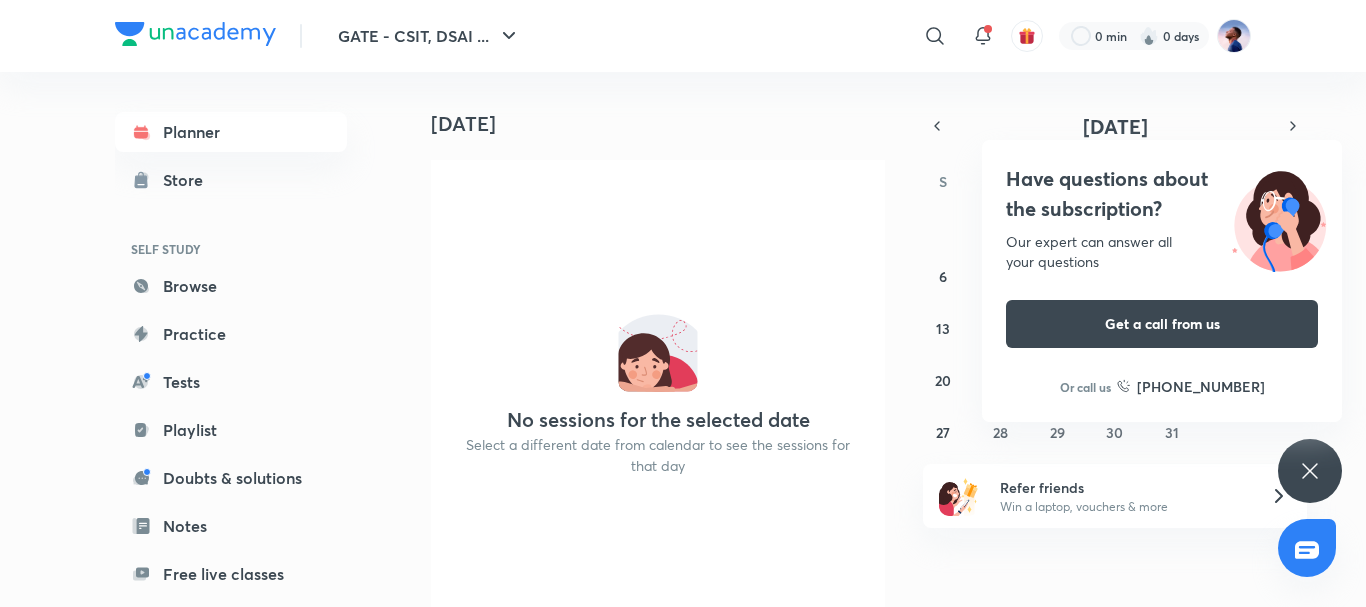 click 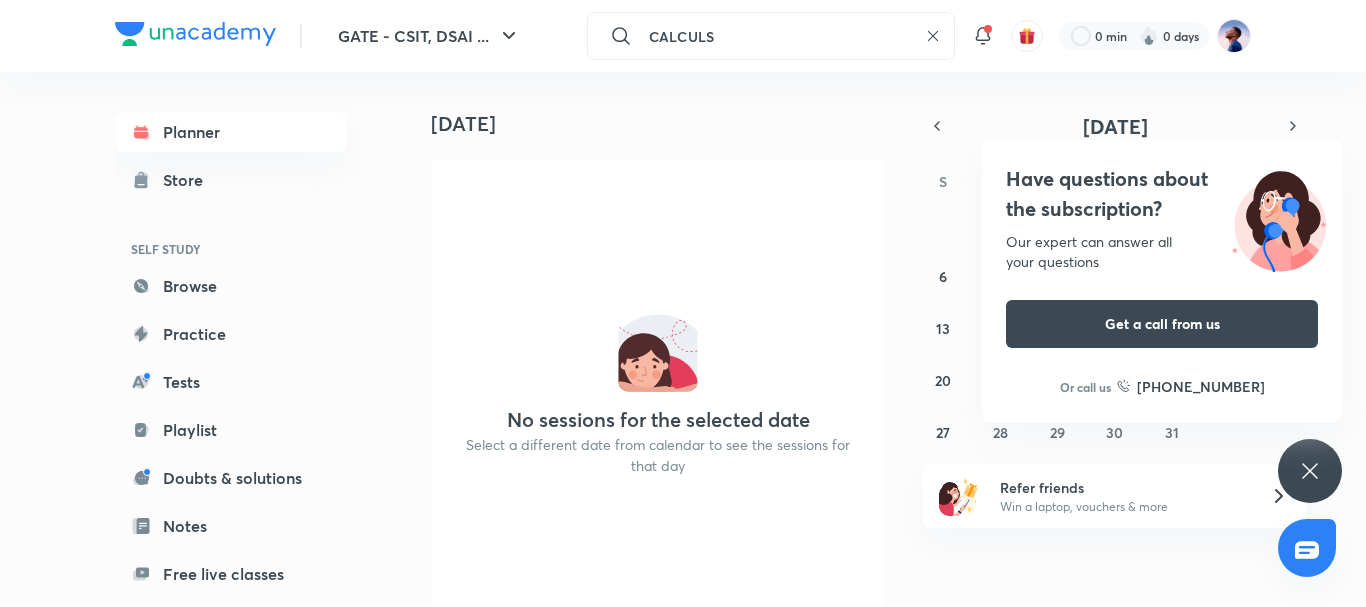 type on "CALCULS" 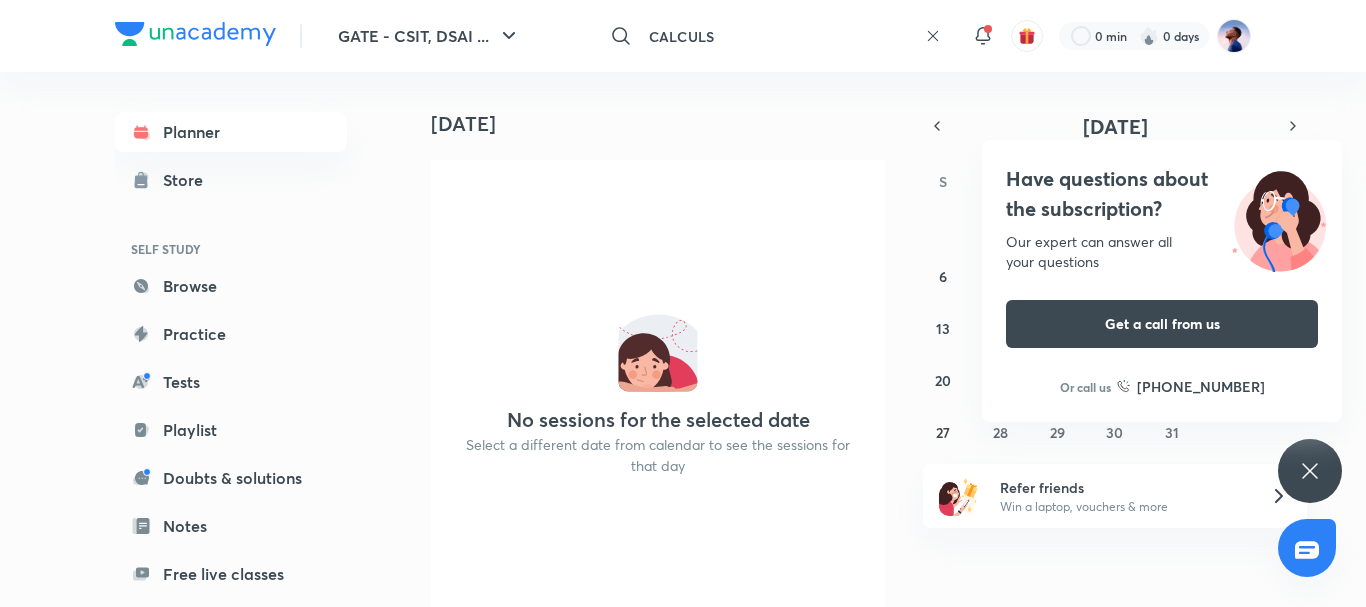 click on "CALCULS" at bounding box center (779, 36) 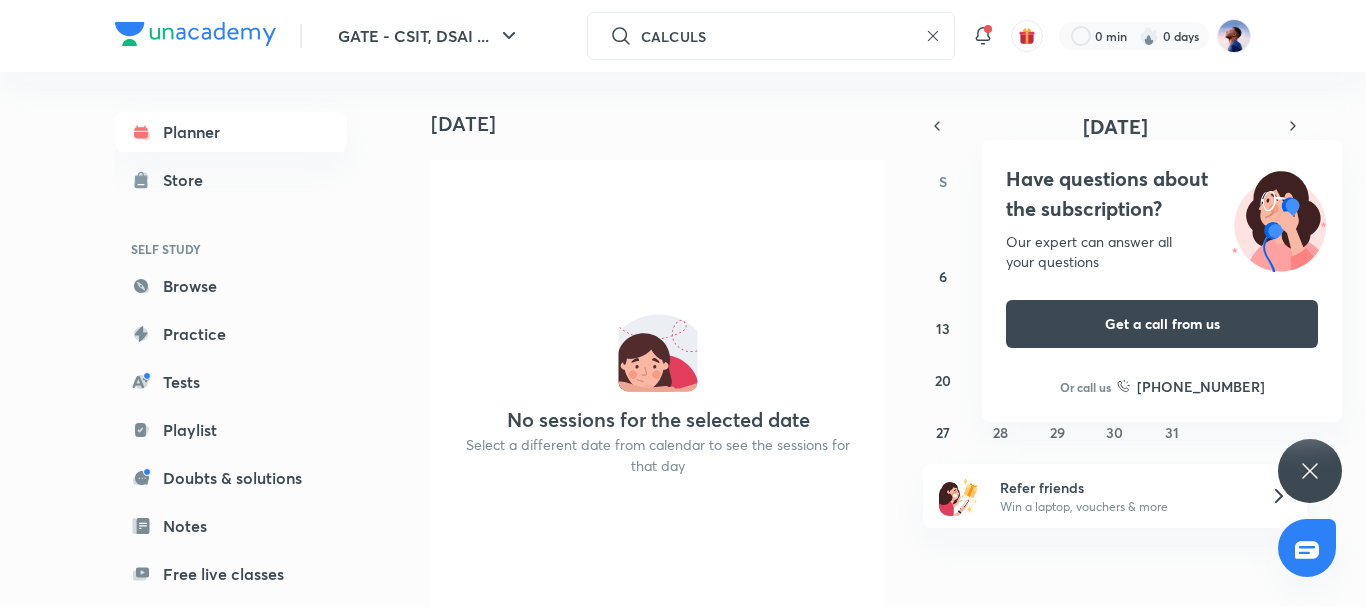 click at bounding box center (683, 303) 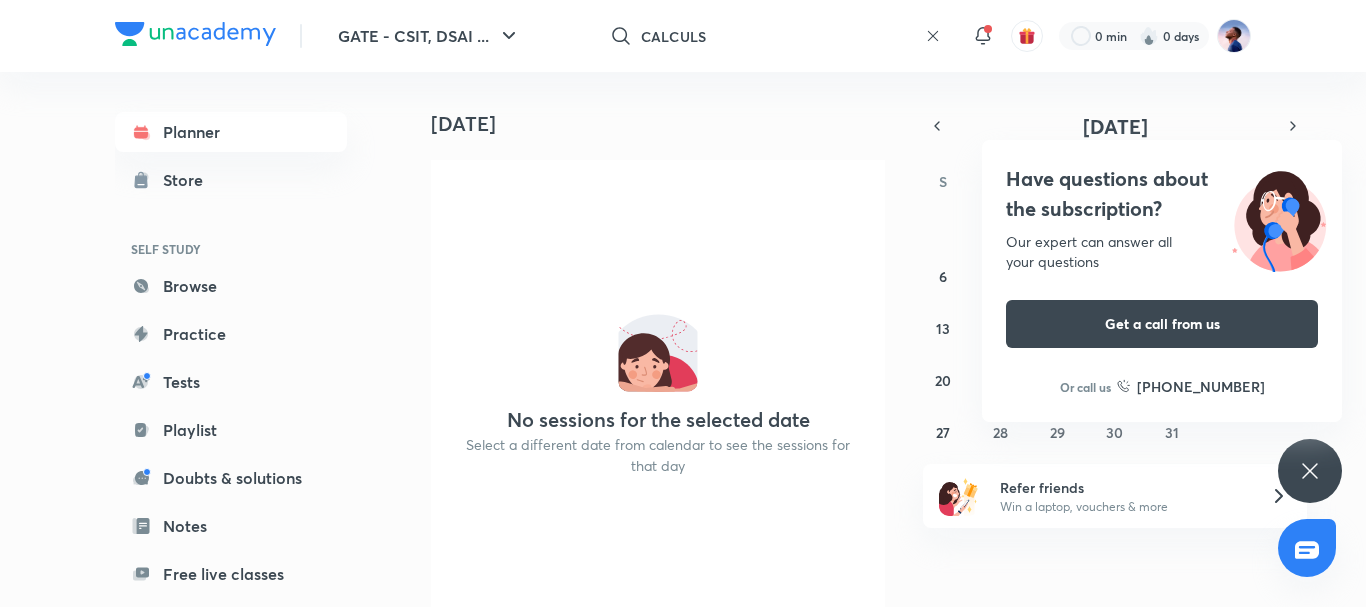 click 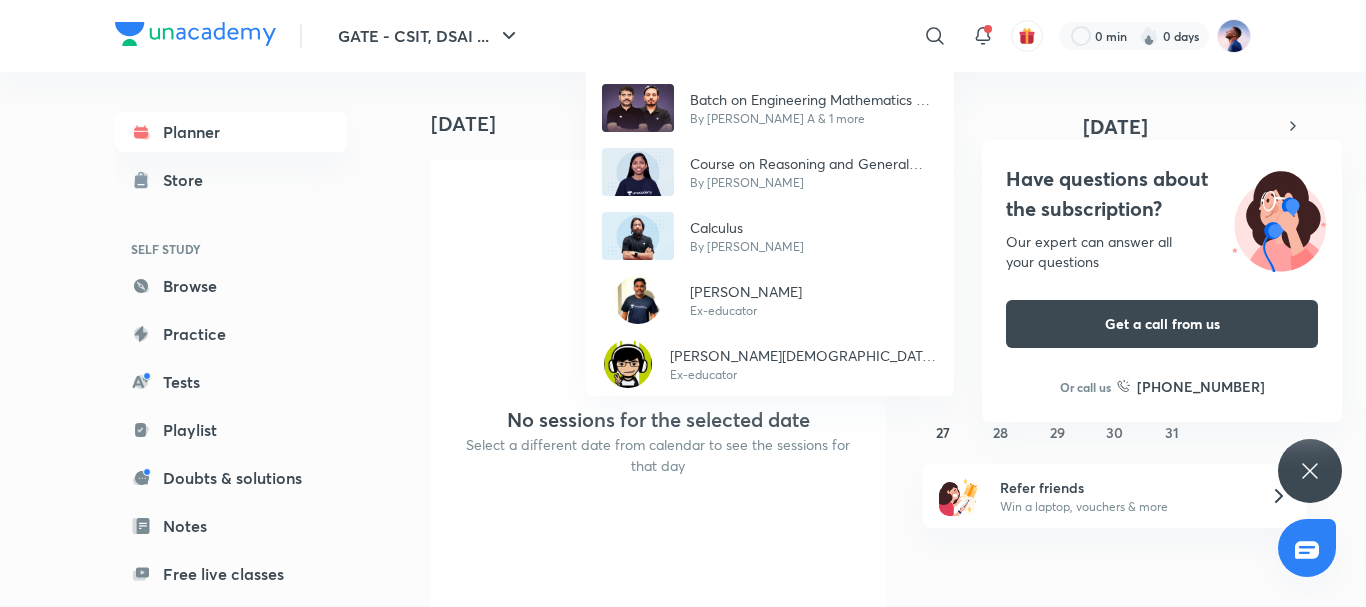 click on "Batch on Engineering Mathematics & General Aptitude - GATE (CS & IT) By Shreyas A & 1 more Course on Reasoning and General English for CIL MT By Sweta Kumari Calculus By Rahul  Subbarao Lingamgunta Ex-educator Shrenik Jain Study Simplified Ex-educator" at bounding box center (683, 303) 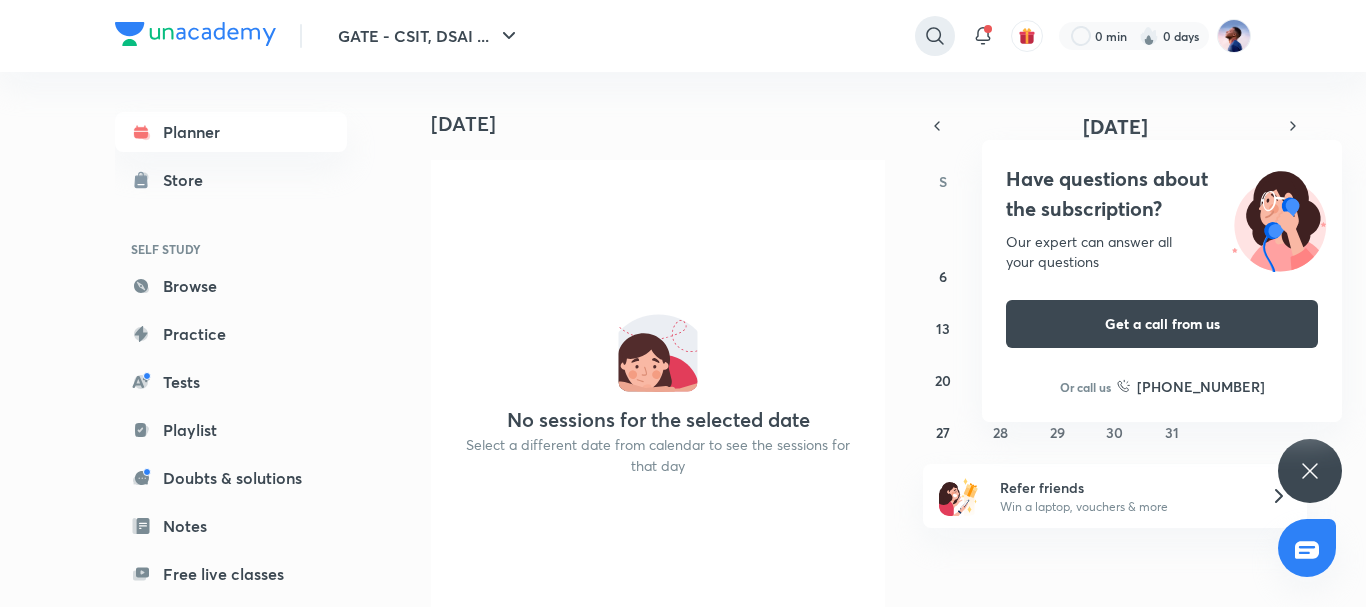 click 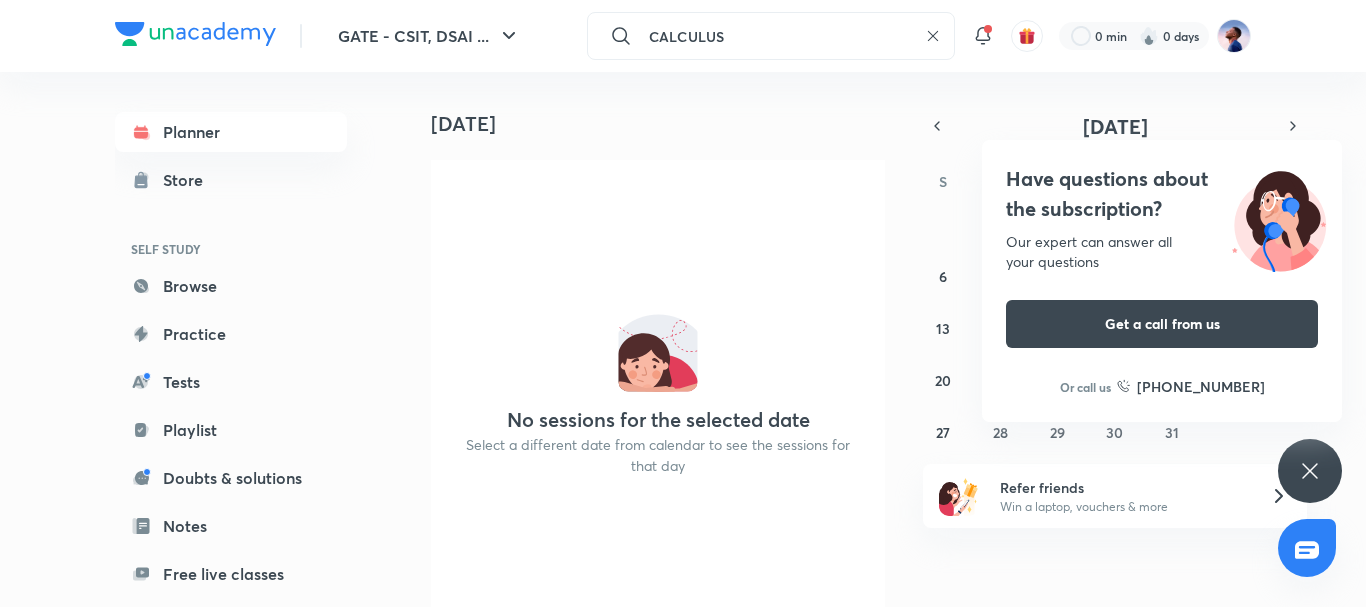 type on "CALCULUS" 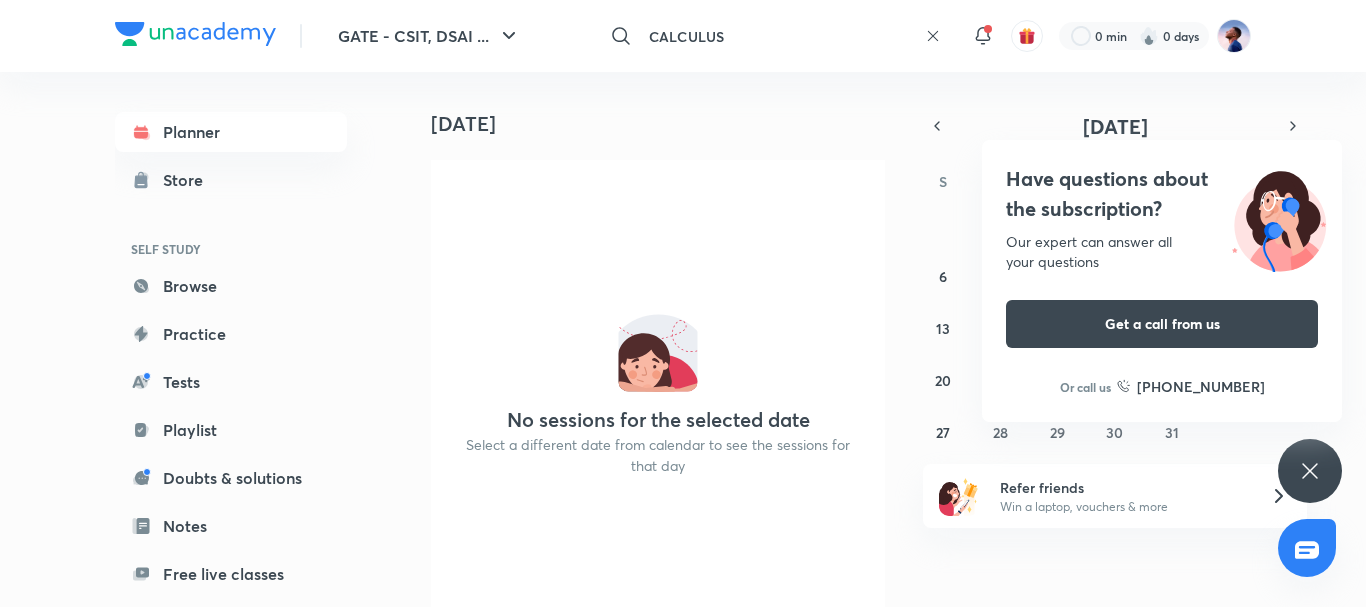 click on "CALCULUS" at bounding box center [779, 36] 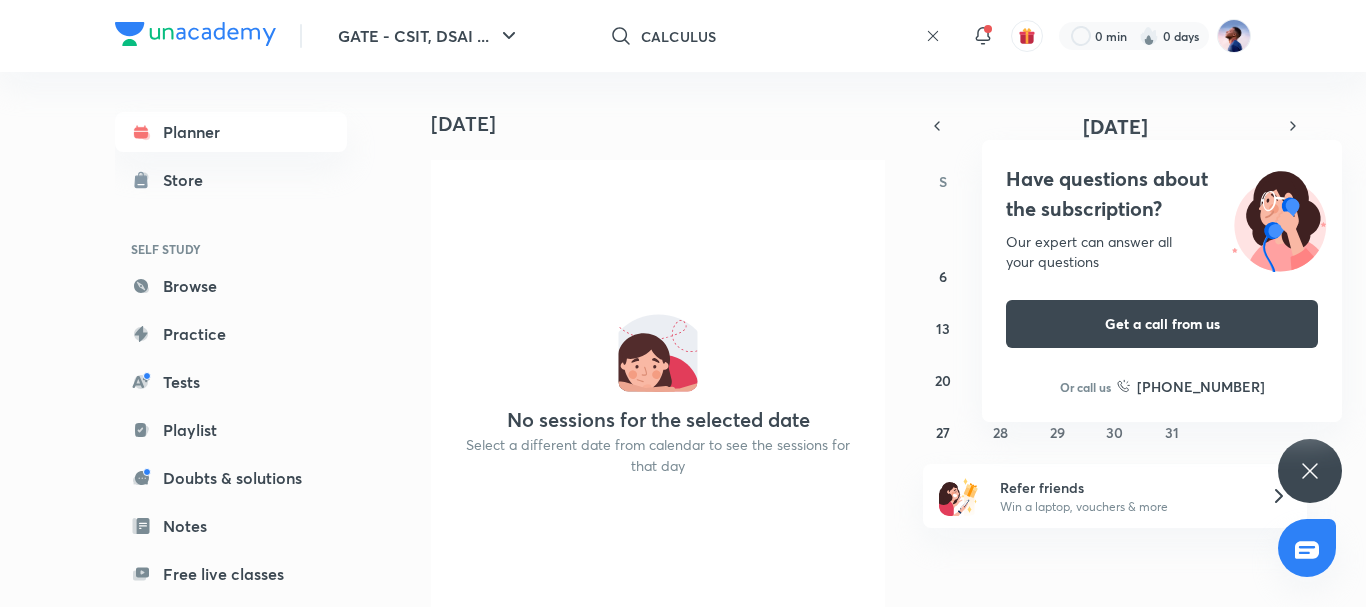 click on "CALCULUS ​" at bounding box center (771, 36) 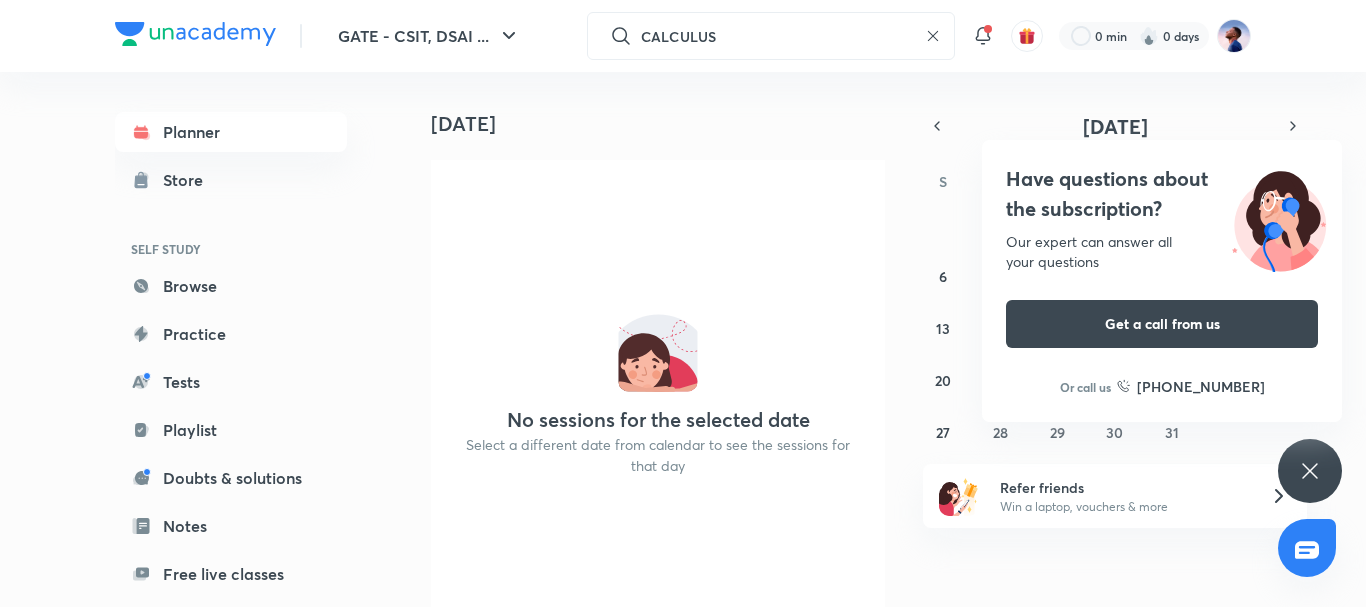 click at bounding box center [683, 303] 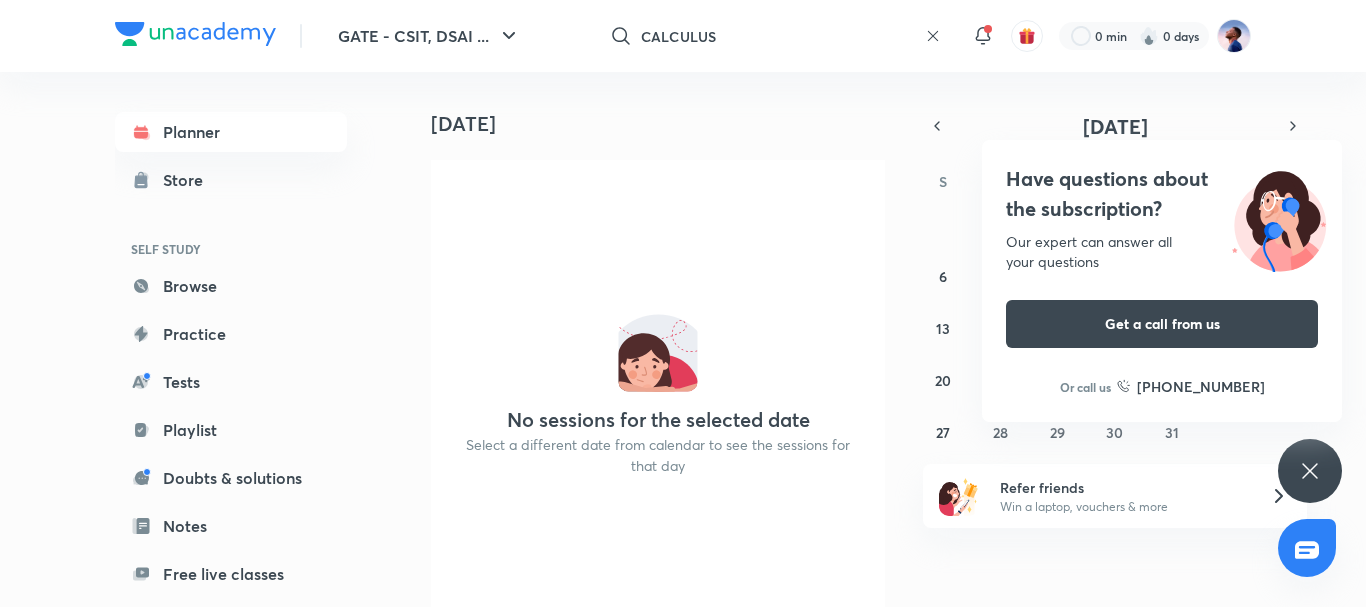 click 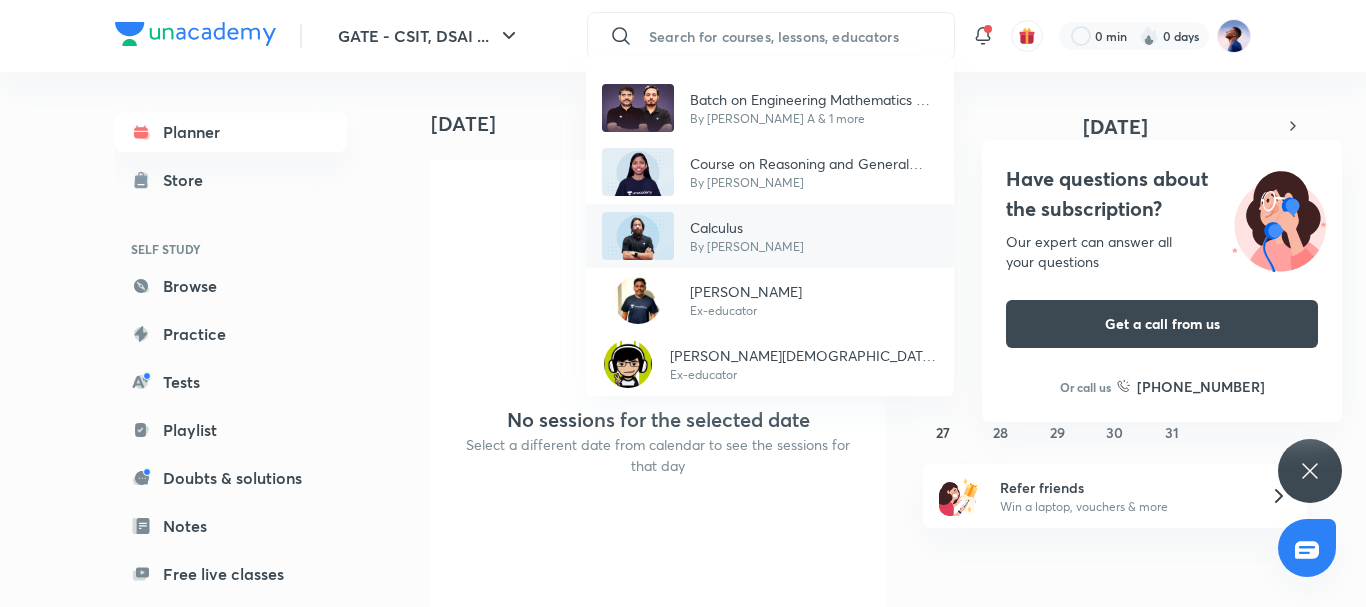 click on "Calculus" at bounding box center (747, 227) 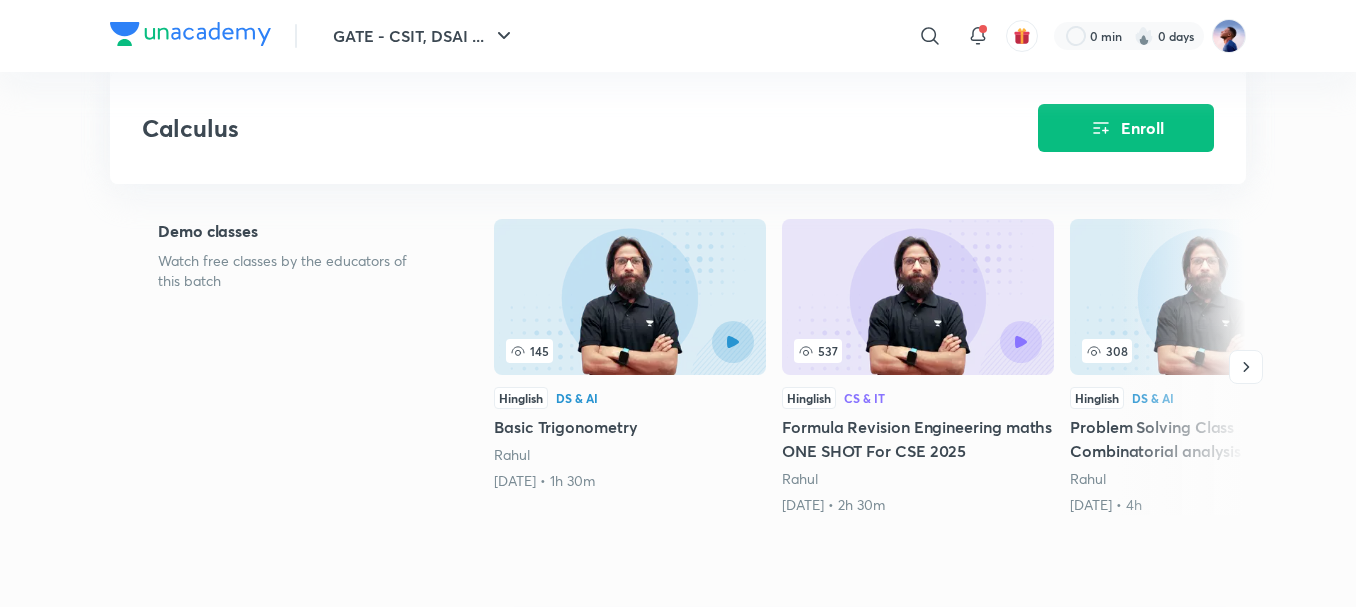scroll, scrollTop: 400, scrollLeft: 0, axis: vertical 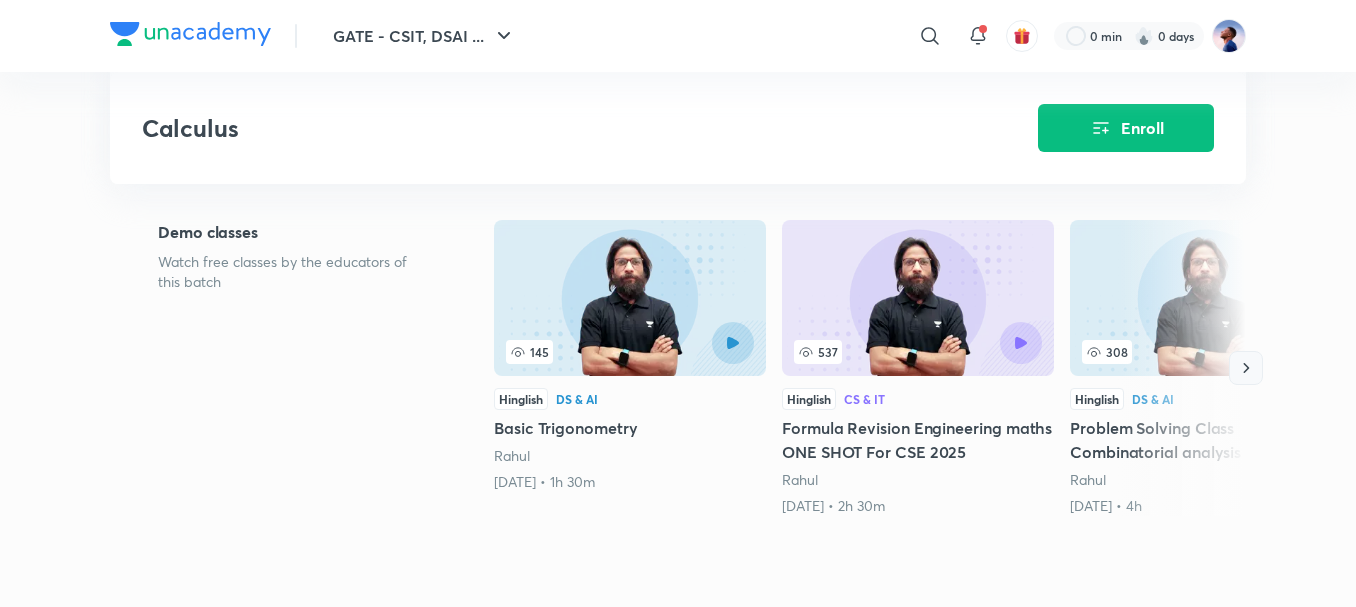 click 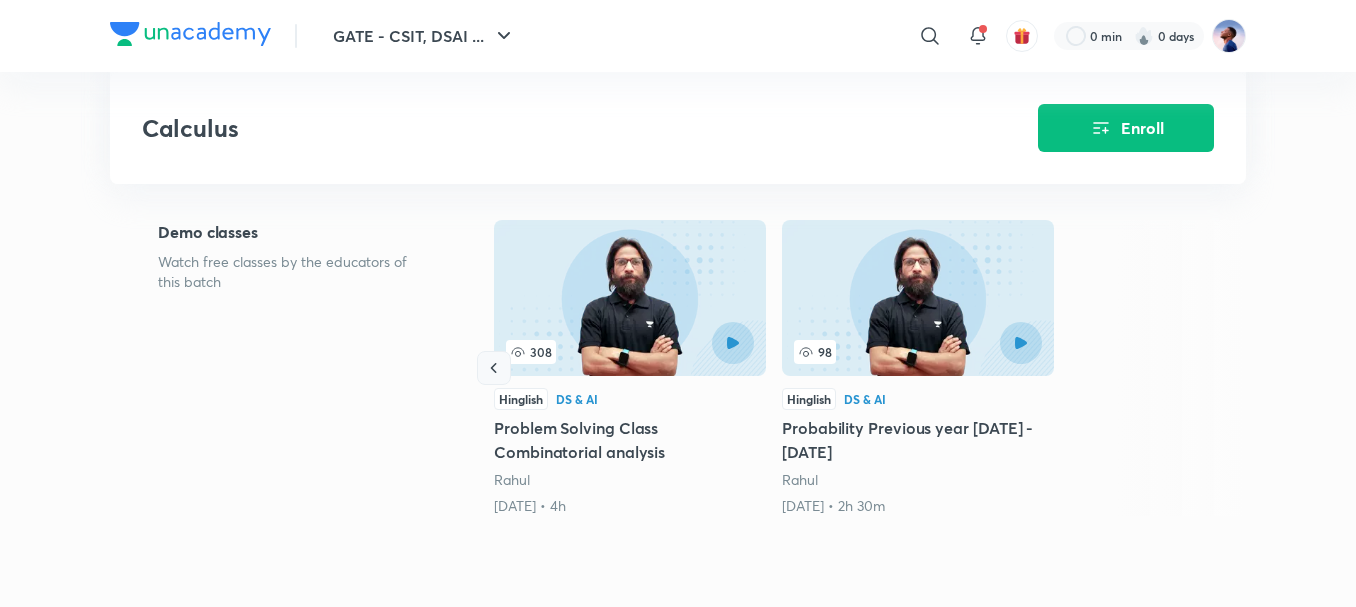 click 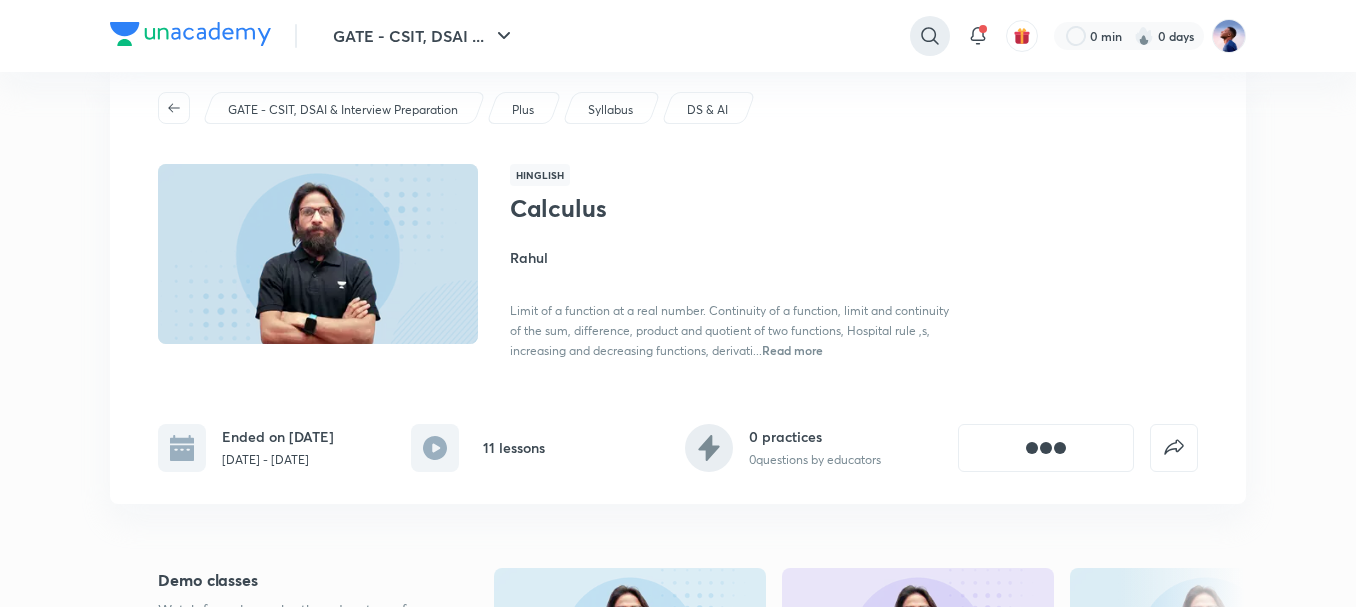 scroll, scrollTop: 0, scrollLeft: 0, axis: both 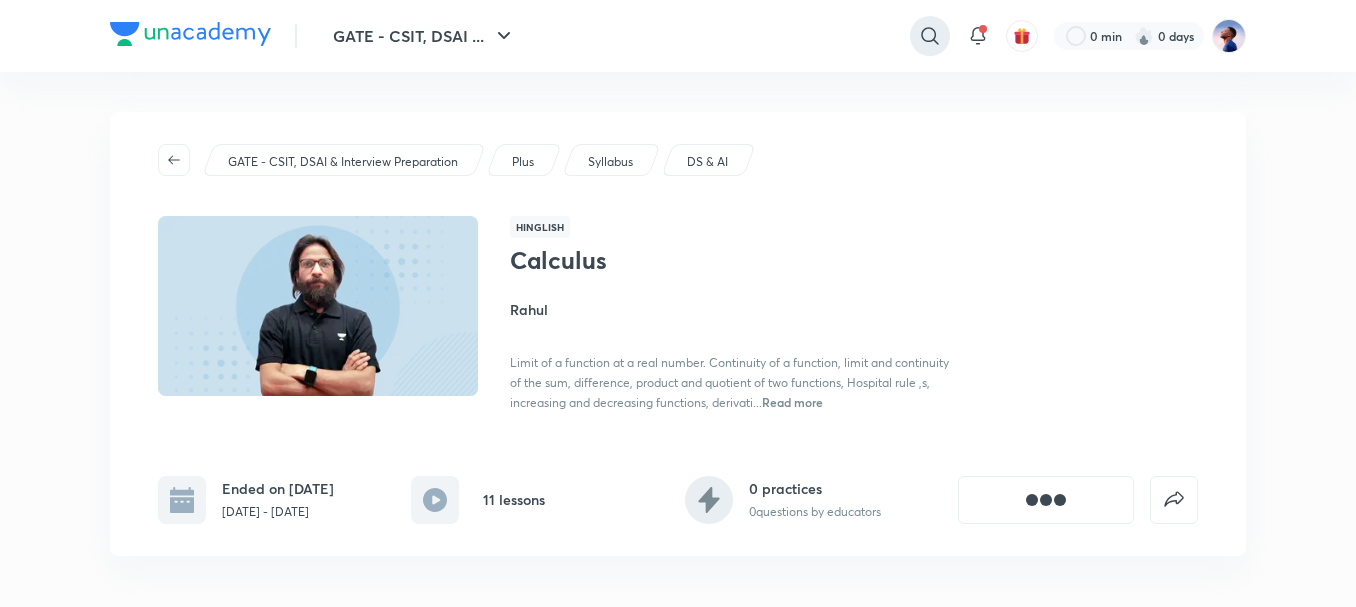 click 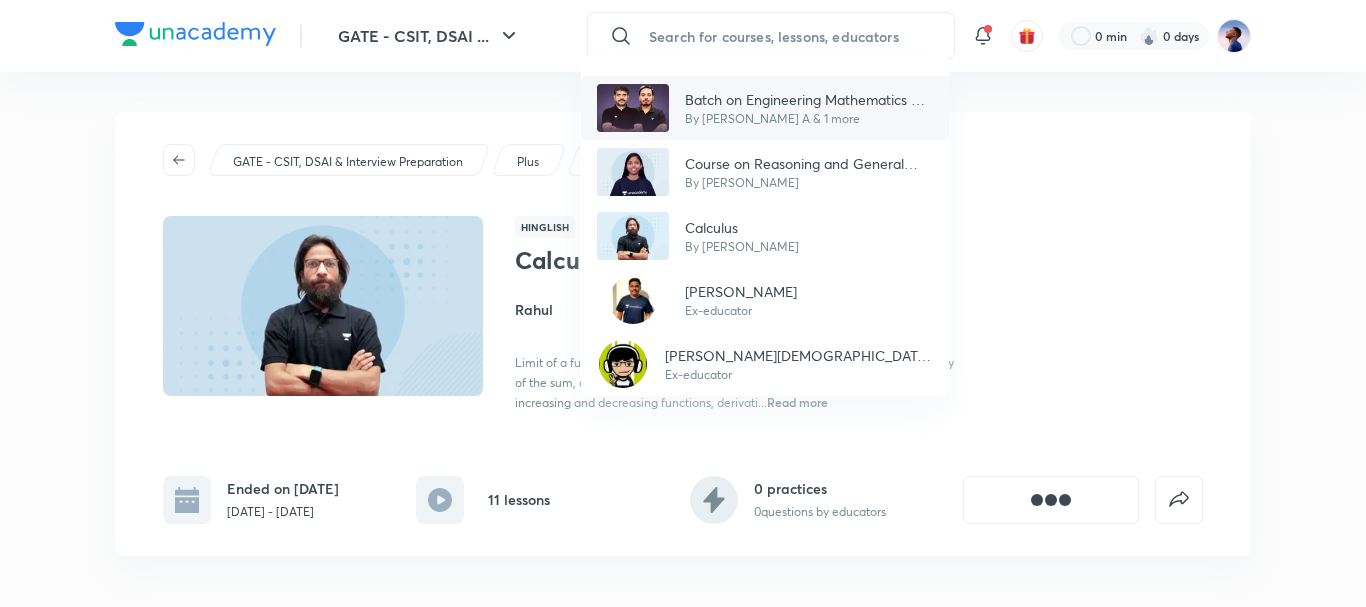 type on "R" 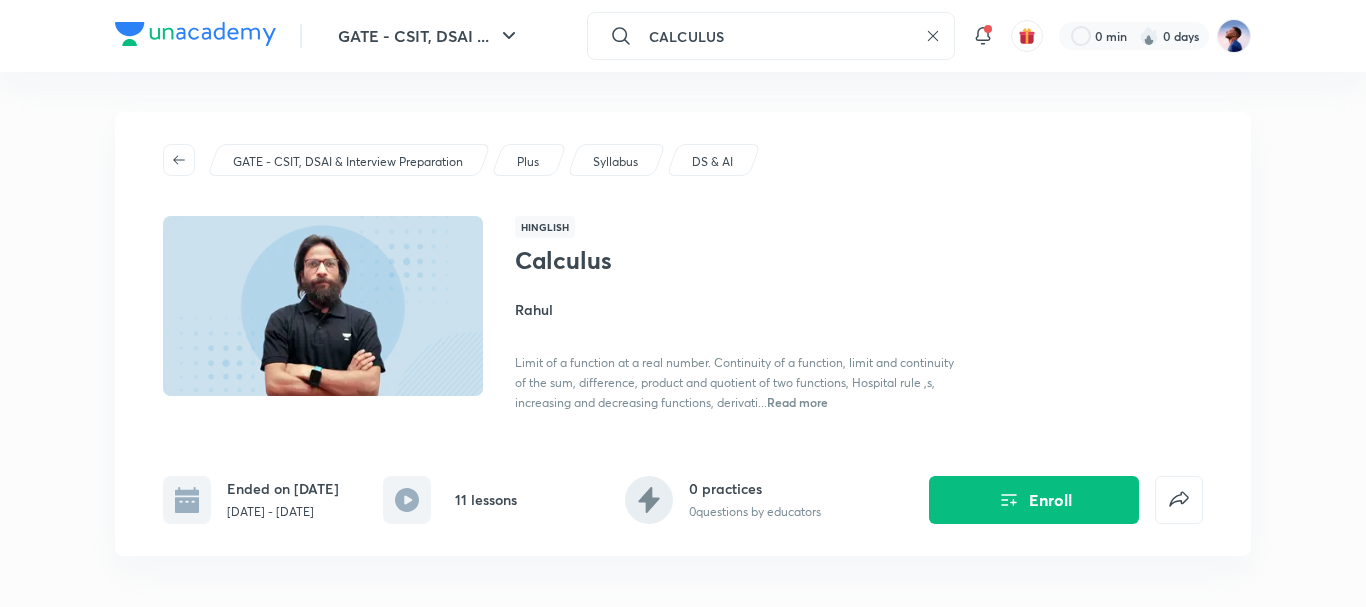 type on "CALCULUS" 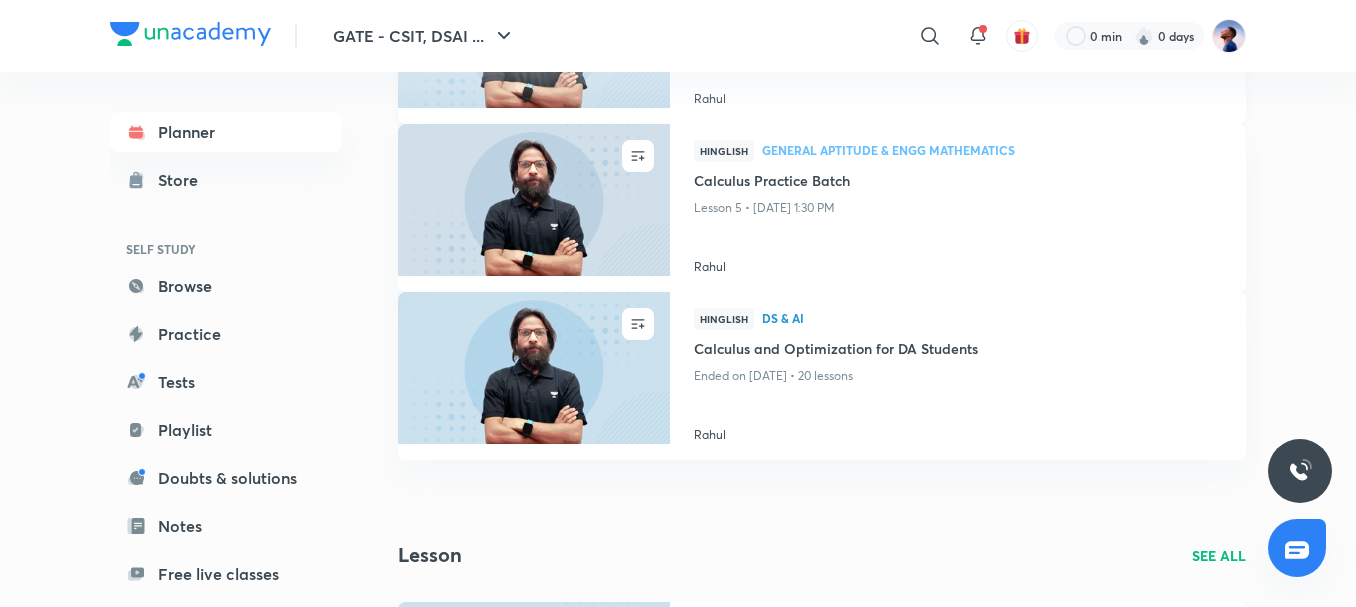 scroll, scrollTop: 300, scrollLeft: 0, axis: vertical 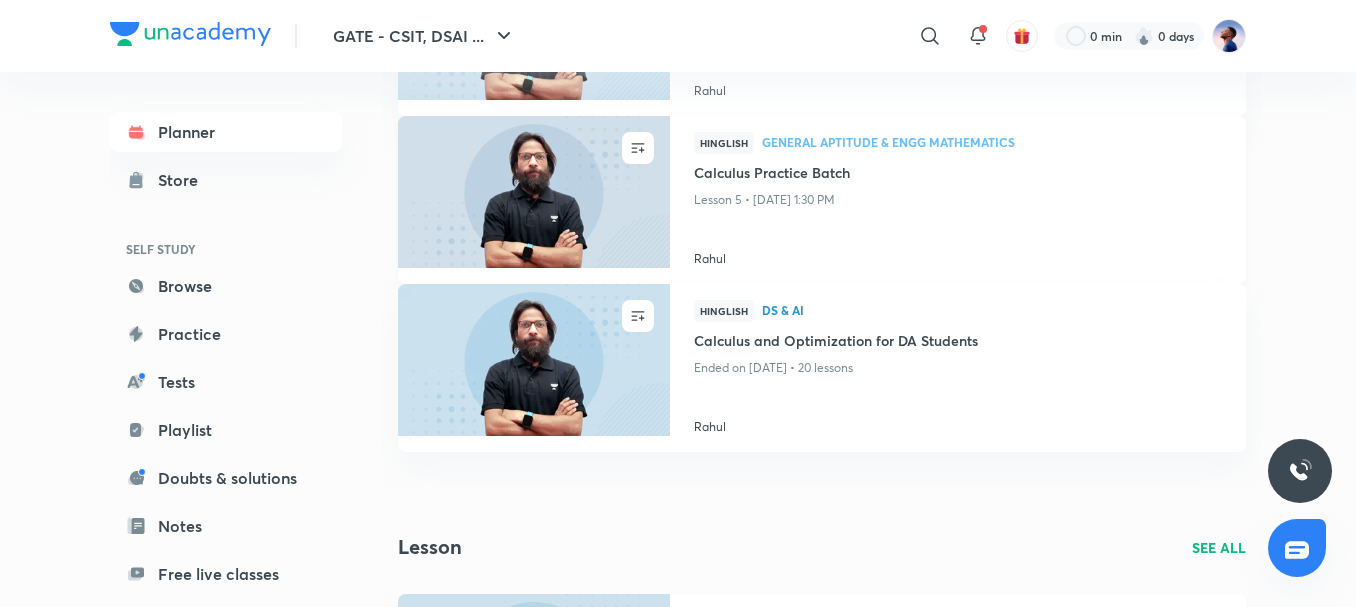 click on "Calculus Practice Batch" at bounding box center [958, 174] 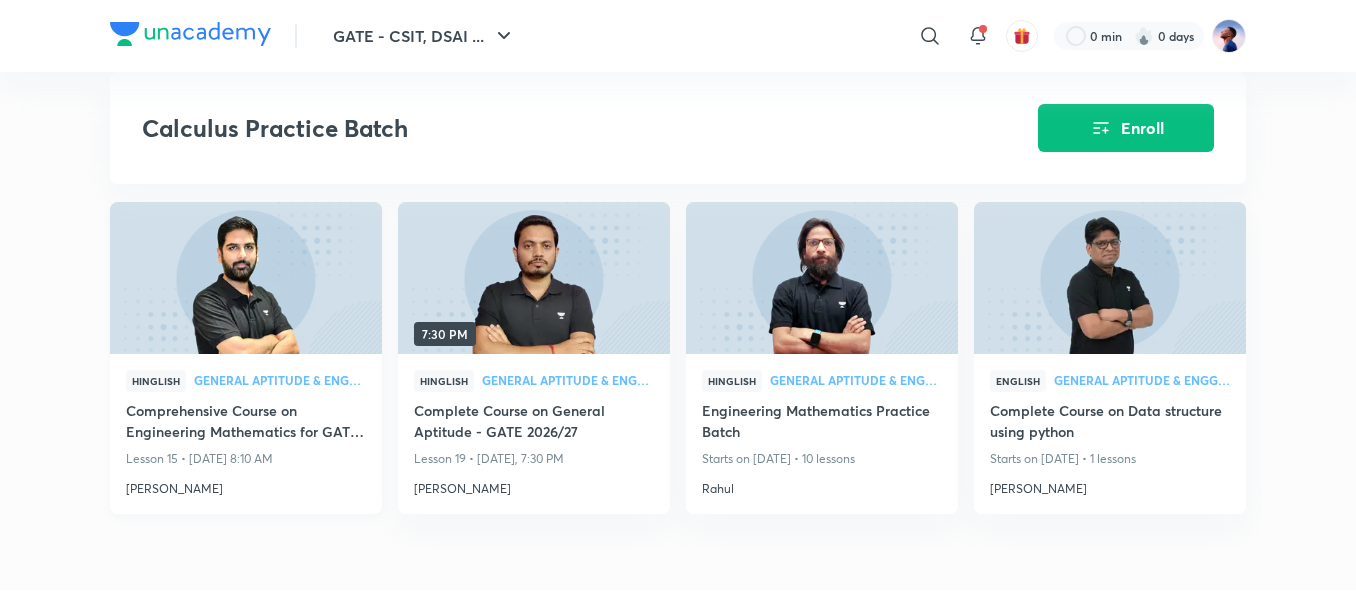 scroll, scrollTop: 1835, scrollLeft: 0, axis: vertical 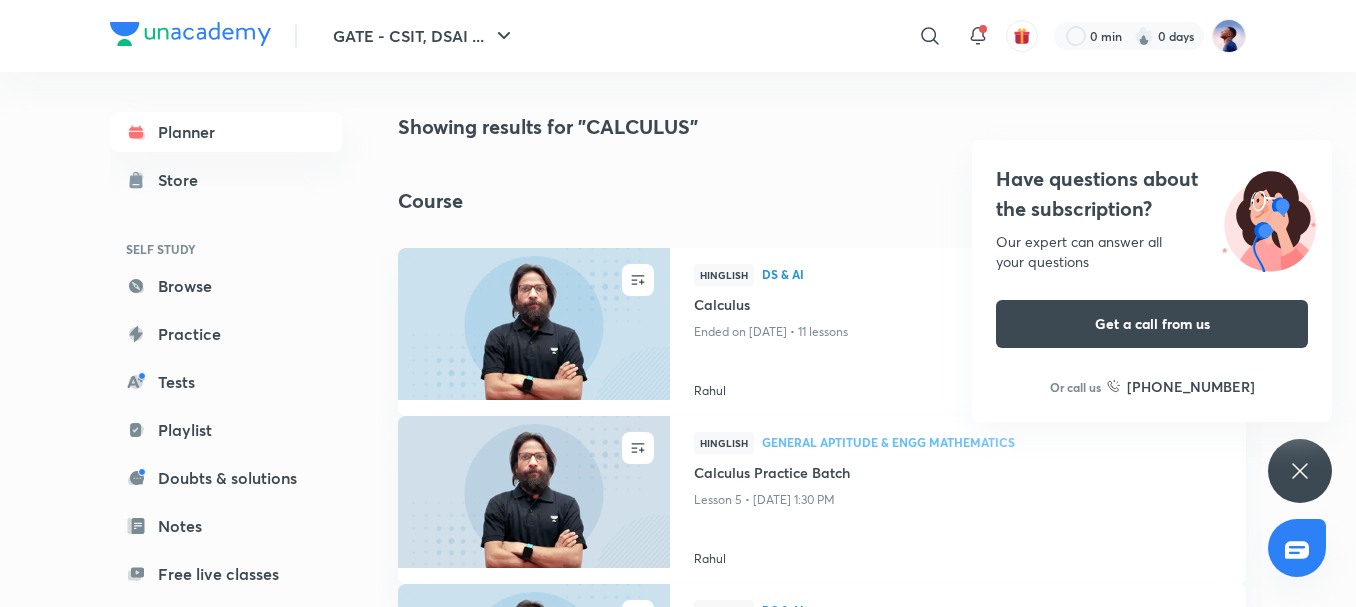 click on "Have questions about the subscription? Our expert can answer all your questions Get a call from us Or call us +91 8585858585" at bounding box center [1300, 471] 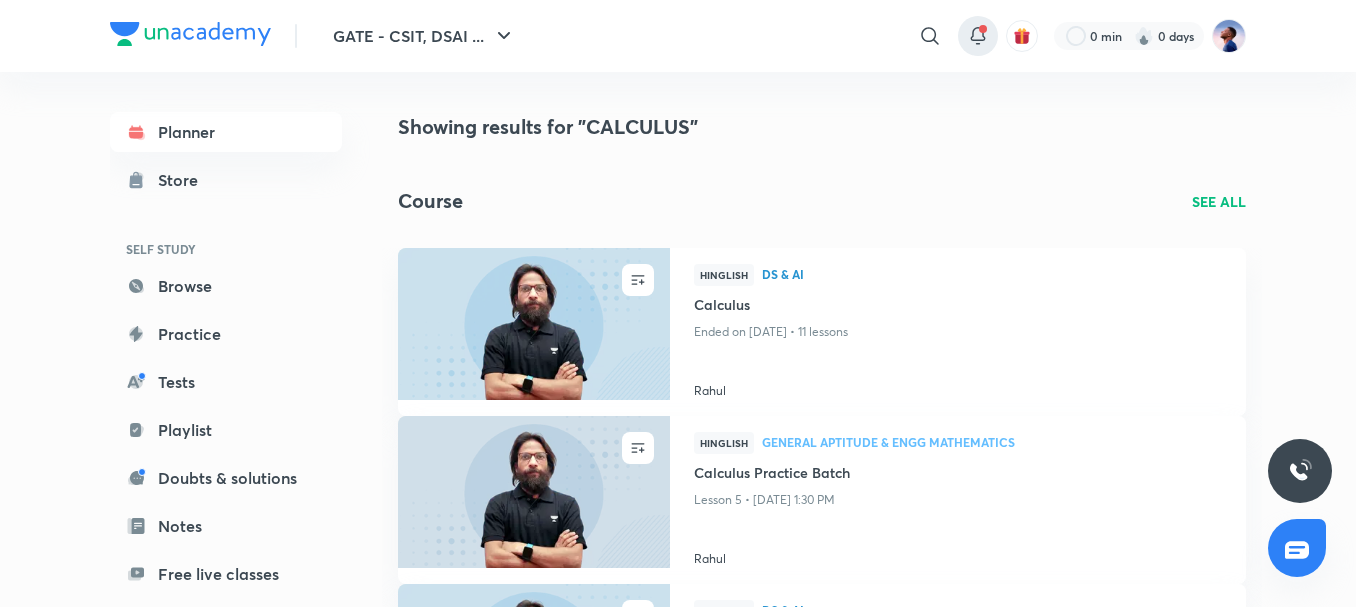 click 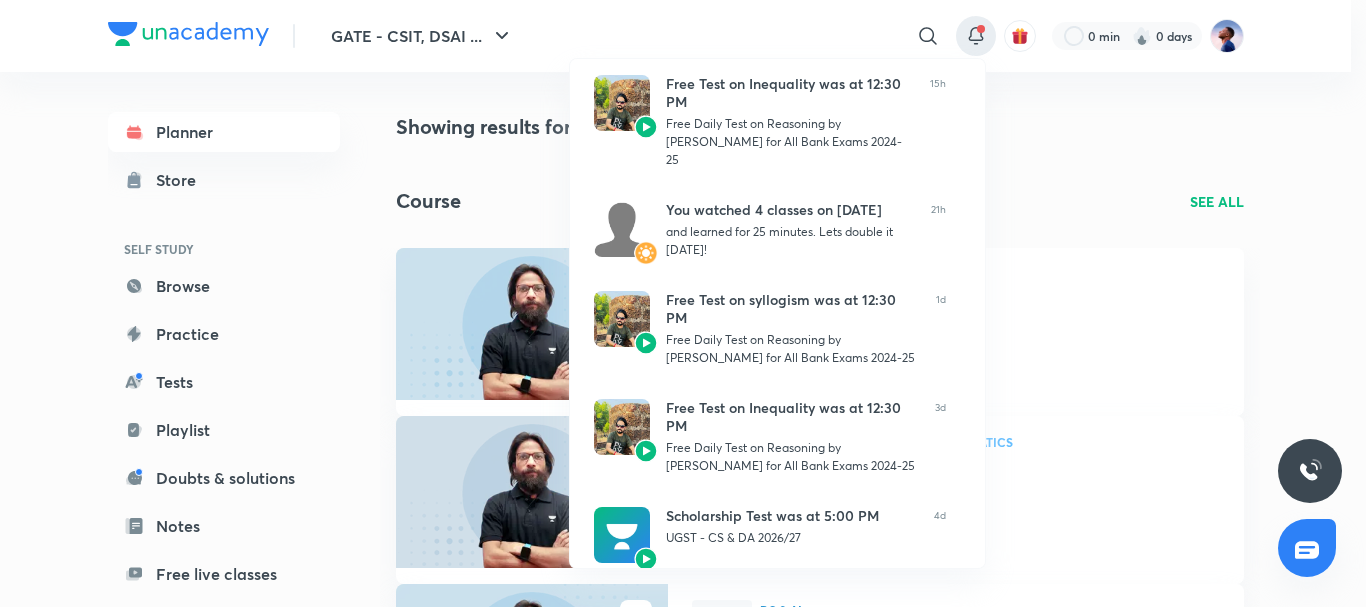 click at bounding box center [683, 303] 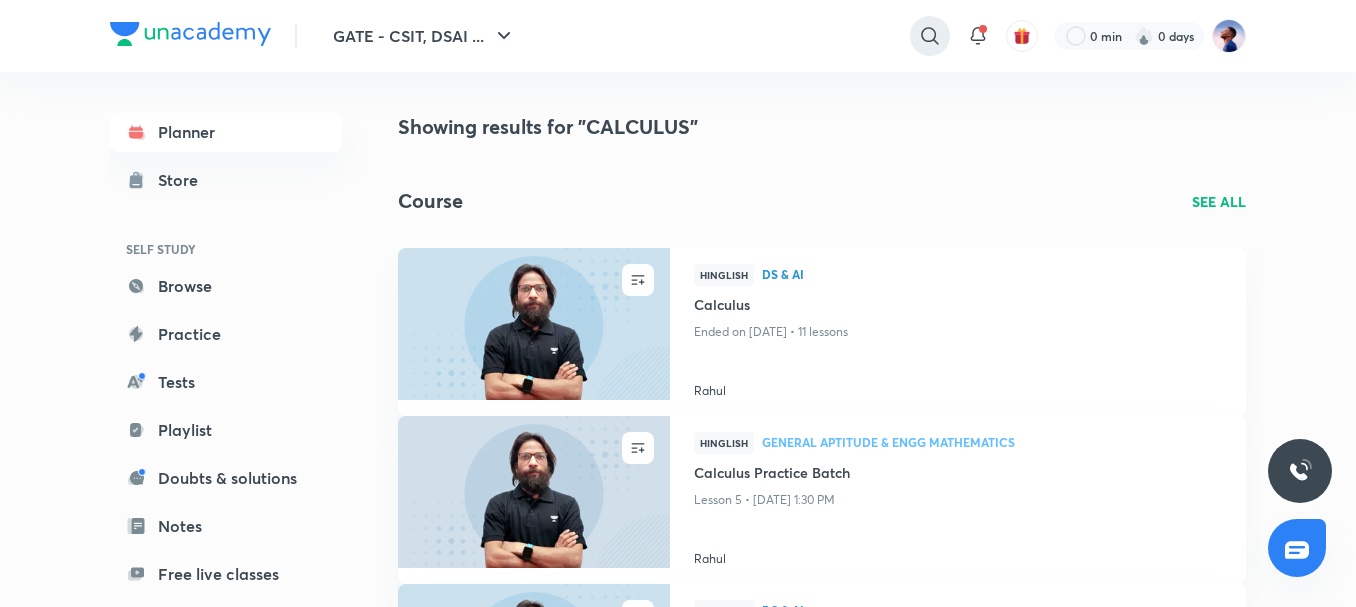 click 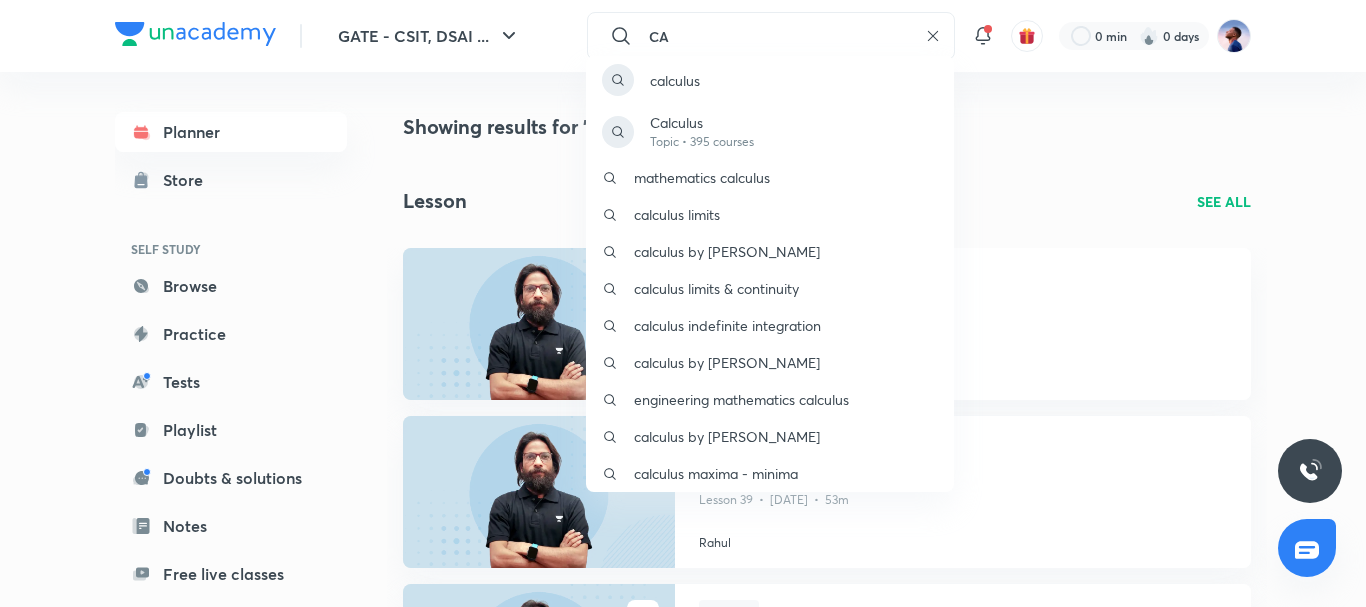 type on "C" 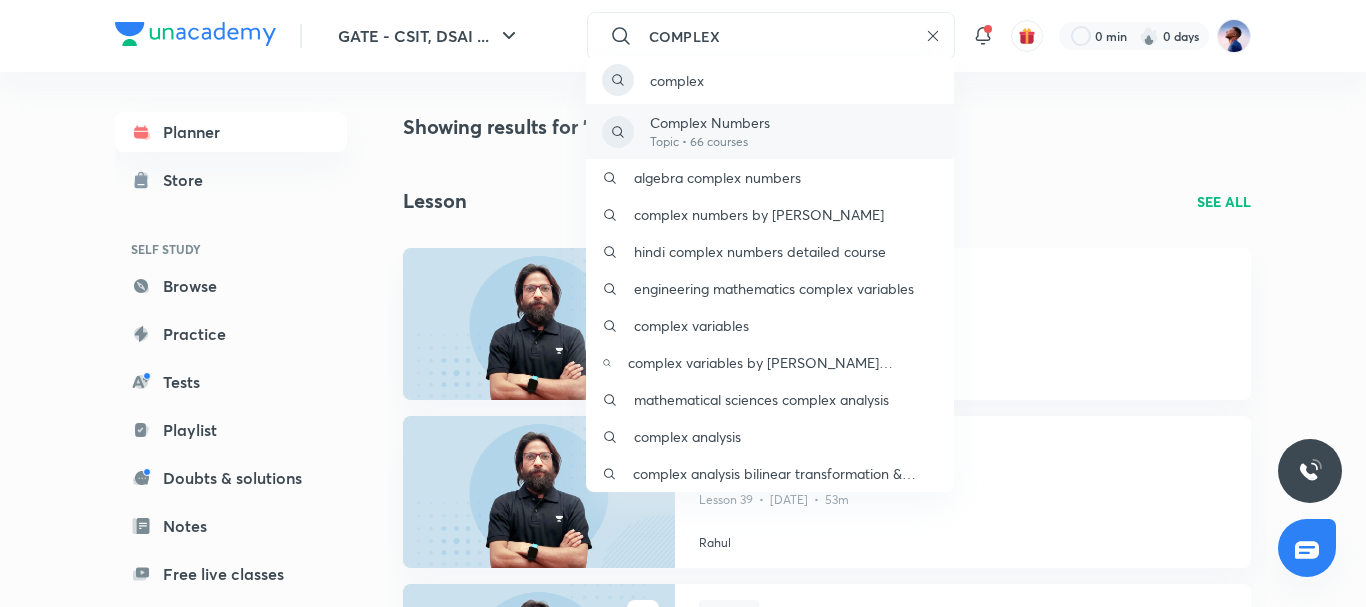 click on "Topic • 66 courses" at bounding box center [710, 142] 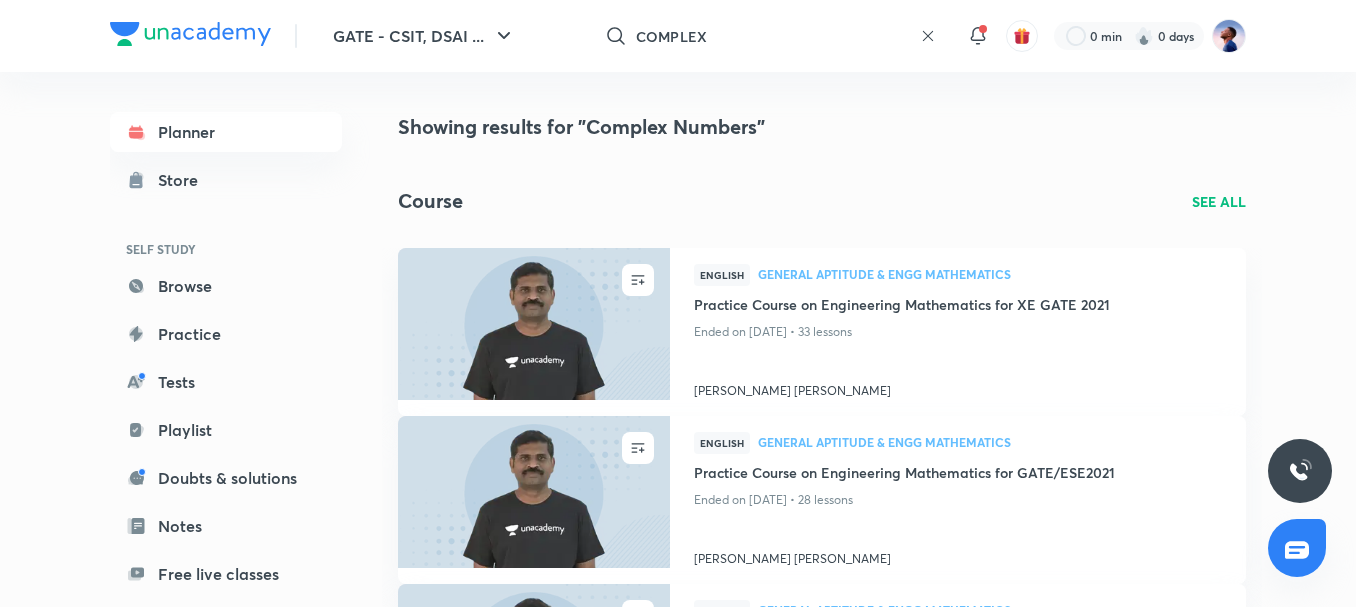 click on "COMPLEX" at bounding box center [774, 36] 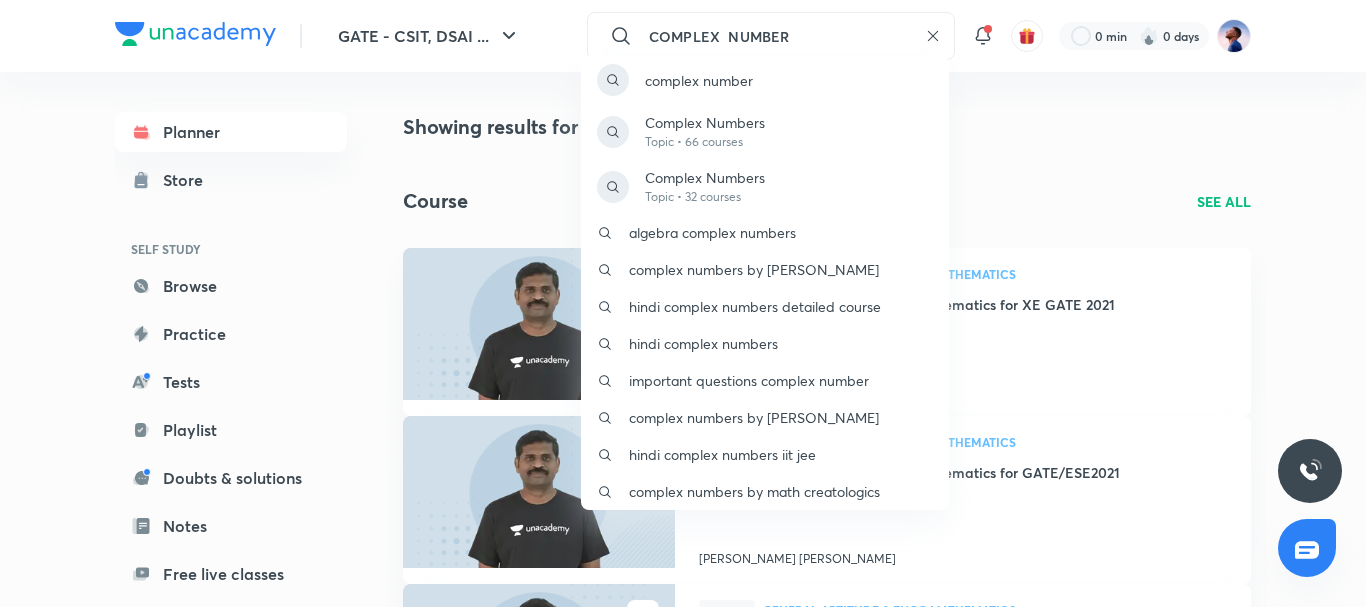 type on "COMPLEX  NUMBER" 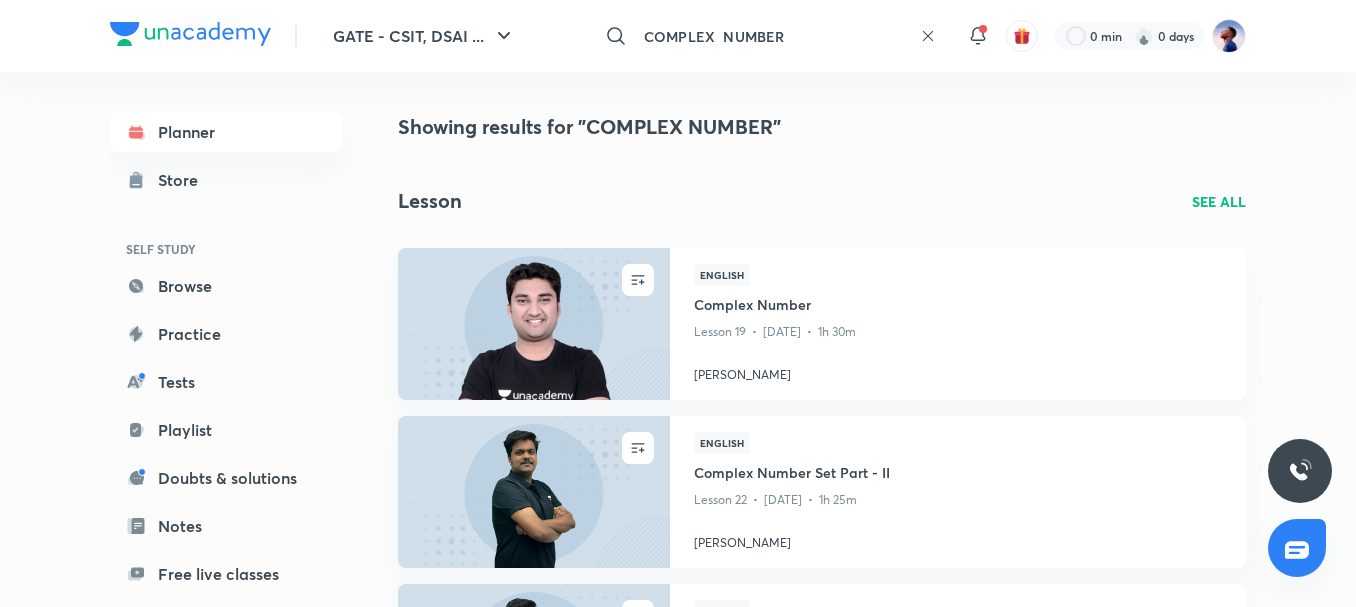 scroll, scrollTop: 100, scrollLeft: 0, axis: vertical 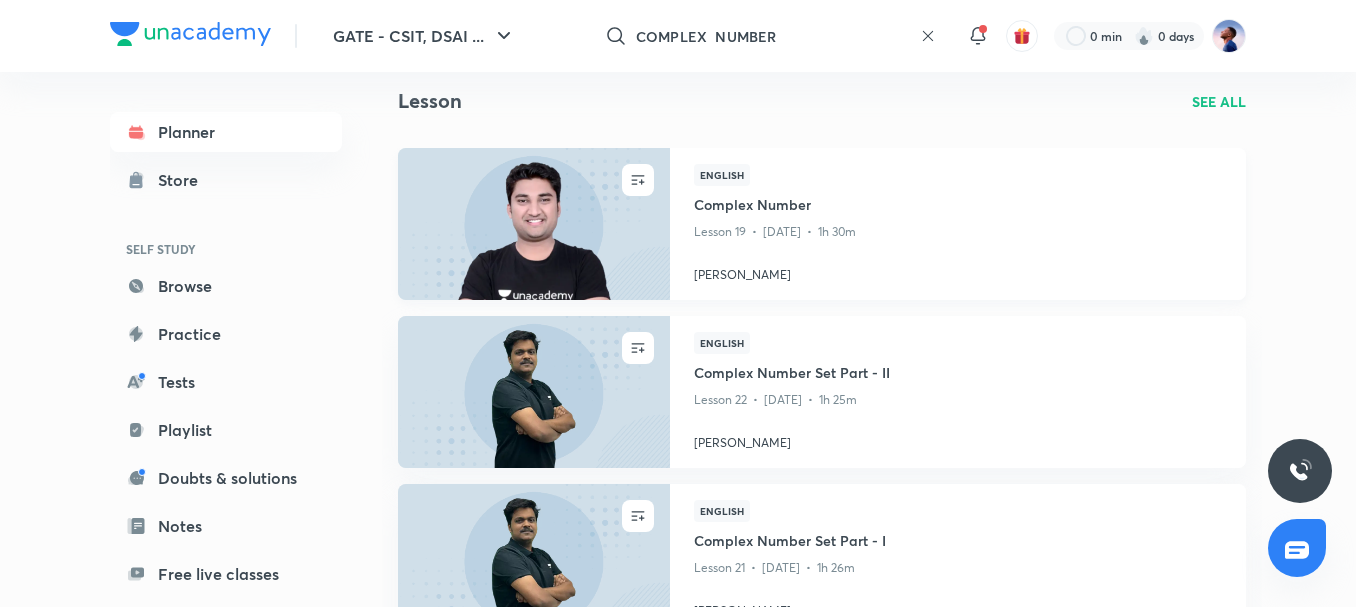 click on "Complex Number" at bounding box center (958, 206) 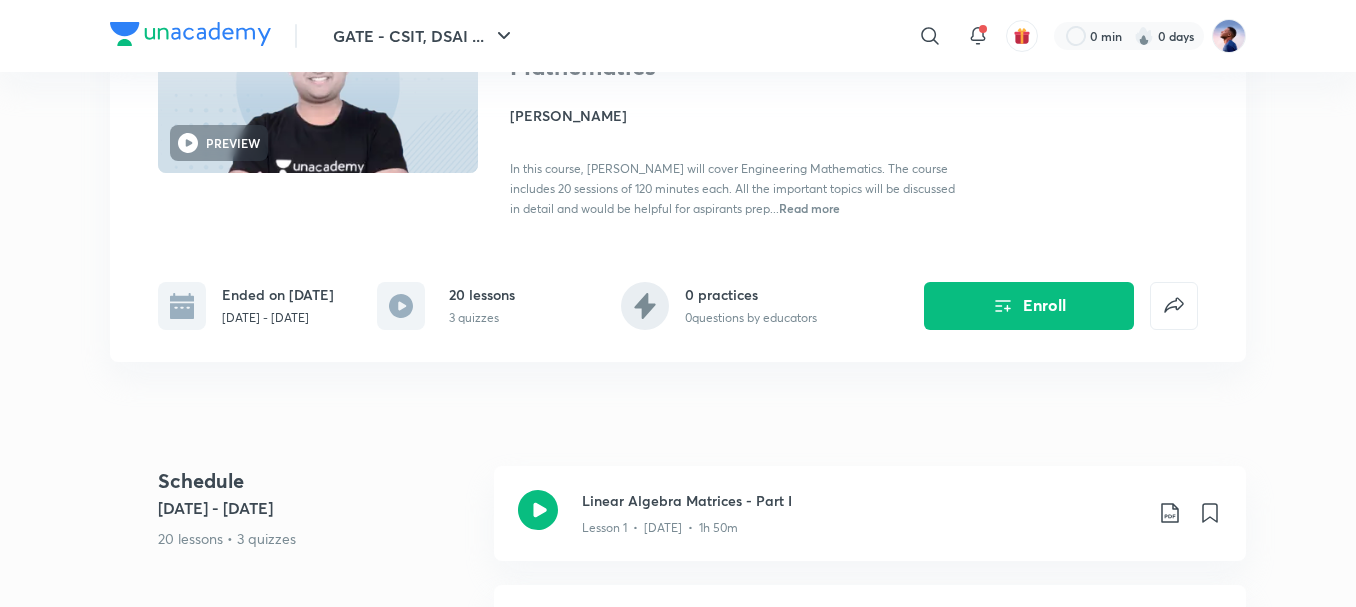 scroll, scrollTop: 200, scrollLeft: 0, axis: vertical 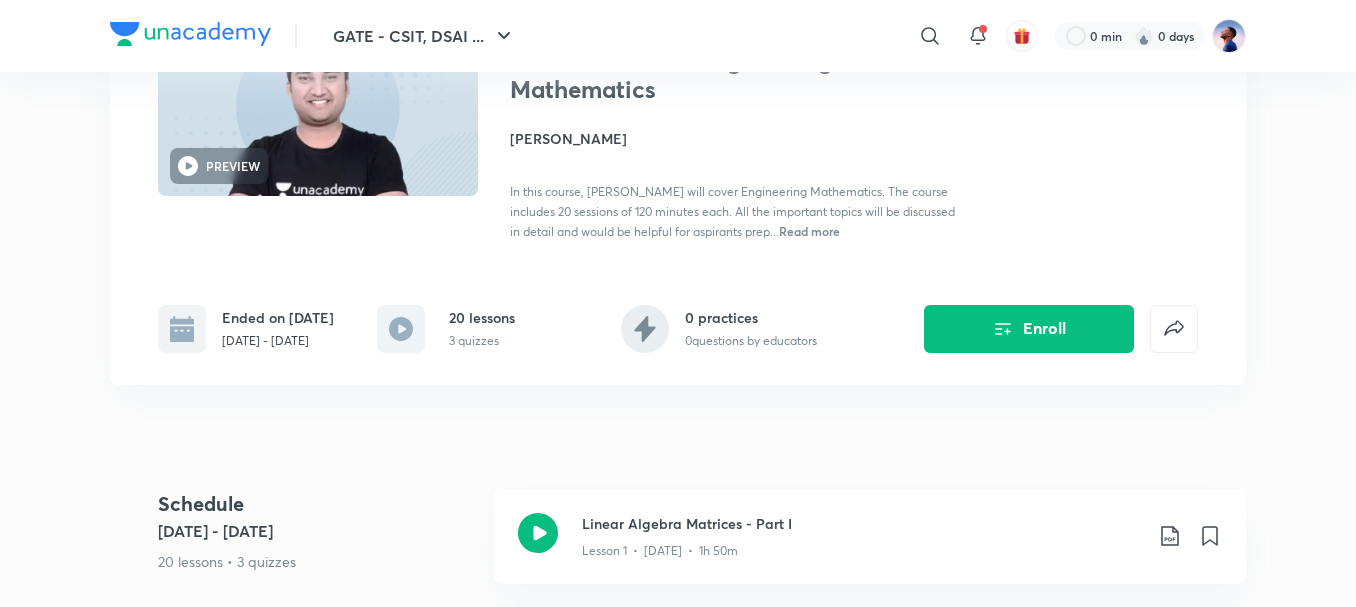 click on "Read more" at bounding box center [809, 231] 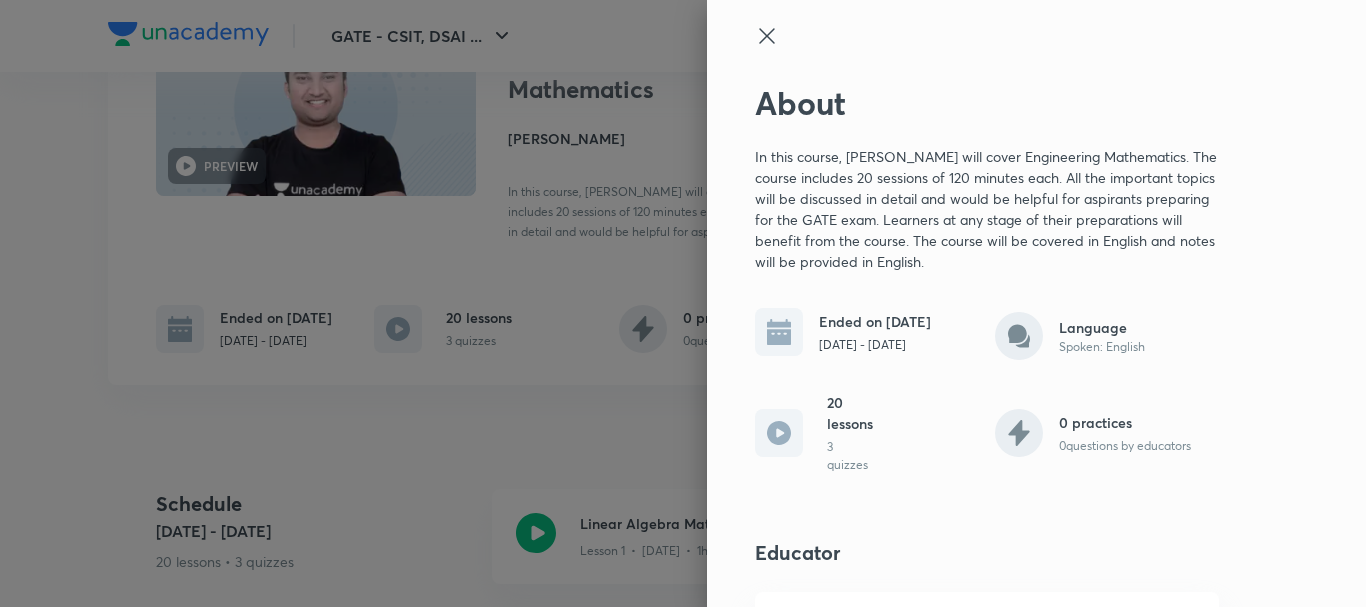 click at bounding box center [683, 303] 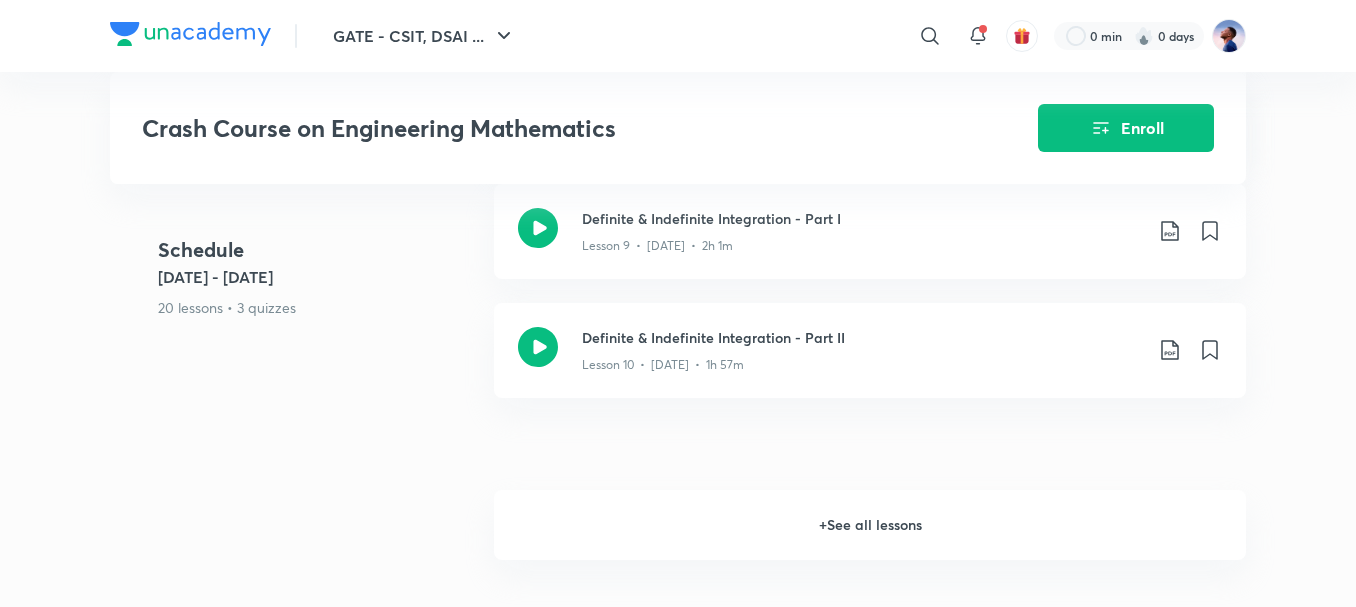 scroll, scrollTop: 1500, scrollLeft: 0, axis: vertical 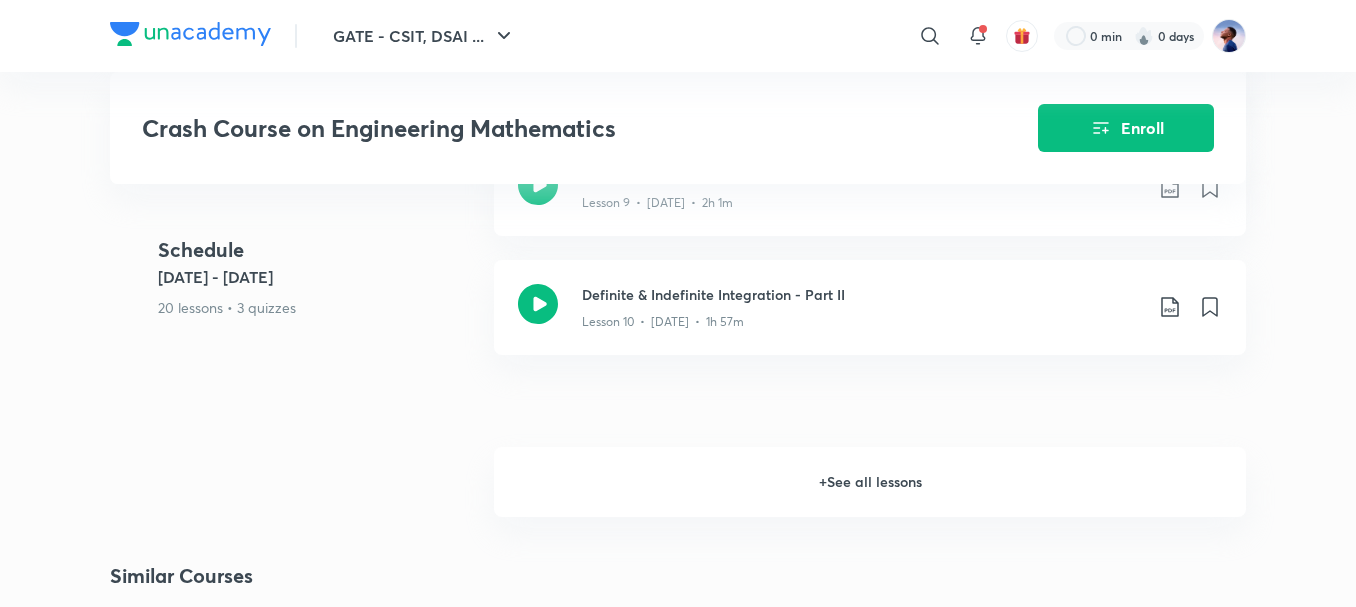 click on "+  See all lessons" at bounding box center [870, 482] 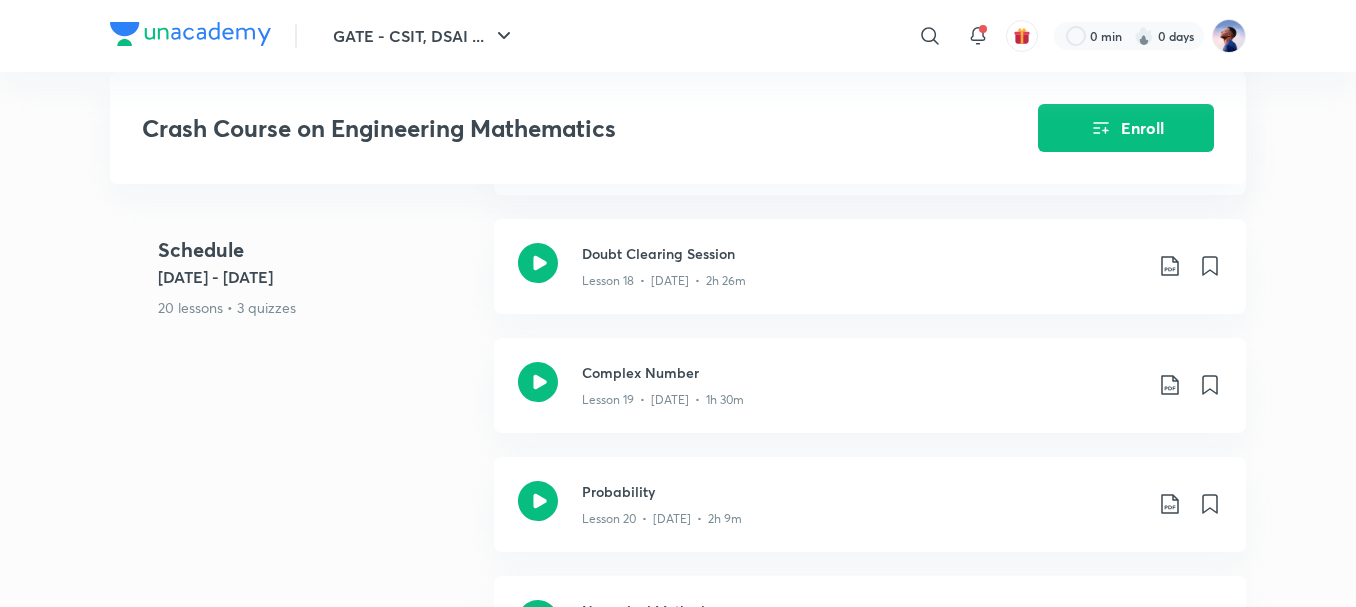 scroll, scrollTop: 2500, scrollLeft: 0, axis: vertical 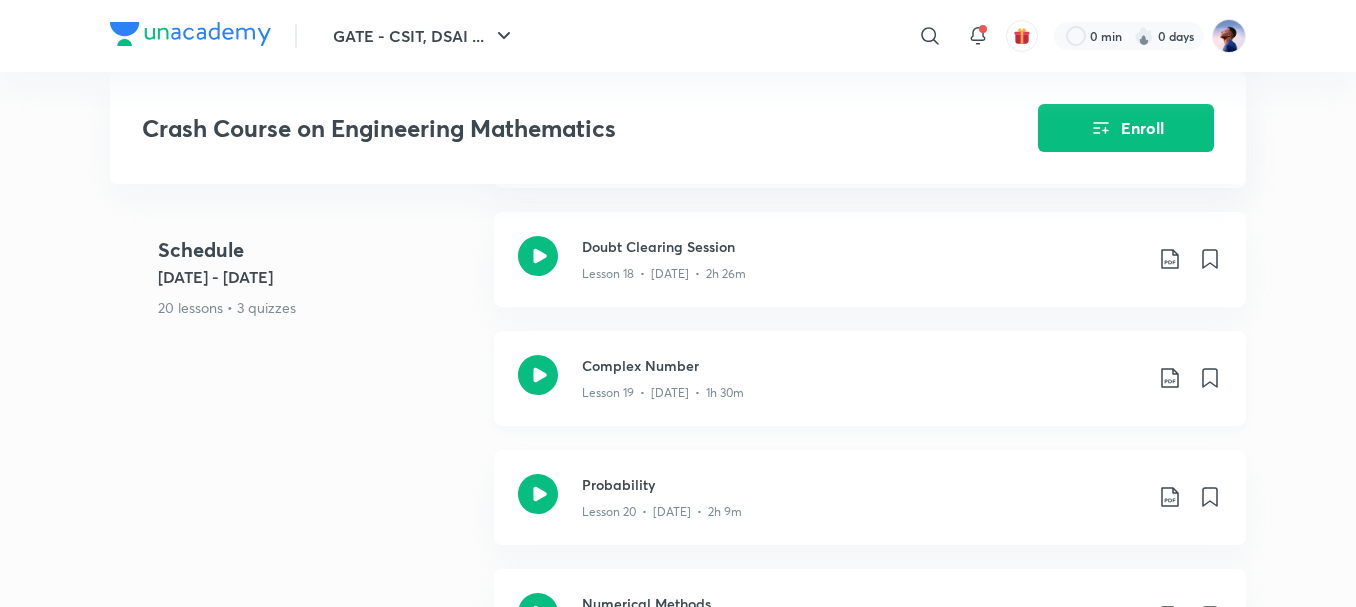 click 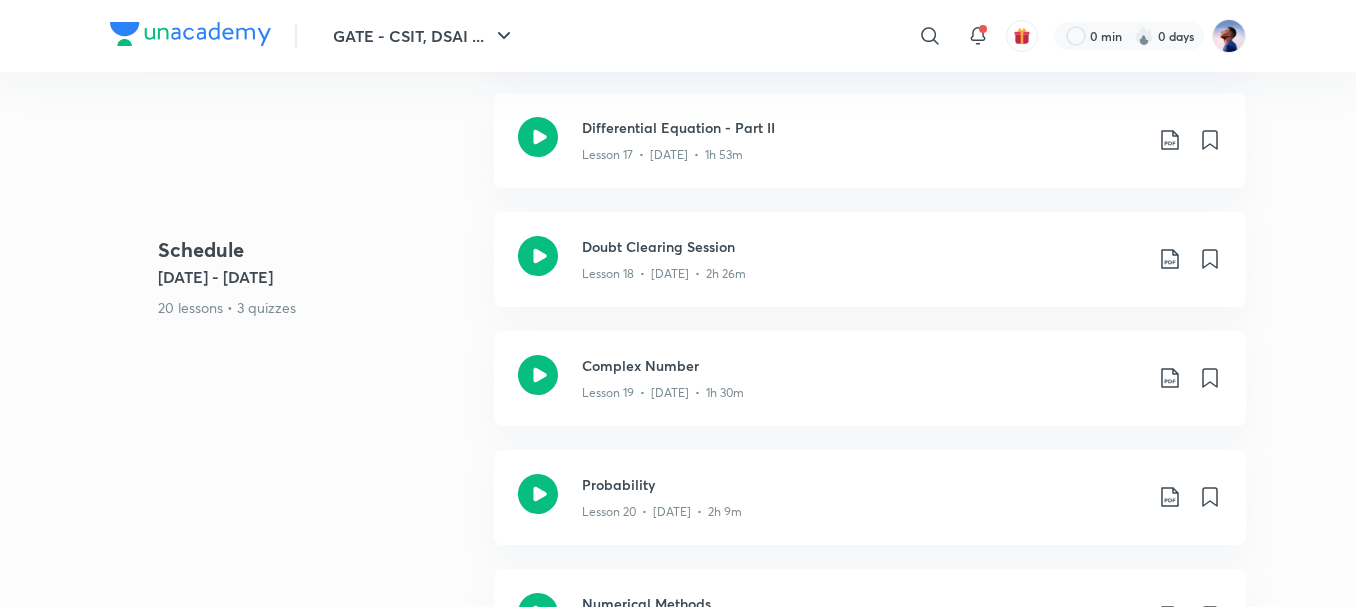 scroll, scrollTop: 0, scrollLeft: 0, axis: both 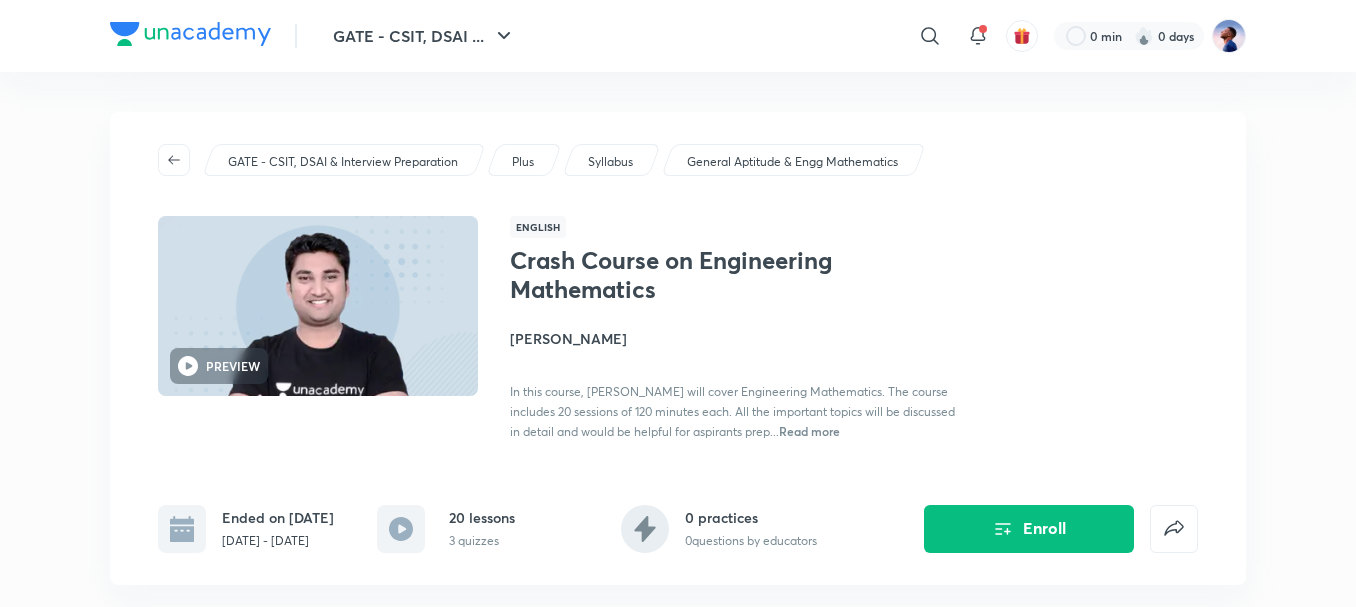 click on "Apoorv Mittal" at bounding box center (734, 338) 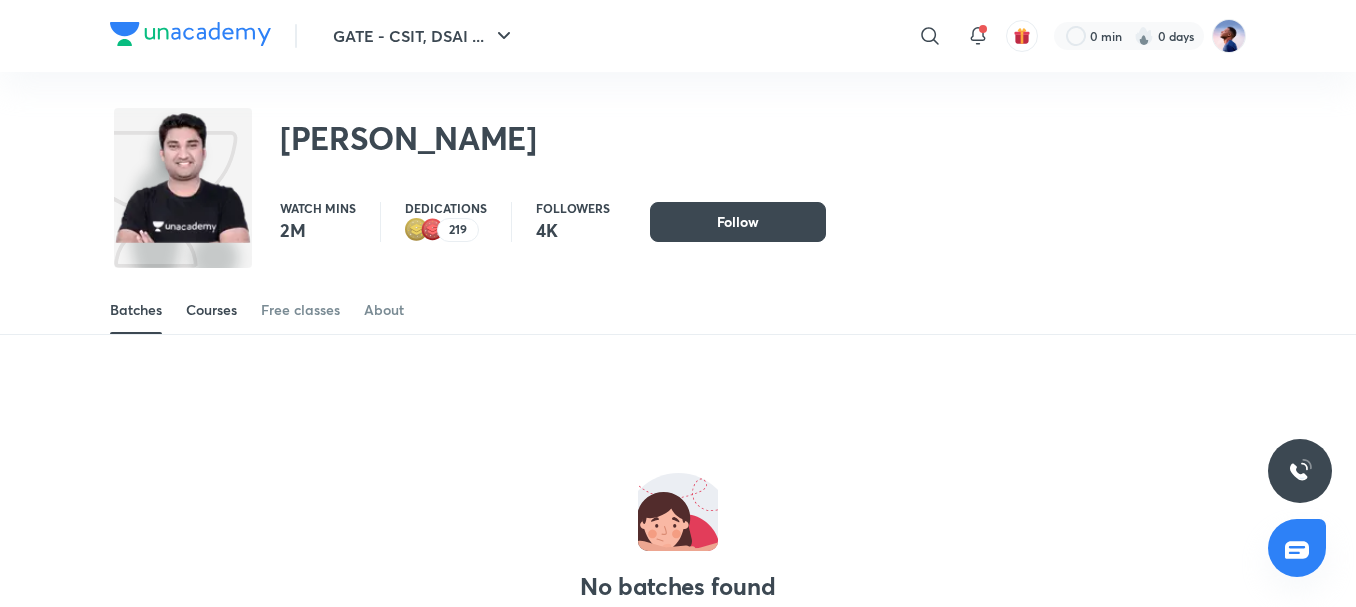 click on "Courses" at bounding box center [211, 310] 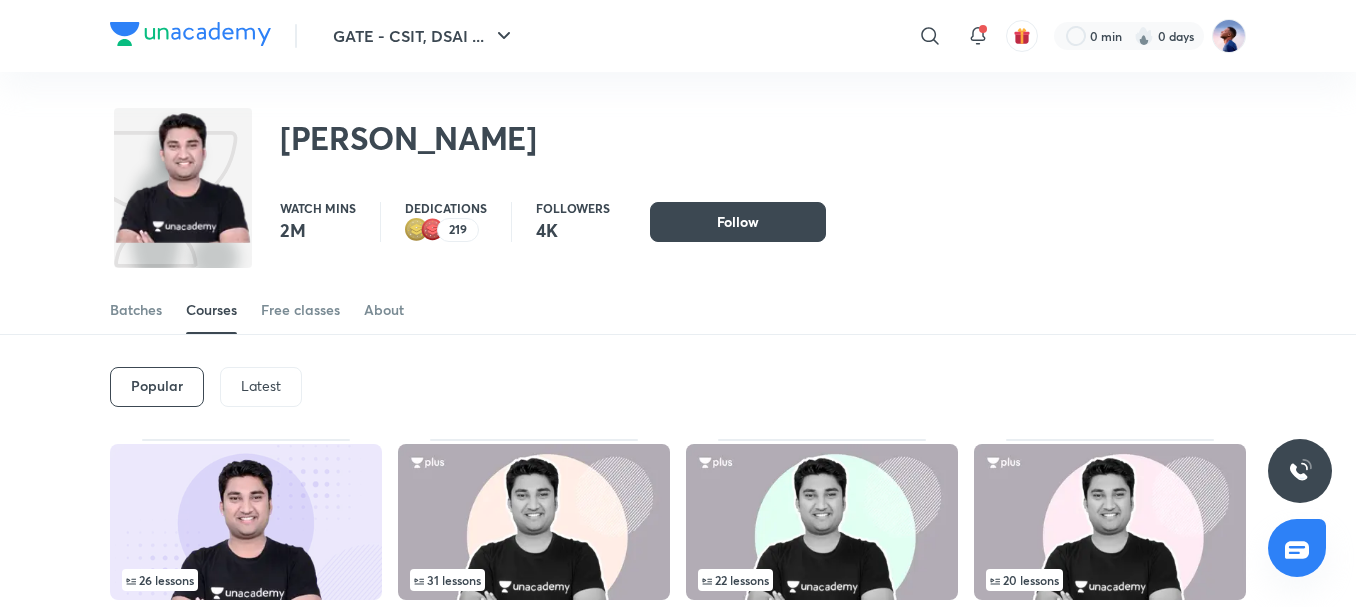 click on "Latest" at bounding box center [261, 387] 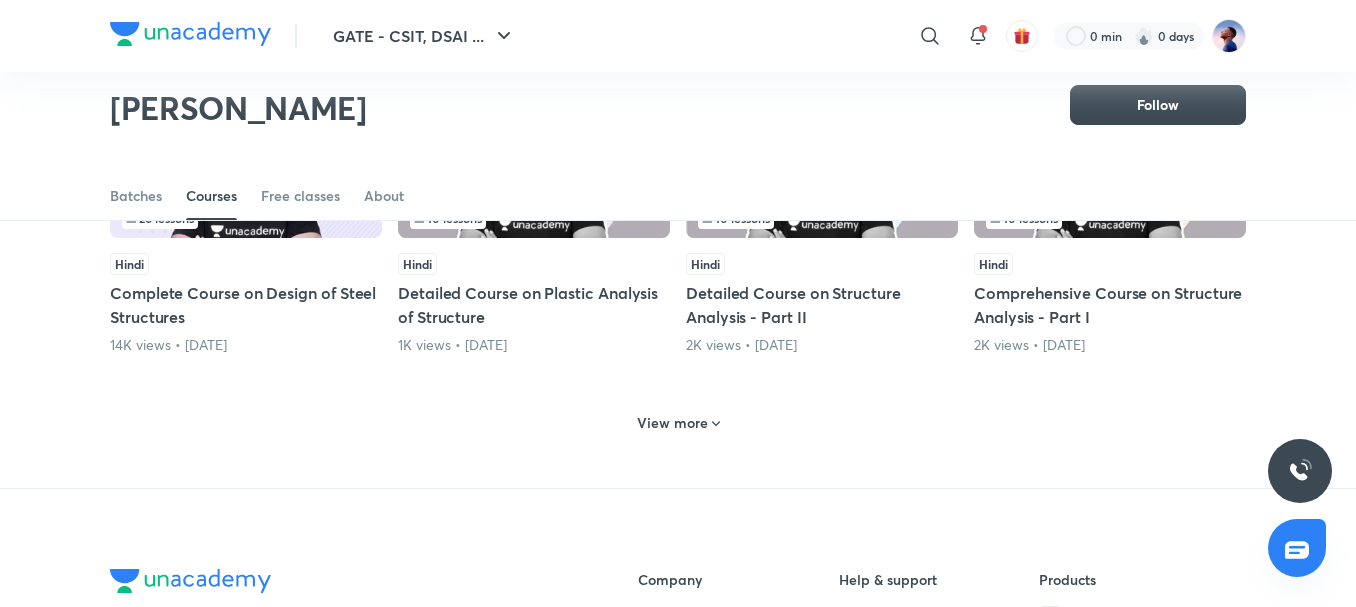 scroll, scrollTop: 962, scrollLeft: 0, axis: vertical 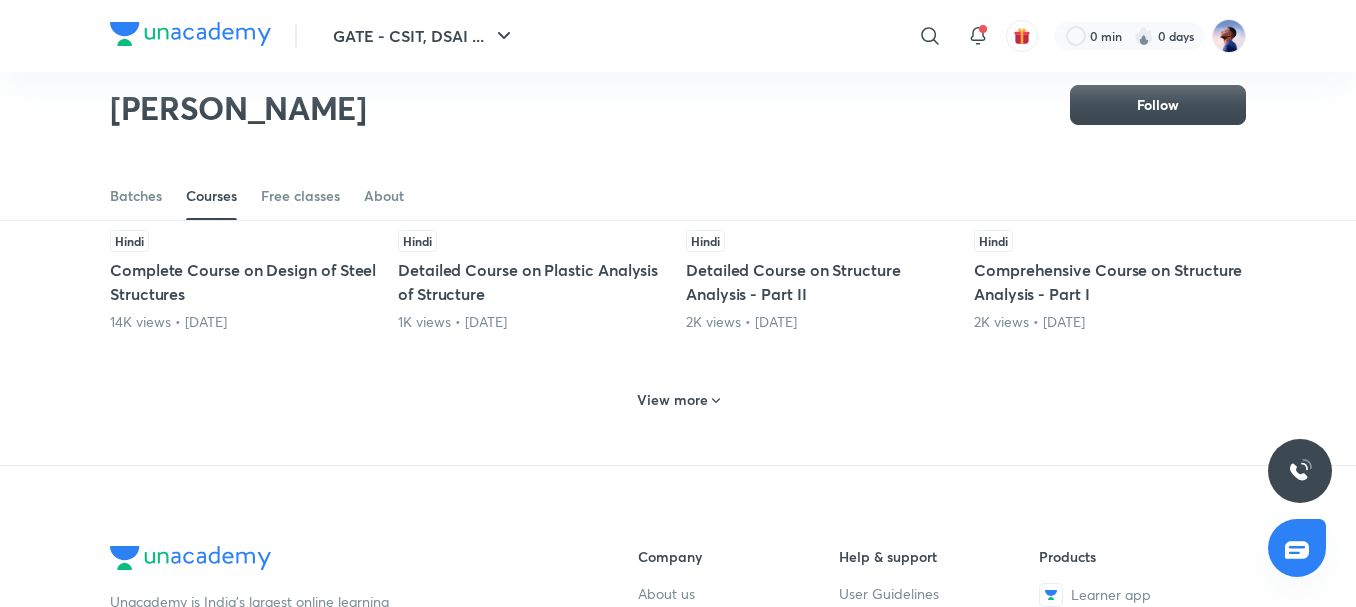click on "View more" at bounding box center (672, 400) 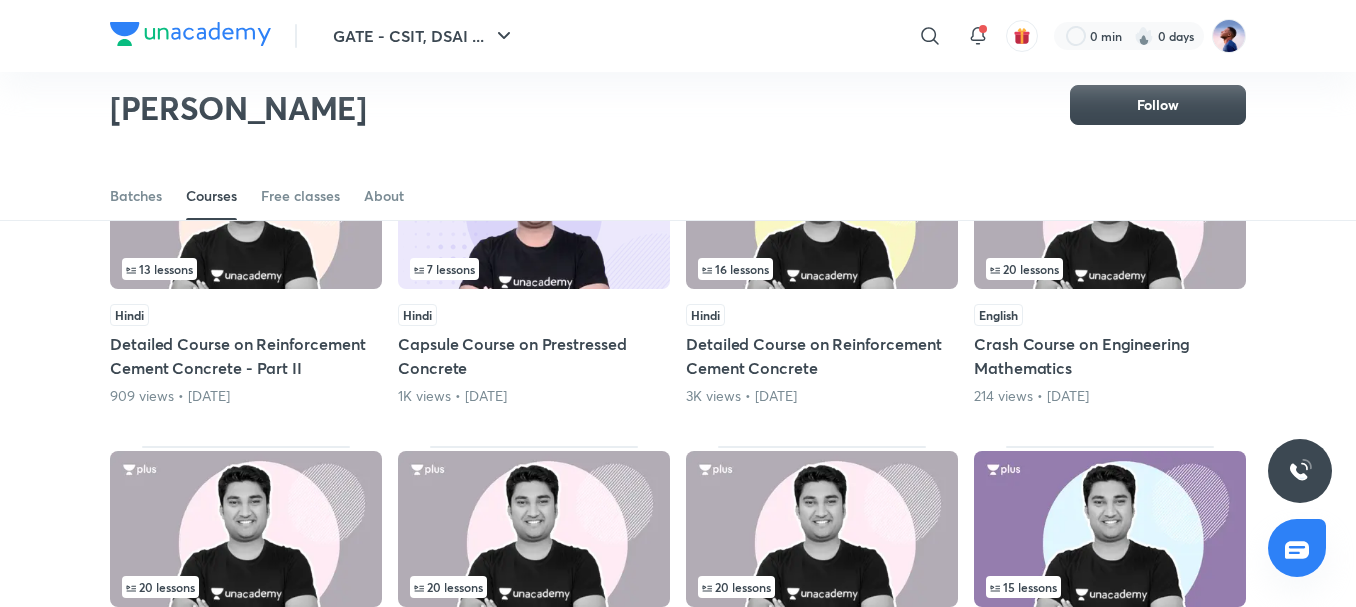 scroll, scrollTop: 1562, scrollLeft: 0, axis: vertical 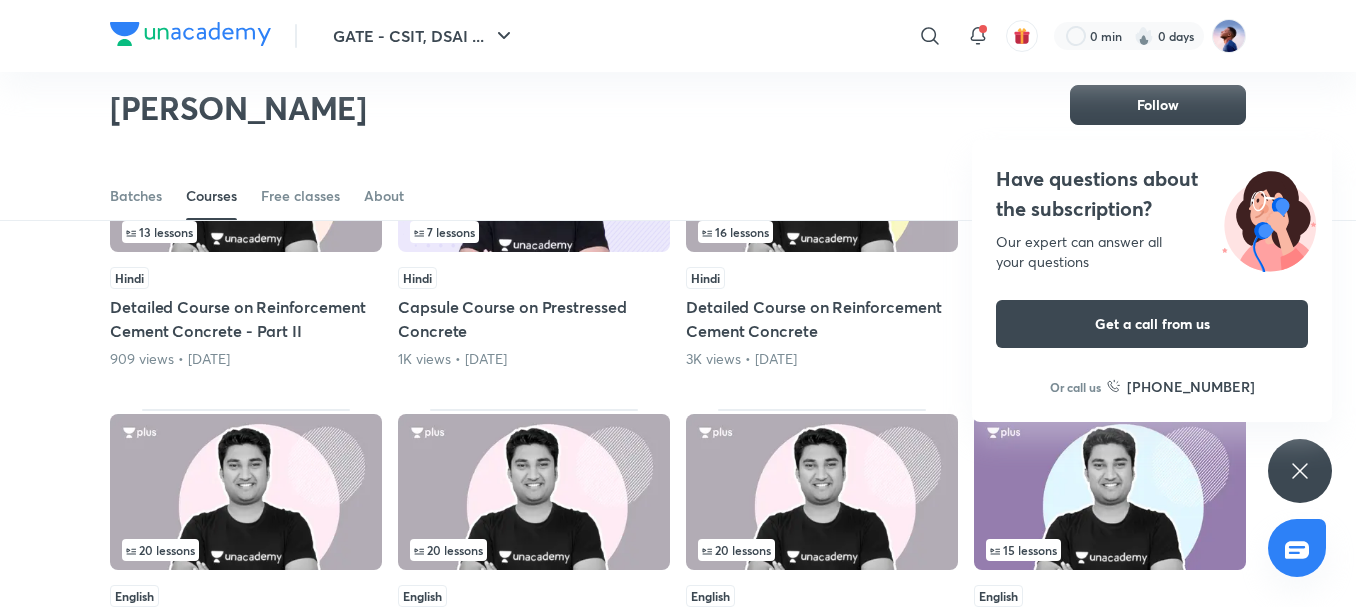 click 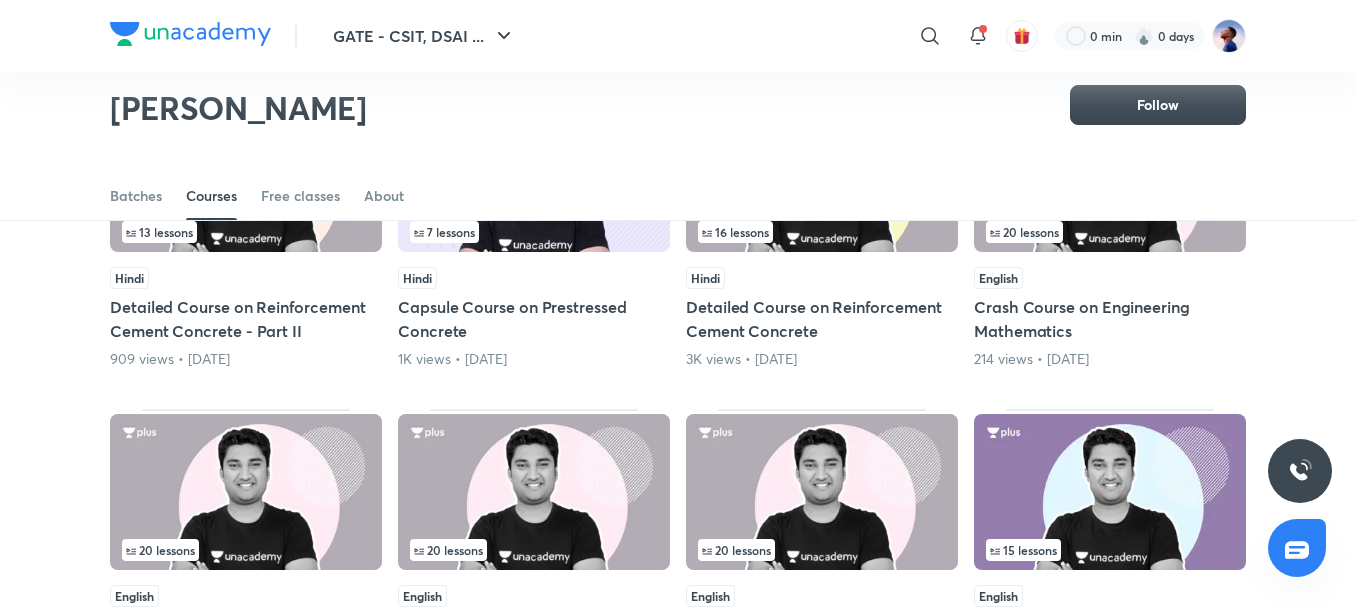 click on "Crash Course on Engineering Mathematics" at bounding box center [1110, 319] 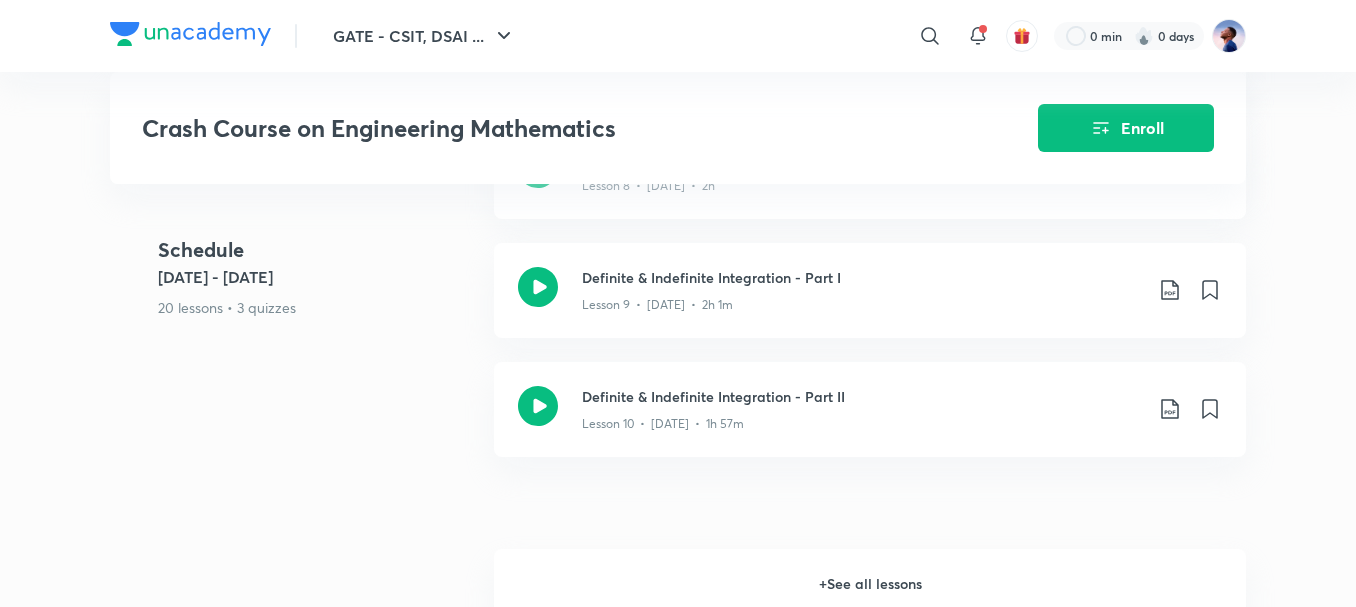 scroll, scrollTop: 1600, scrollLeft: 0, axis: vertical 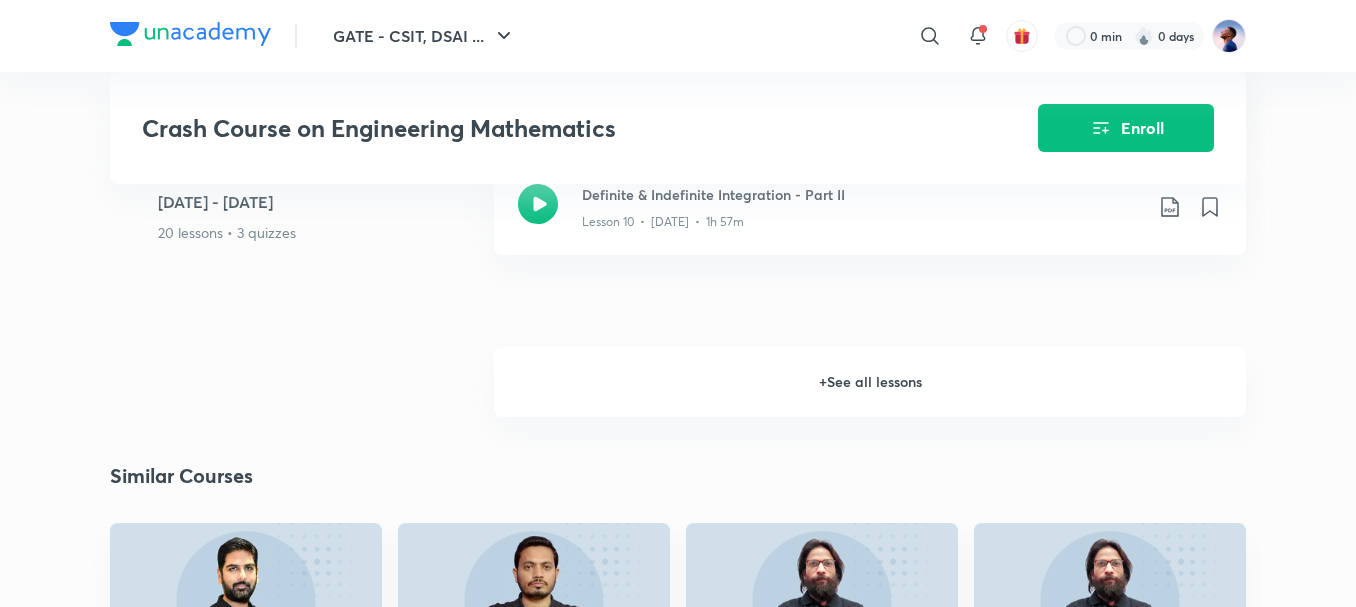 click on "+  See all lessons" at bounding box center (870, 382) 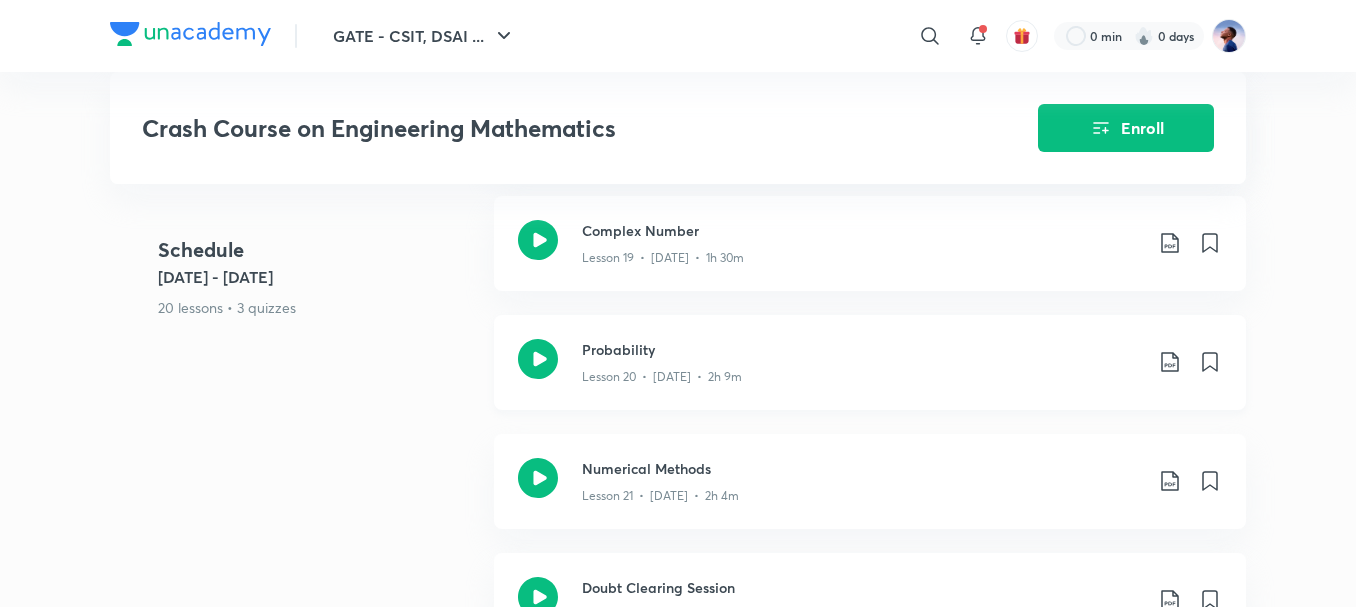 scroll, scrollTop: 2600, scrollLeft: 0, axis: vertical 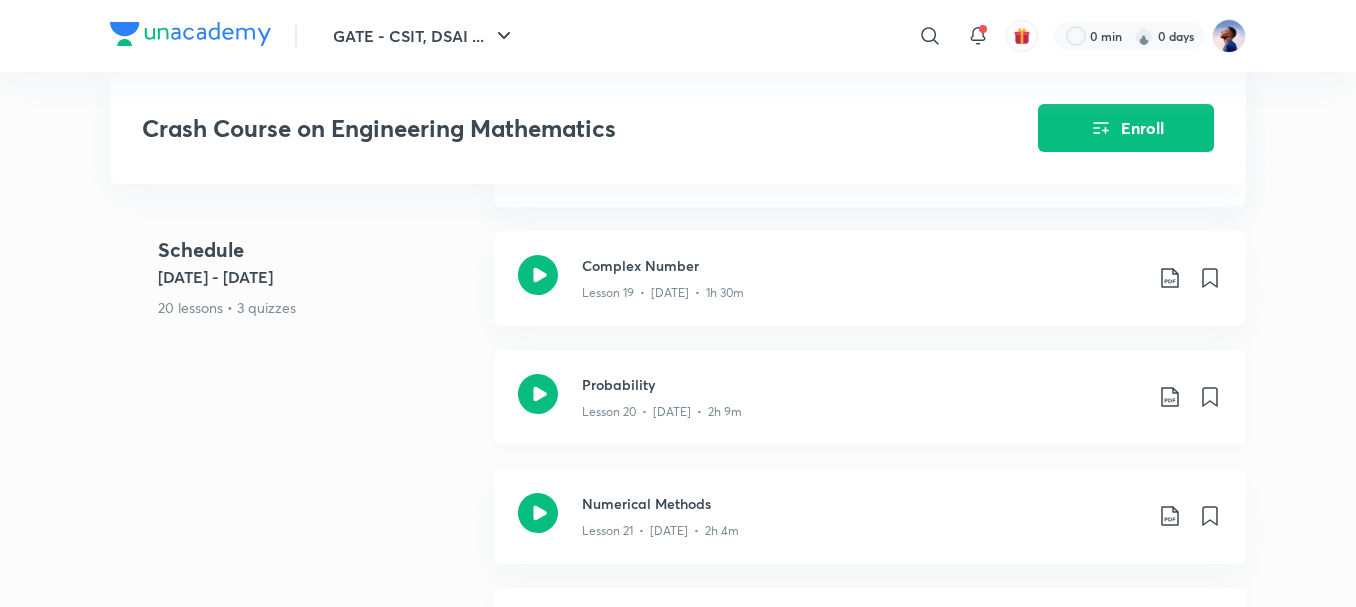 click 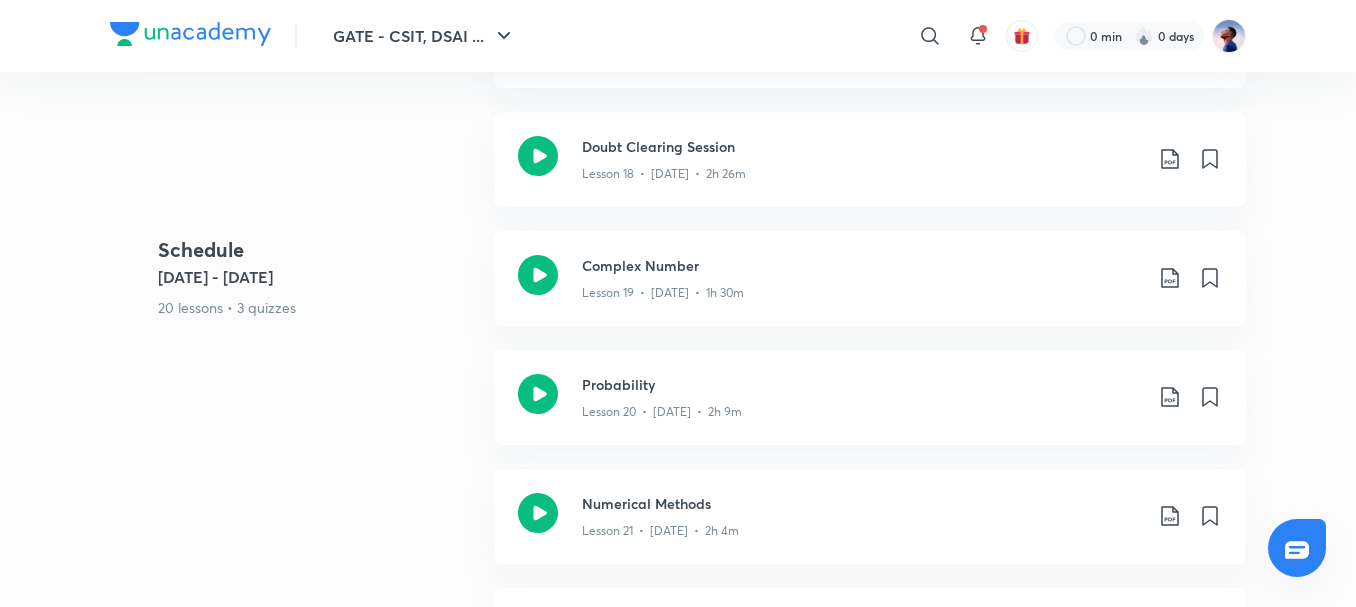 scroll, scrollTop: 0, scrollLeft: 0, axis: both 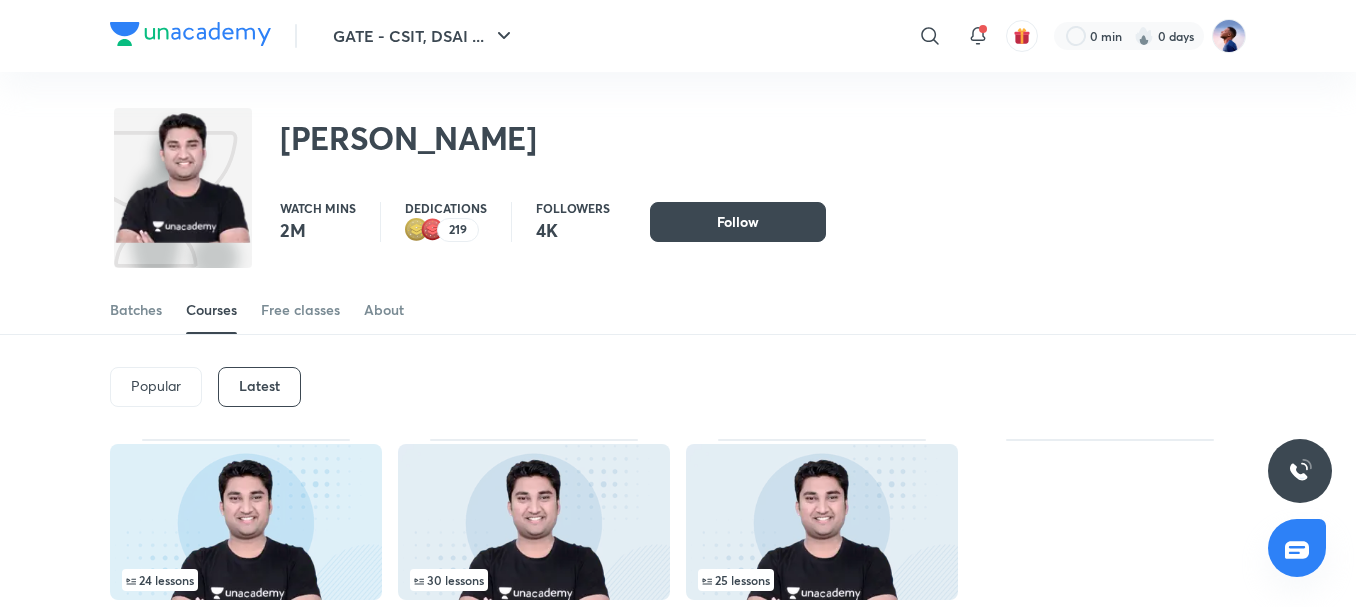 click on "Latest" at bounding box center [259, 386] 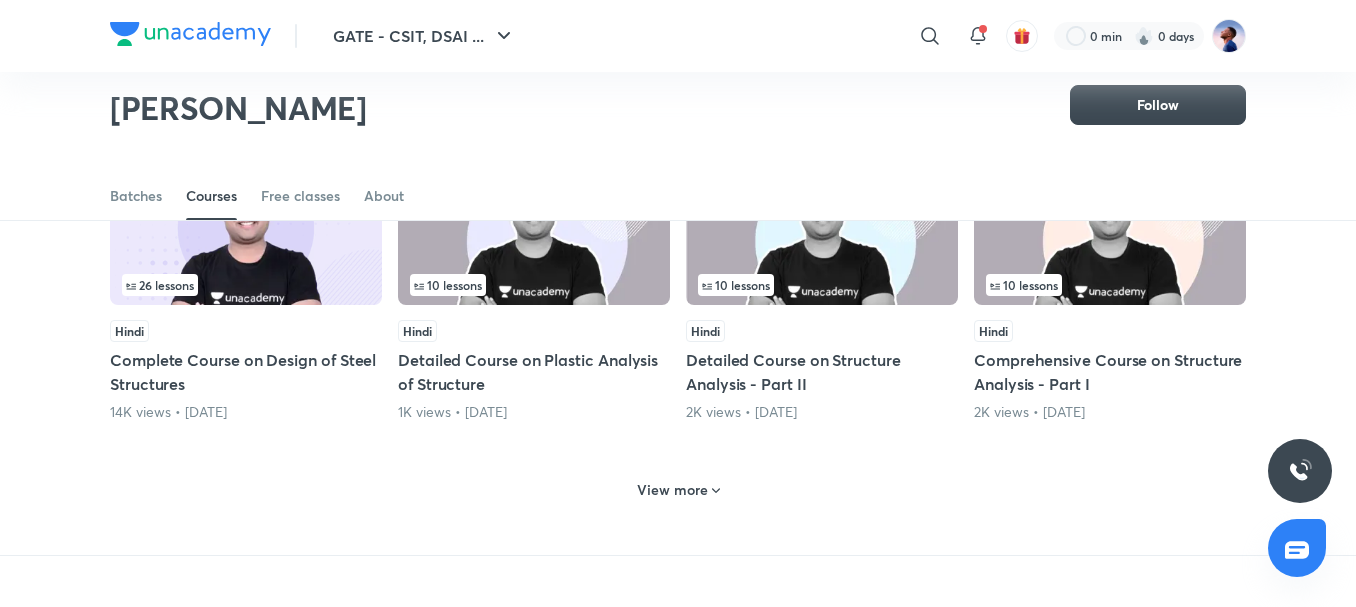 scroll, scrollTop: 886, scrollLeft: 0, axis: vertical 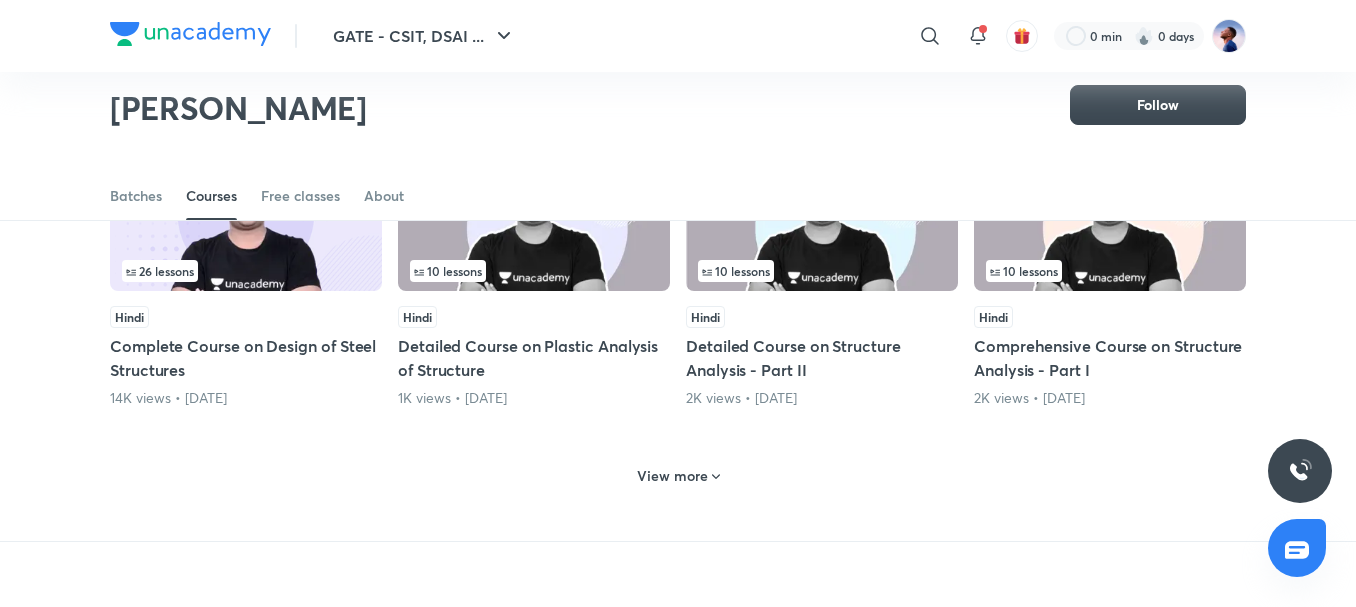click on "View more" at bounding box center (672, 476) 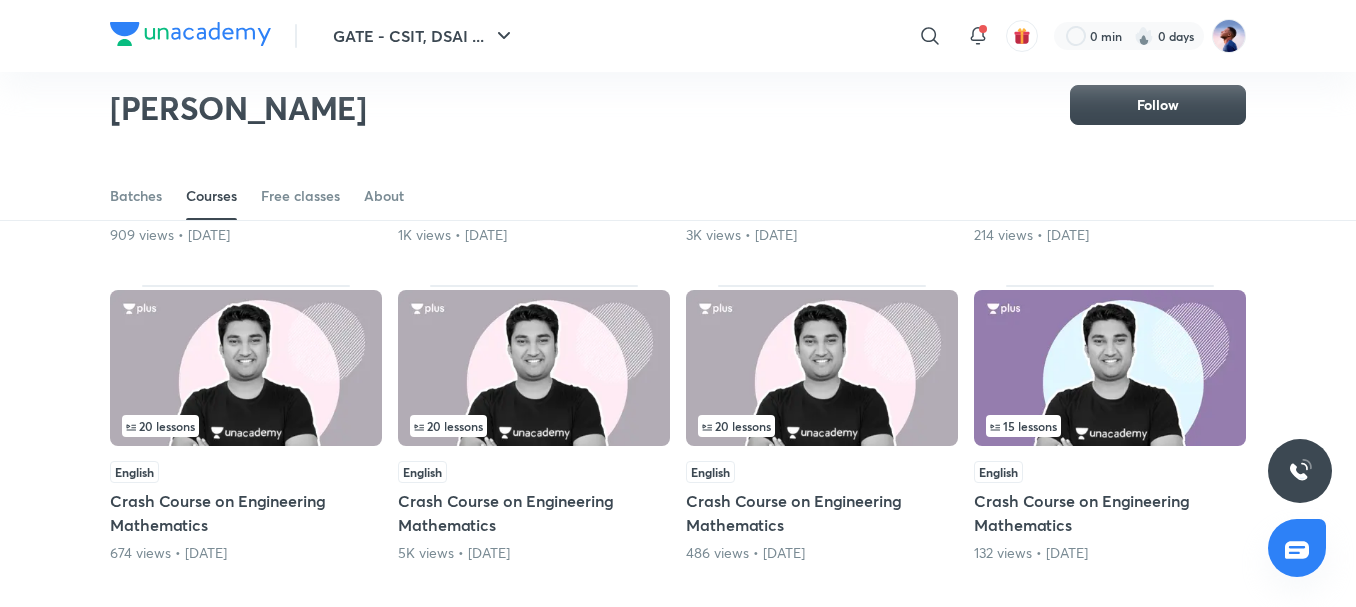scroll, scrollTop: 1786, scrollLeft: 0, axis: vertical 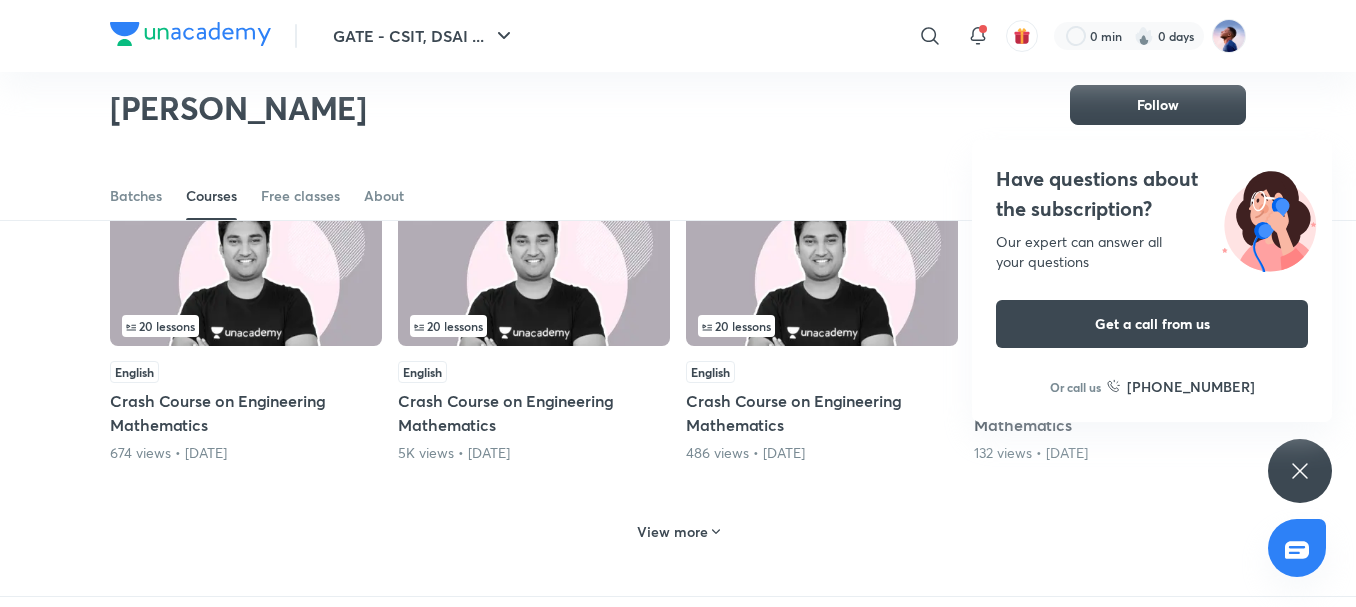 click on "Have questions about the subscription? Our expert can answer all your questions Get a call from us Or call us +91 8585858585" at bounding box center [1152, 281] 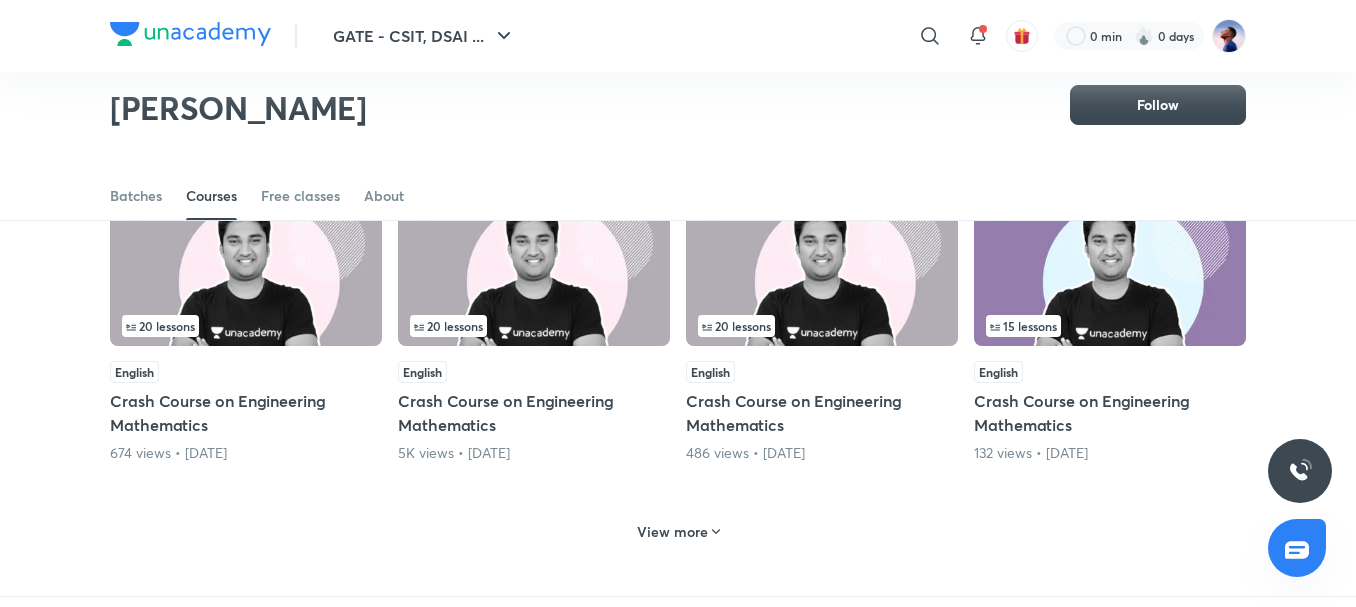 click on "Crash Course on Engineering Mathematics" at bounding box center (1110, 413) 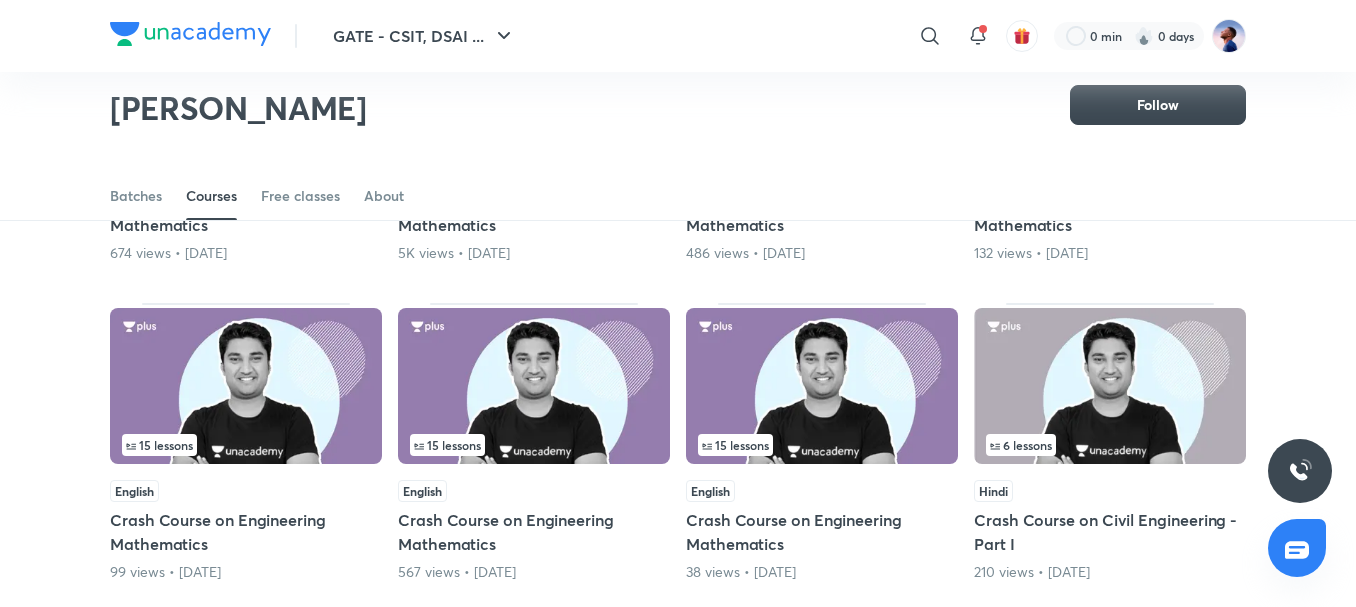 scroll, scrollTop: 1886, scrollLeft: 0, axis: vertical 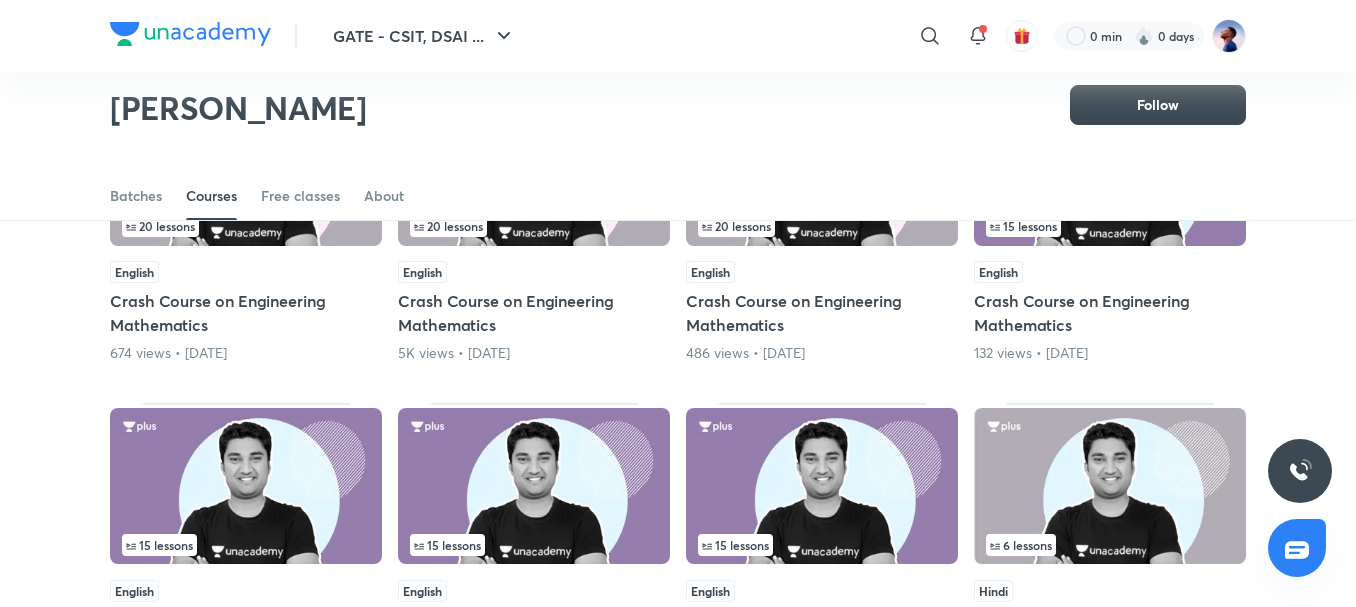 click on "Crash Course on Engineering Mathematics" at bounding box center (534, 313) 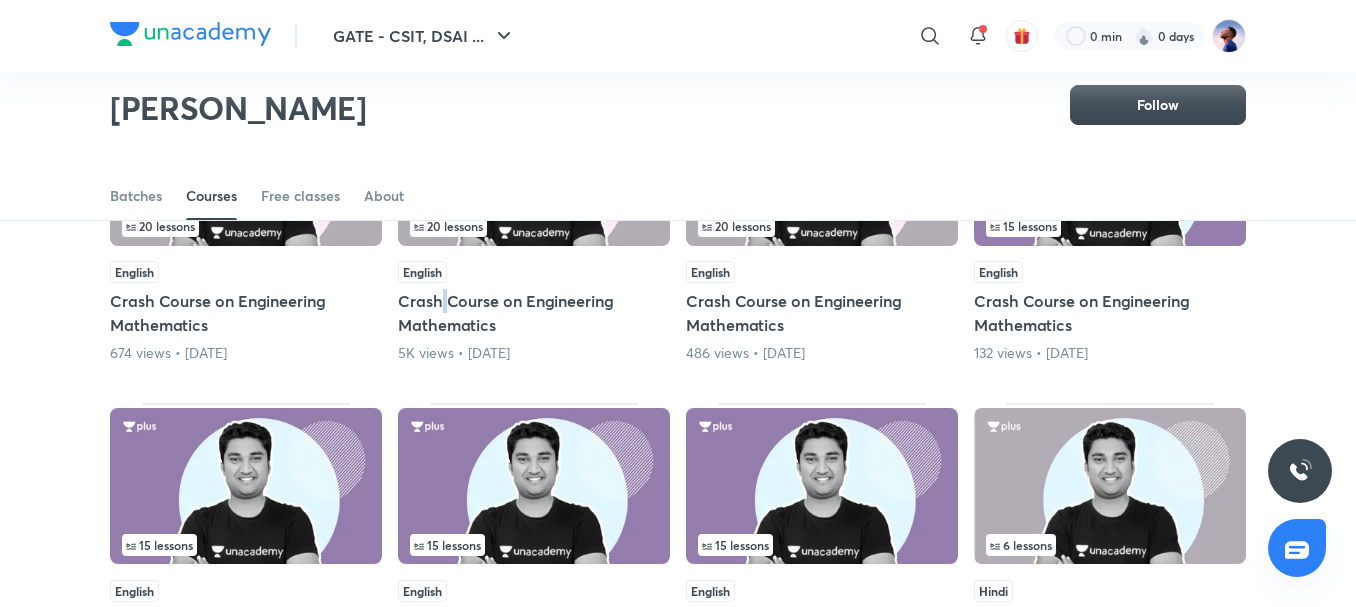 click on "Crash Course on Engineering Mathematics" at bounding box center [534, 313] 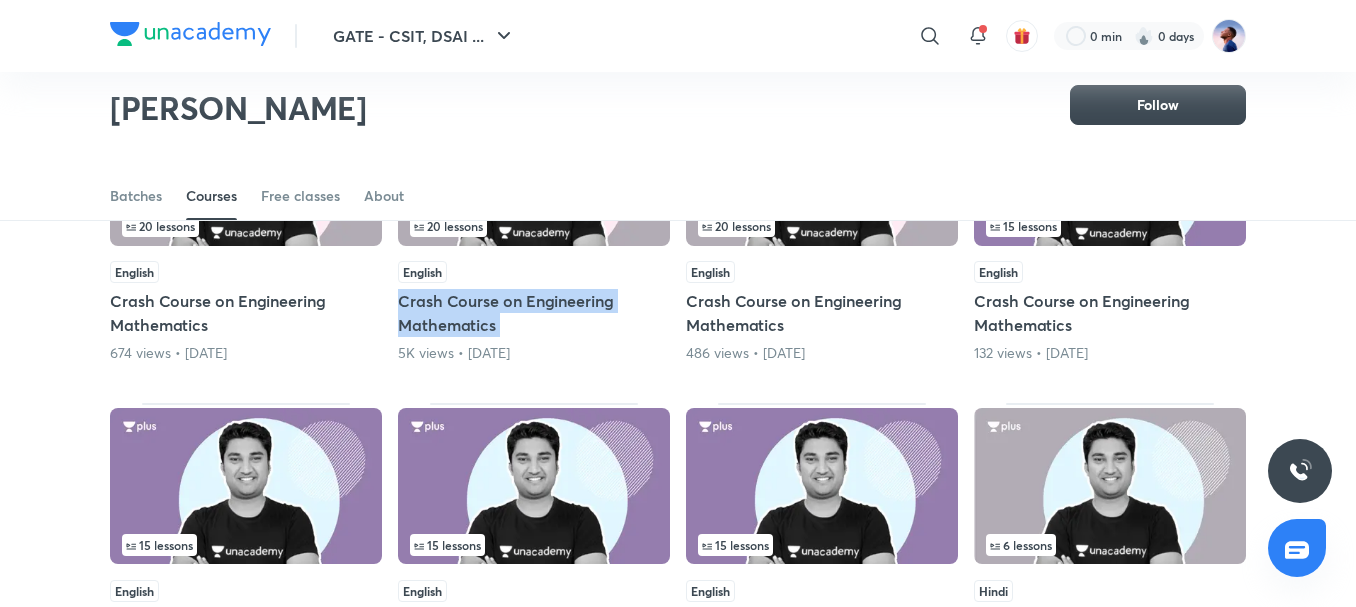 click on "Crash Course on Engineering Mathematics" at bounding box center [534, 313] 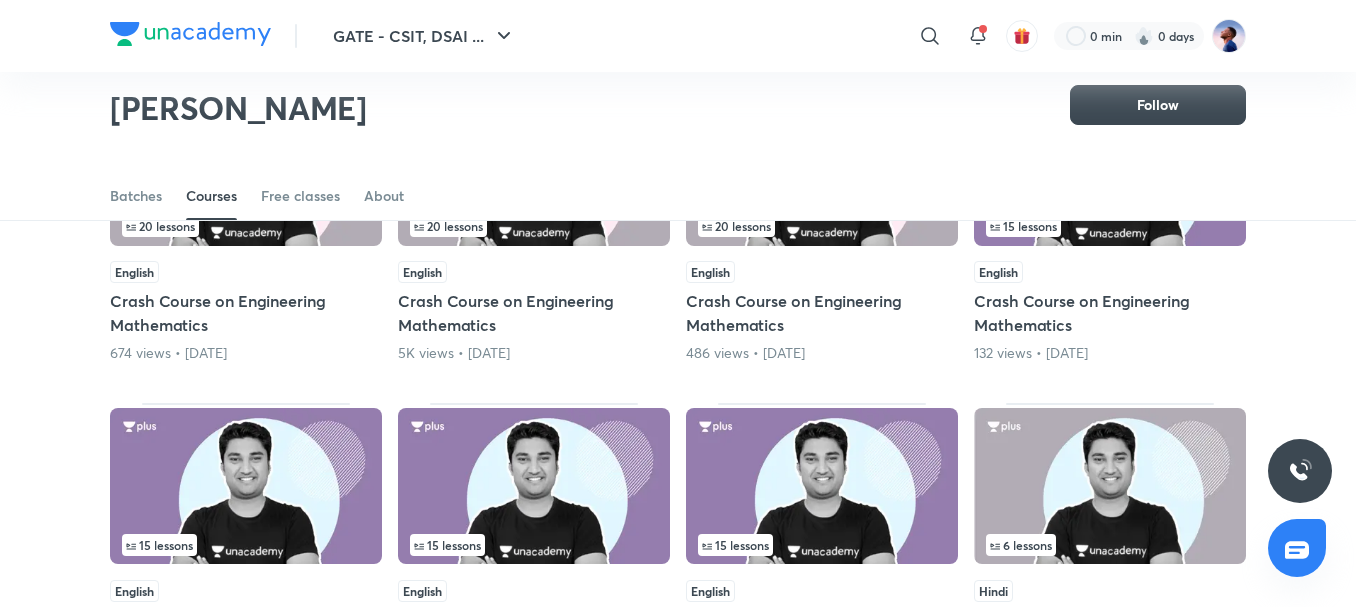 click on "20   lessons English Crash Course on Engineering Mathematics 5K views  •  5 years ago" at bounding box center (534, 224) 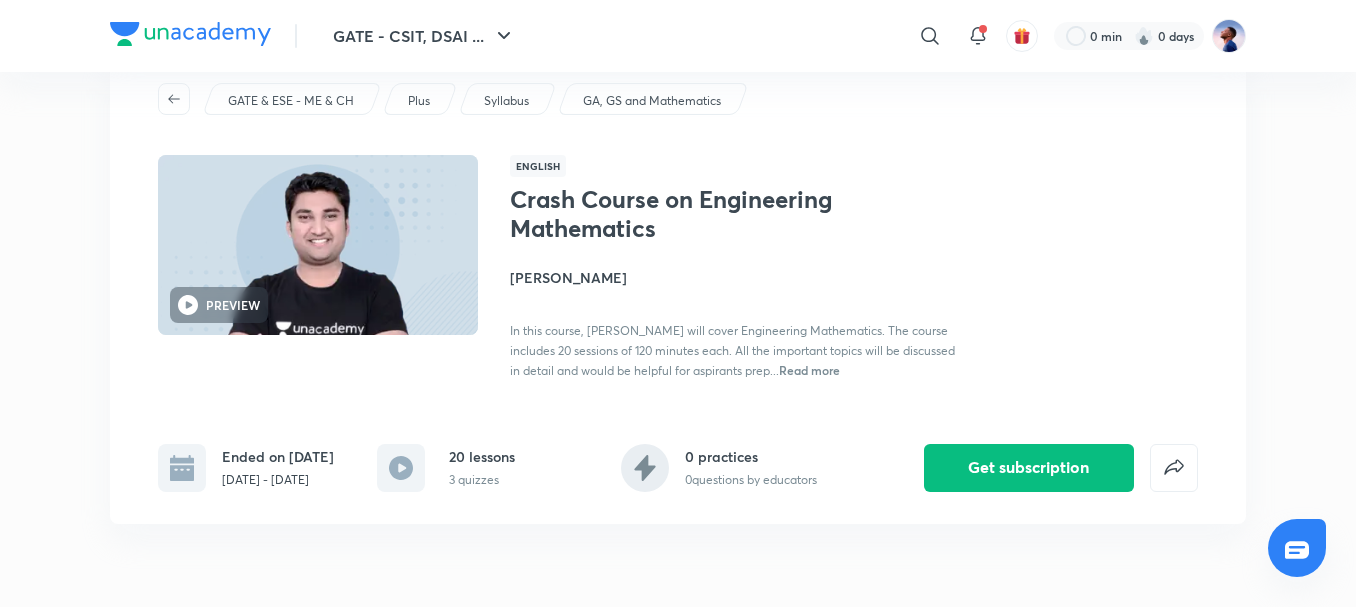 scroll, scrollTop: 201, scrollLeft: 0, axis: vertical 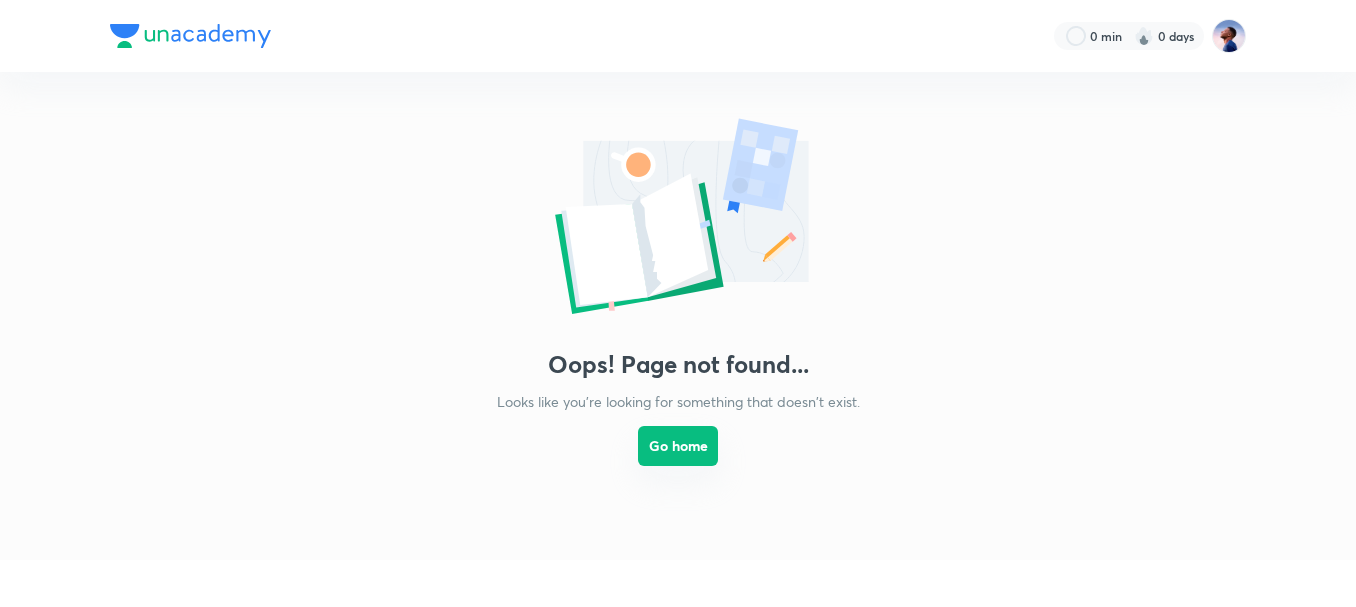 click on "Go home" at bounding box center [678, 446] 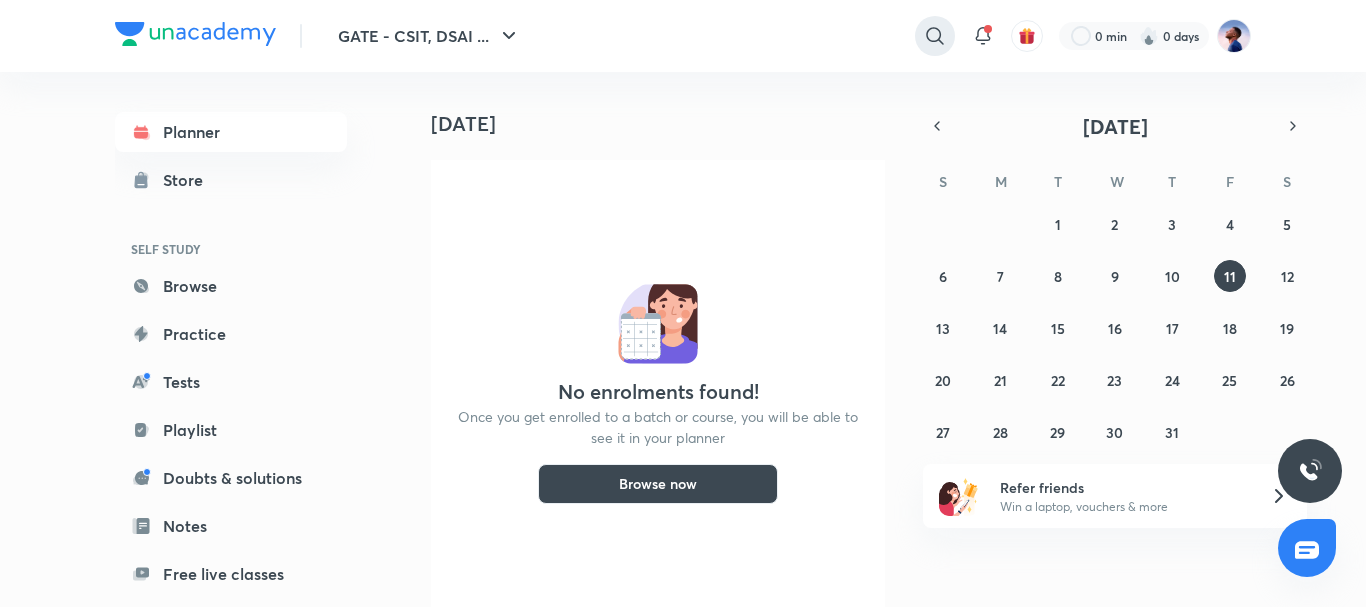 click at bounding box center [935, 36] 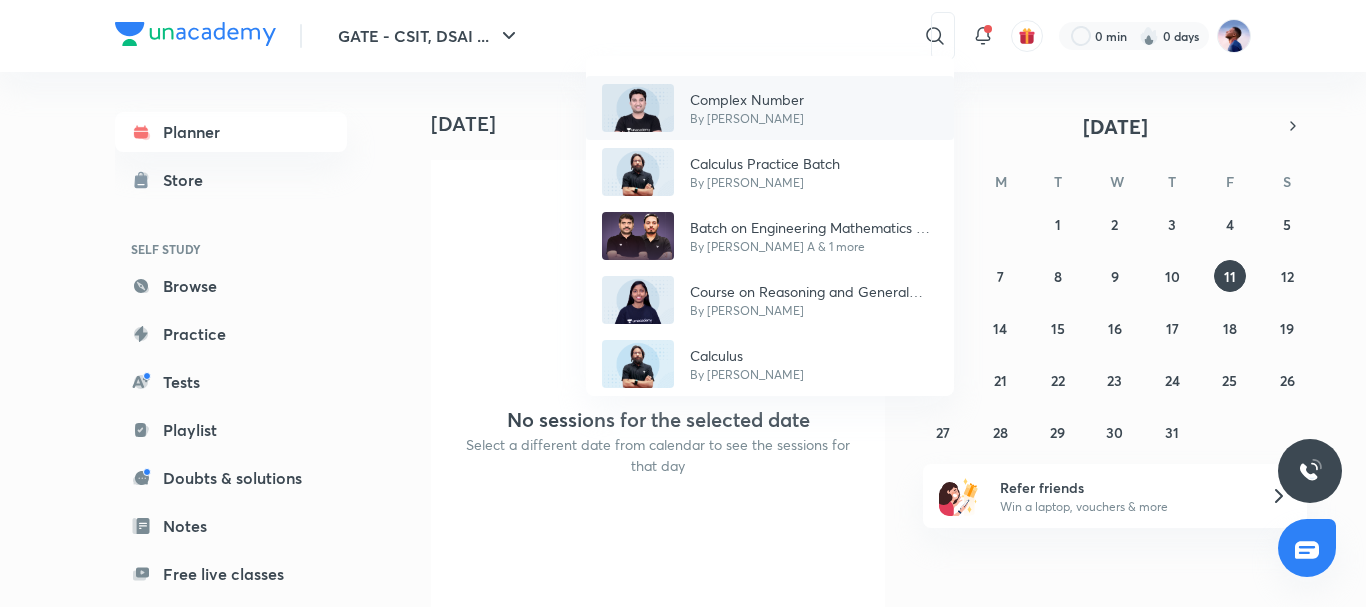 click on "Complex Number" at bounding box center (747, 99) 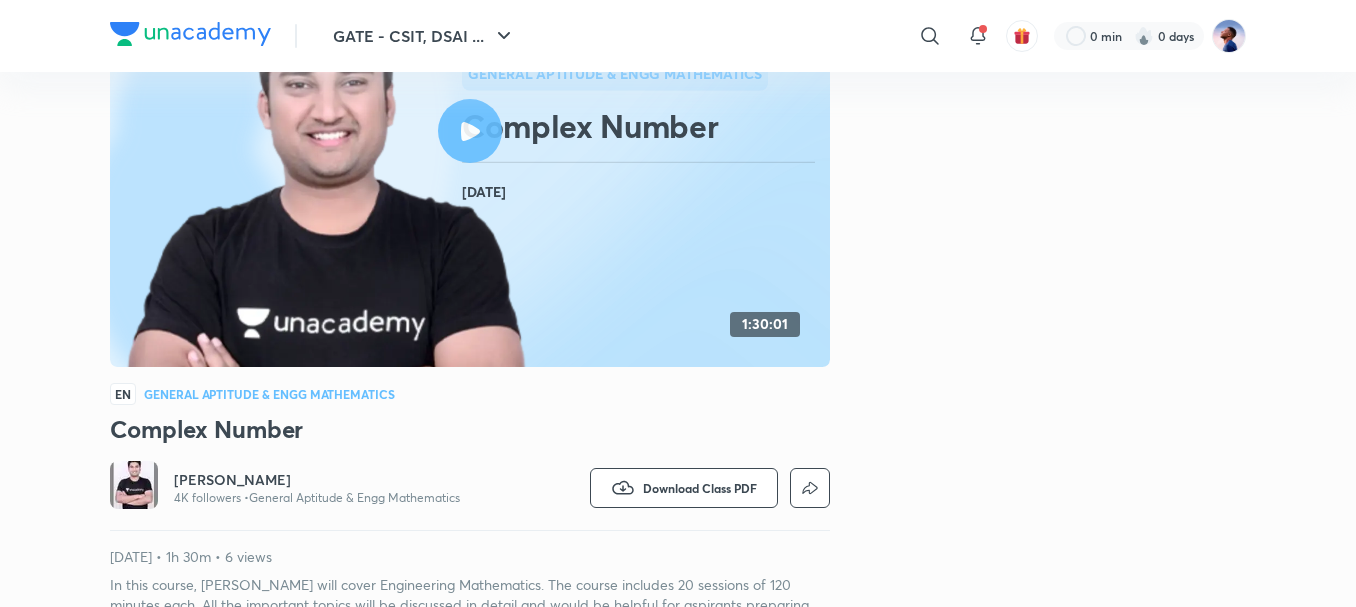 scroll, scrollTop: 300, scrollLeft: 0, axis: vertical 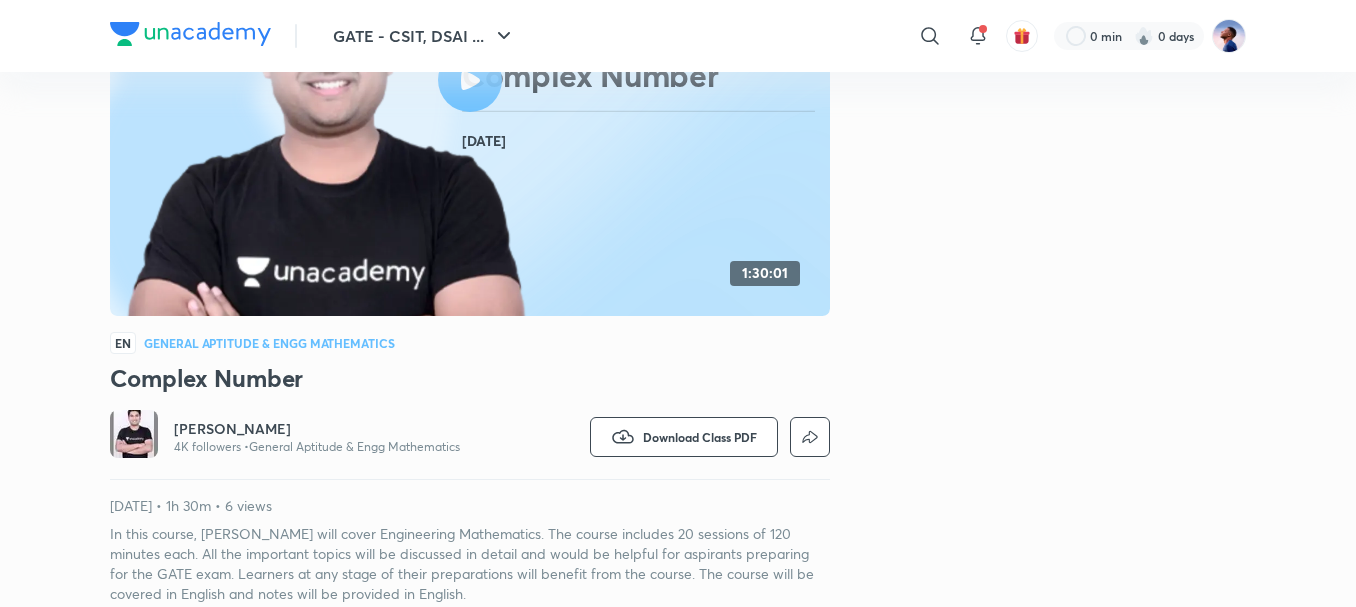 click at bounding box center [134, 434] 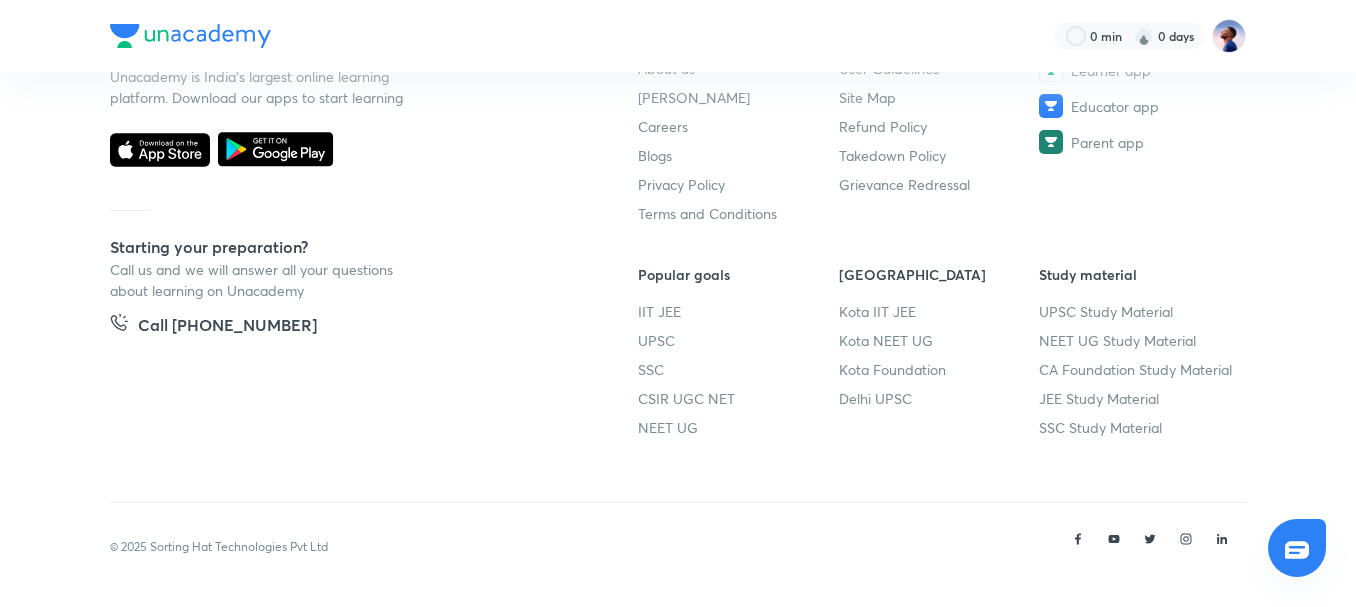 scroll, scrollTop: 0, scrollLeft: 0, axis: both 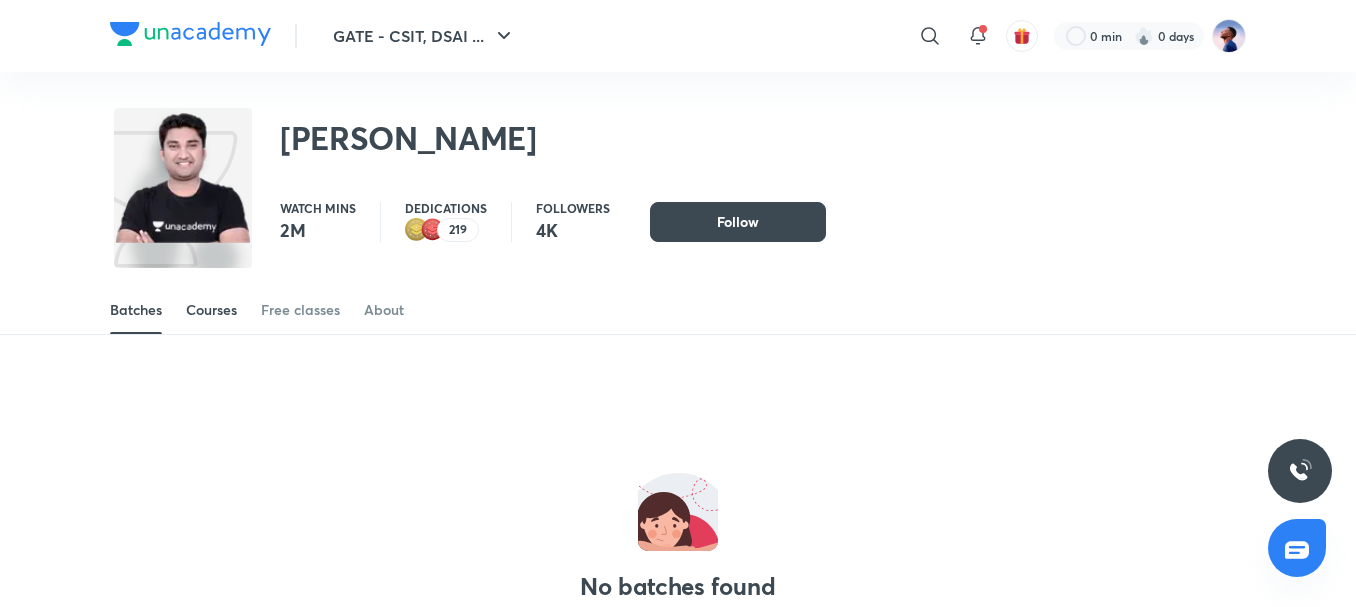click on "Courses" at bounding box center [211, 310] 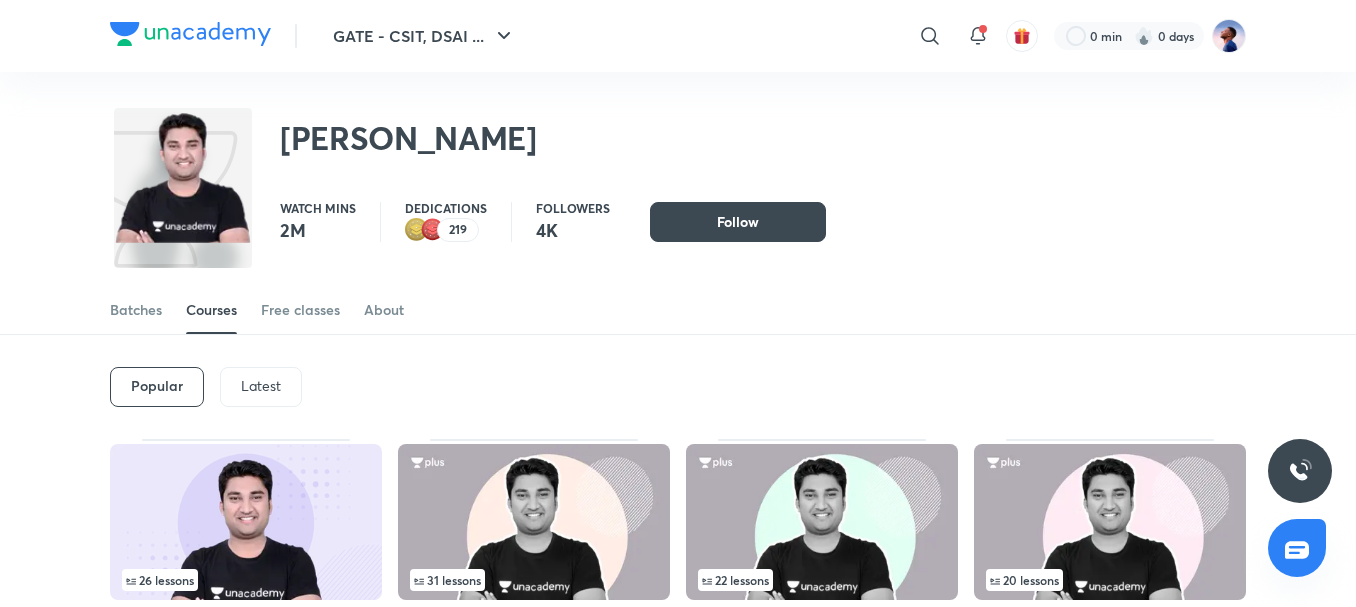 click on "Latest" at bounding box center [261, 386] 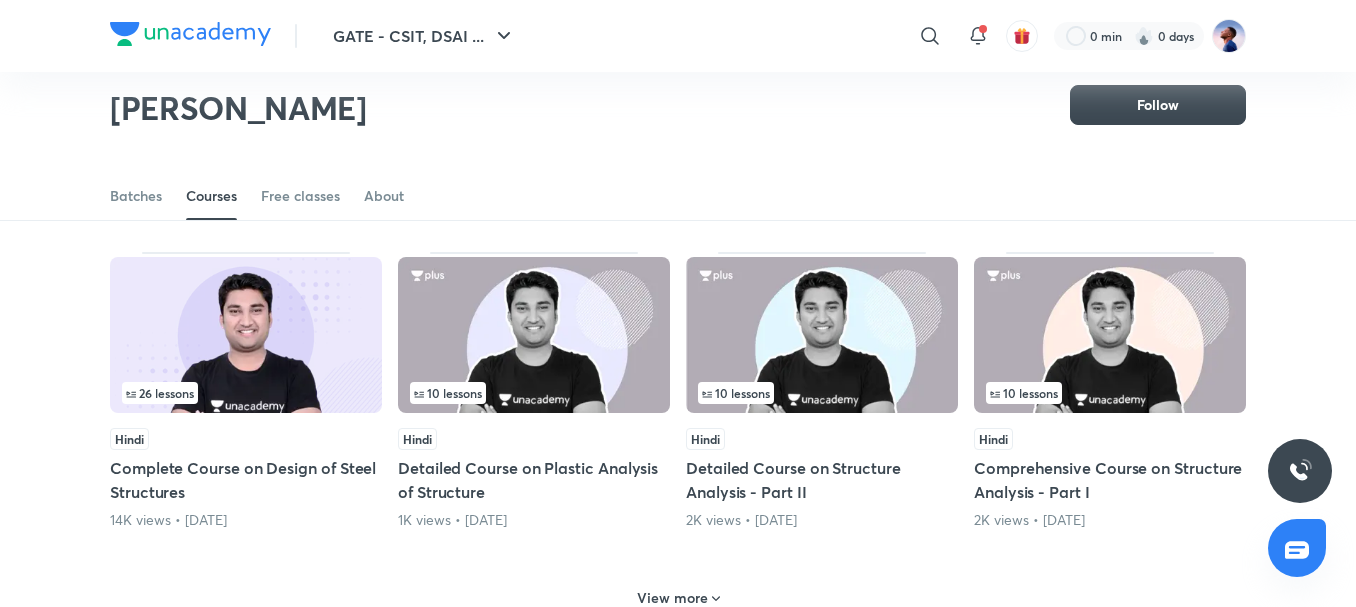 scroll, scrollTop: 887, scrollLeft: 0, axis: vertical 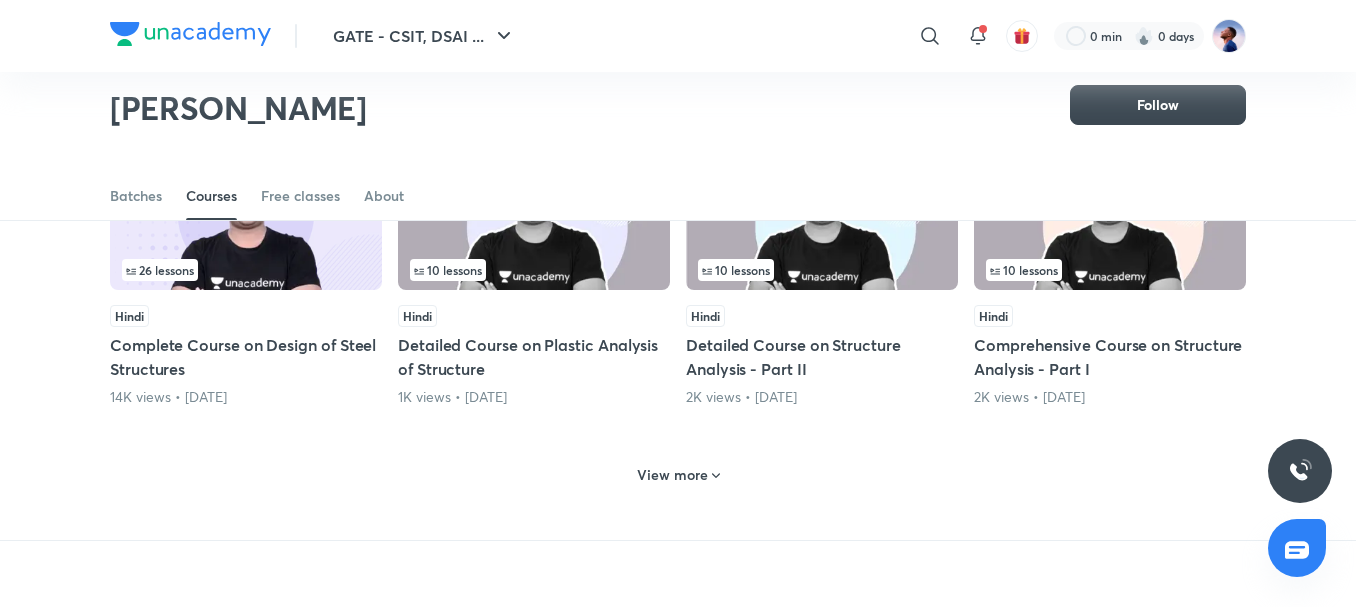 click on "View more" at bounding box center (672, 475) 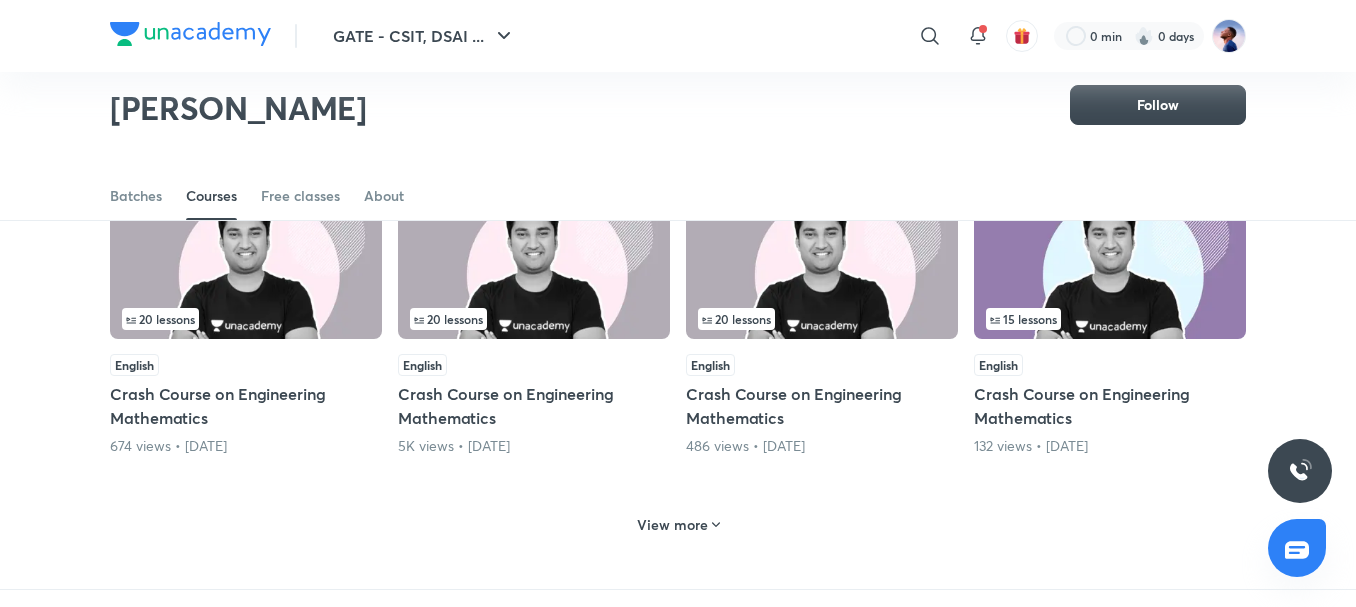scroll, scrollTop: 1887, scrollLeft: 0, axis: vertical 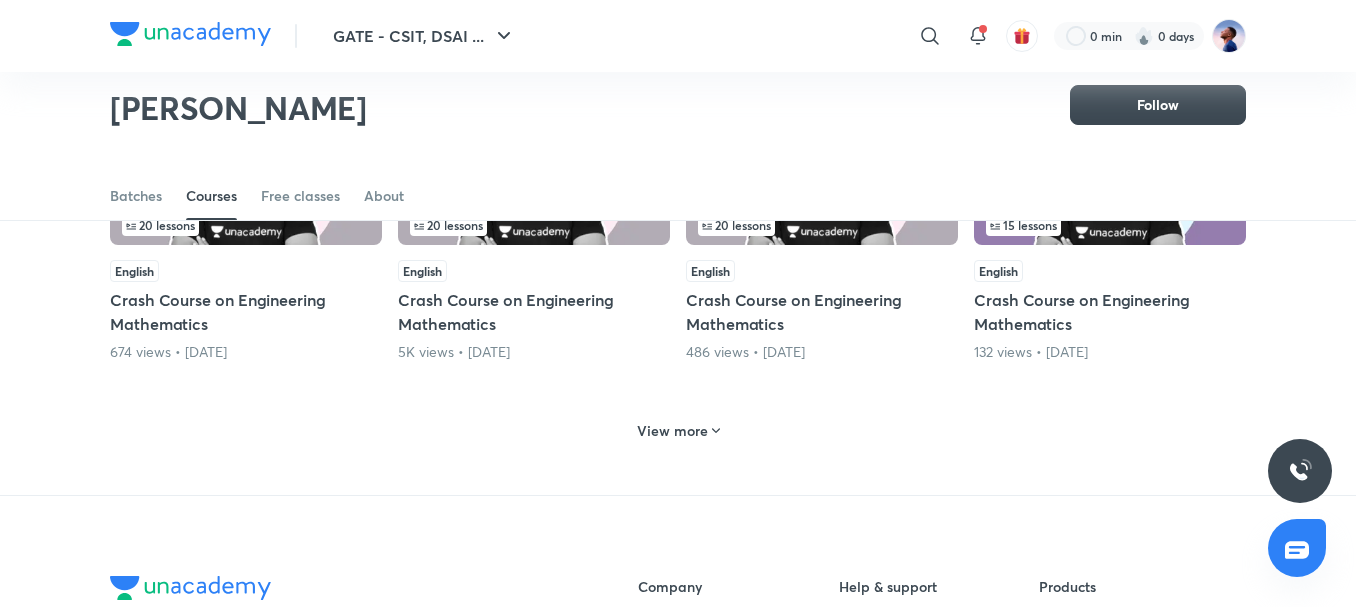 click on "View more" at bounding box center (672, 431) 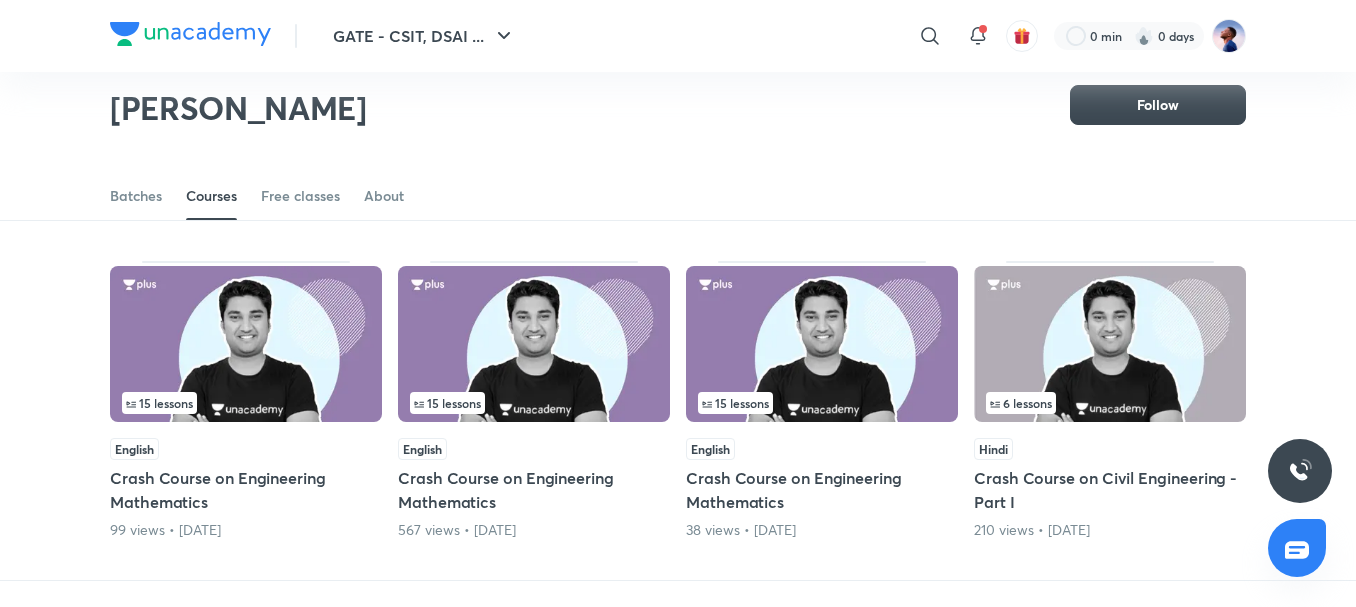 scroll, scrollTop: 2187, scrollLeft: 0, axis: vertical 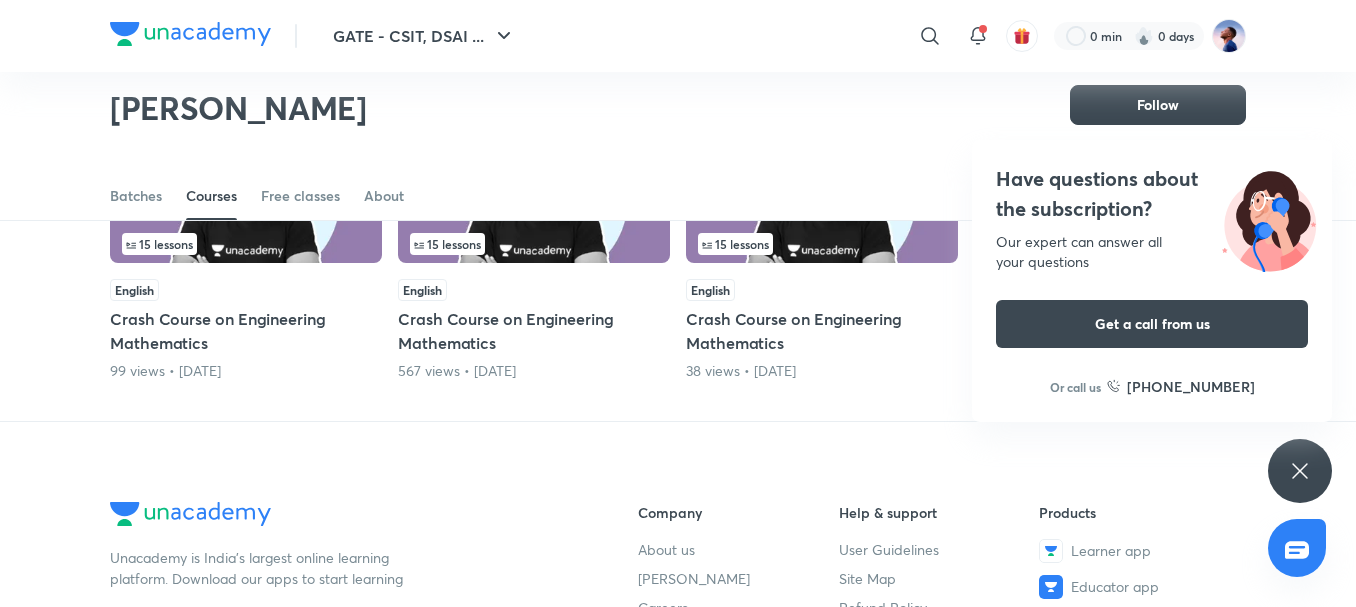 click on "Crash Course on Engineering Mathematics" at bounding box center (246, 331) 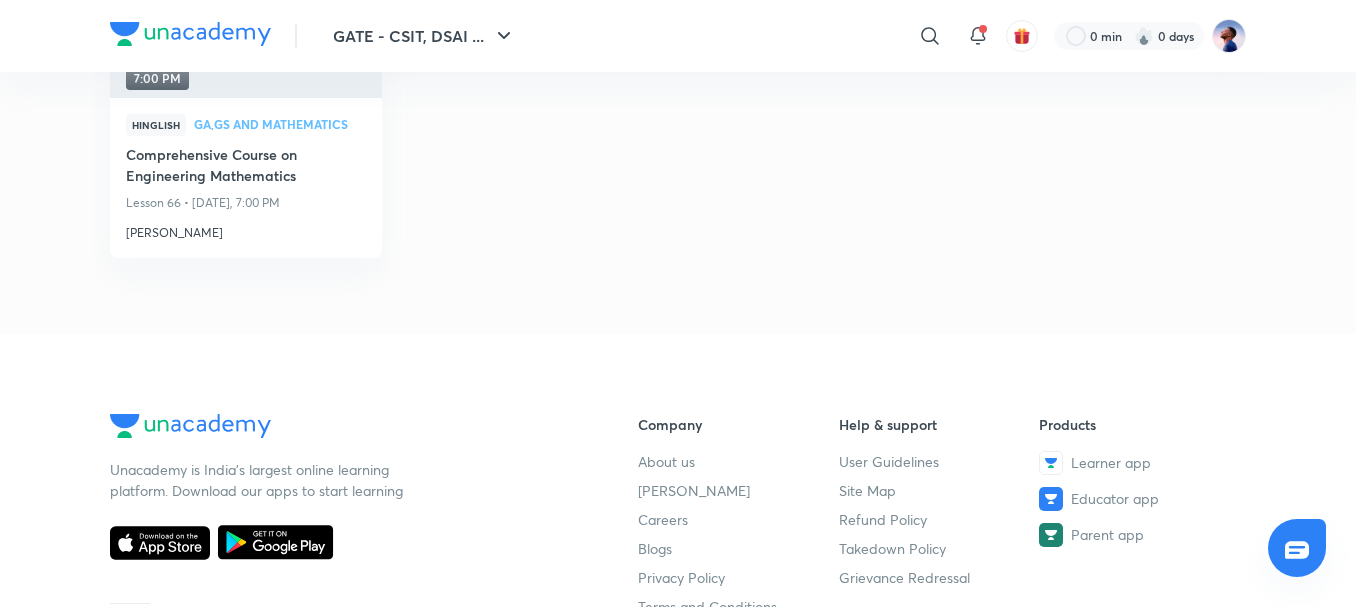 scroll, scrollTop: 0, scrollLeft: 0, axis: both 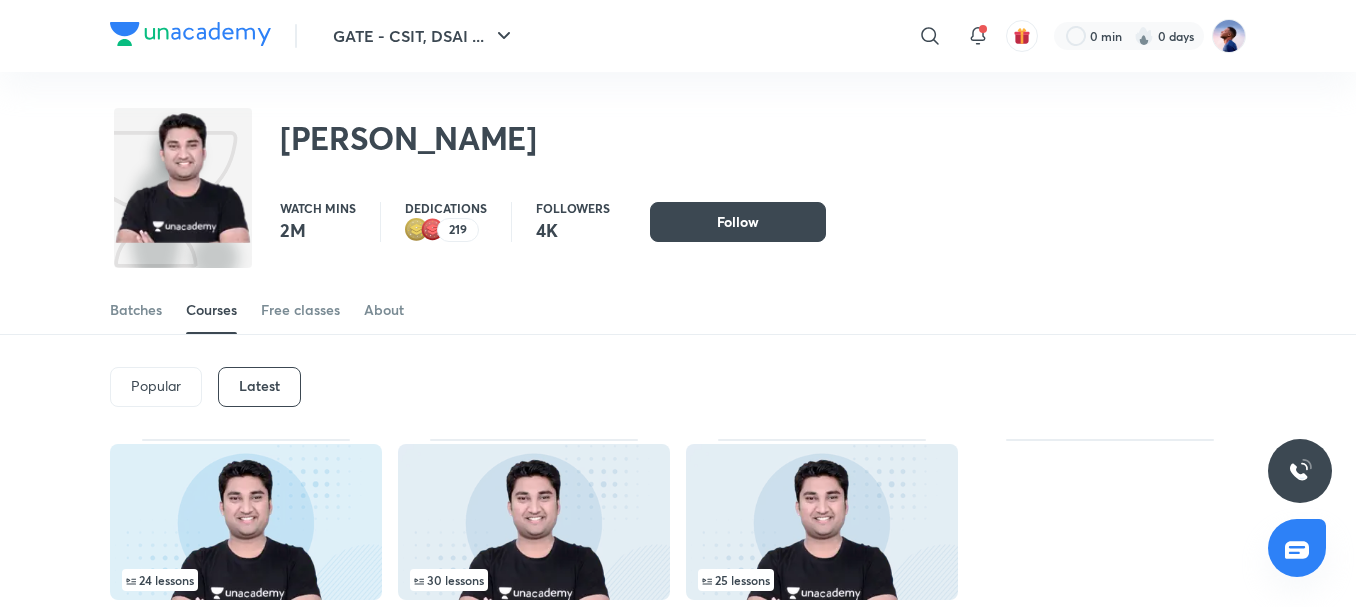 click on "Latest" at bounding box center (259, 386) 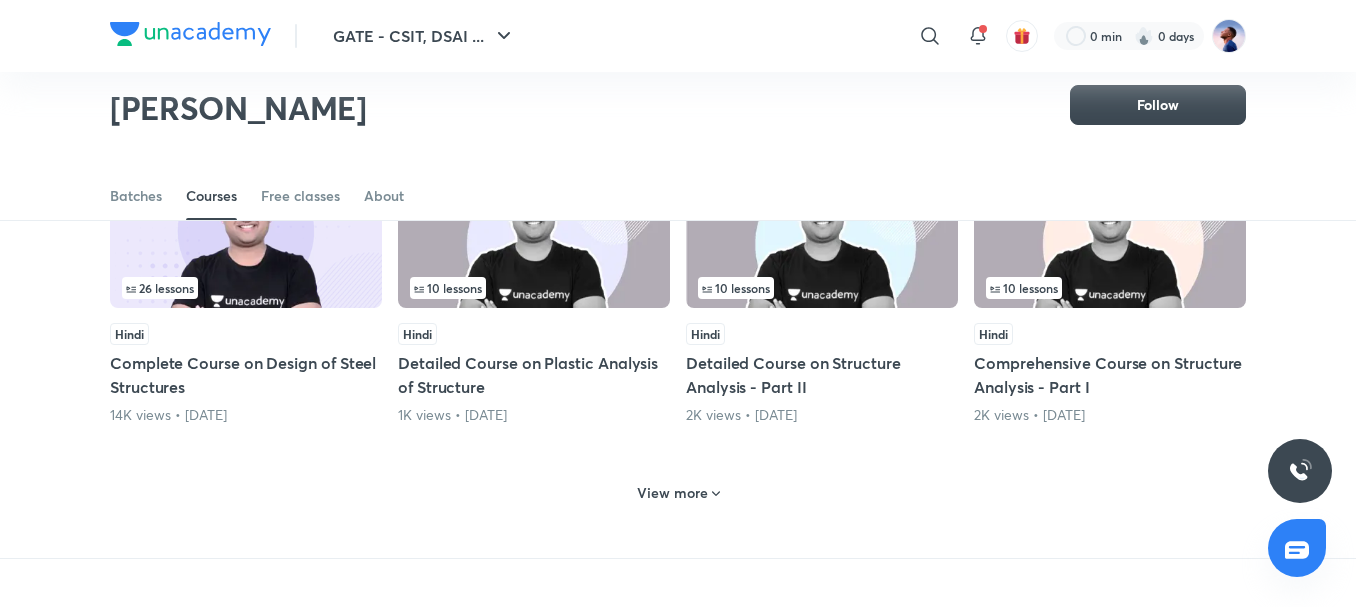 scroll, scrollTop: 887, scrollLeft: 0, axis: vertical 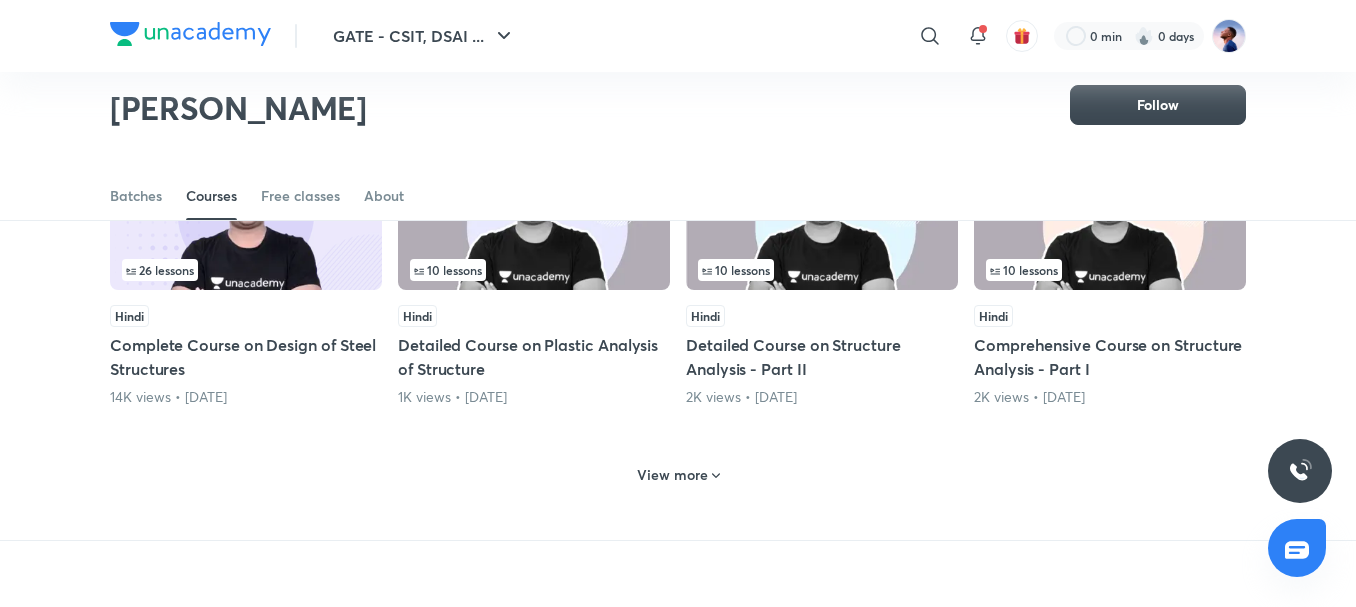 click on "View more" at bounding box center [672, 475] 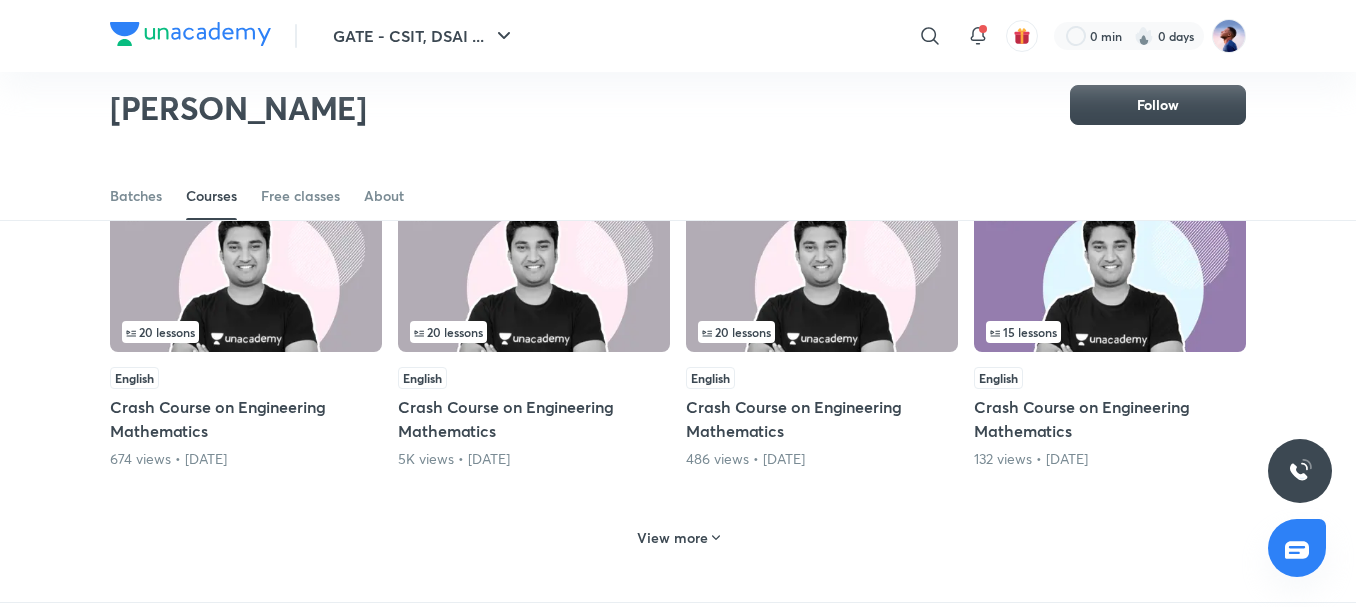 scroll, scrollTop: 1787, scrollLeft: 0, axis: vertical 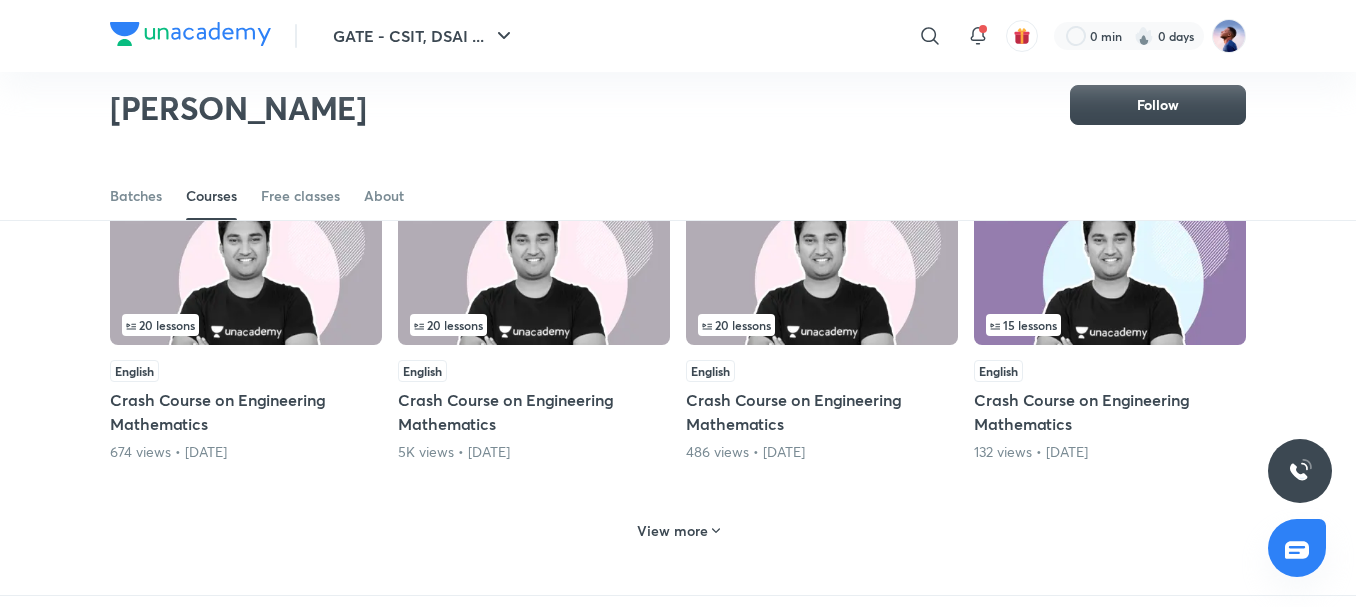 click on "View more" at bounding box center (672, 531) 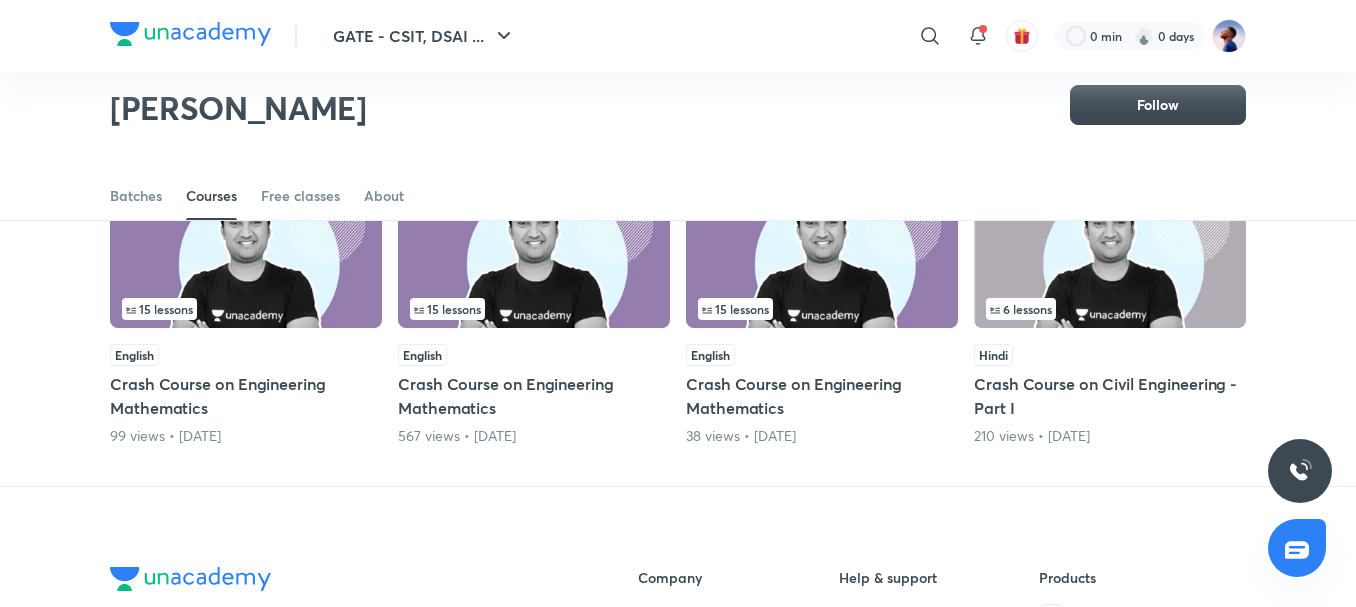 scroll, scrollTop: 2087, scrollLeft: 0, axis: vertical 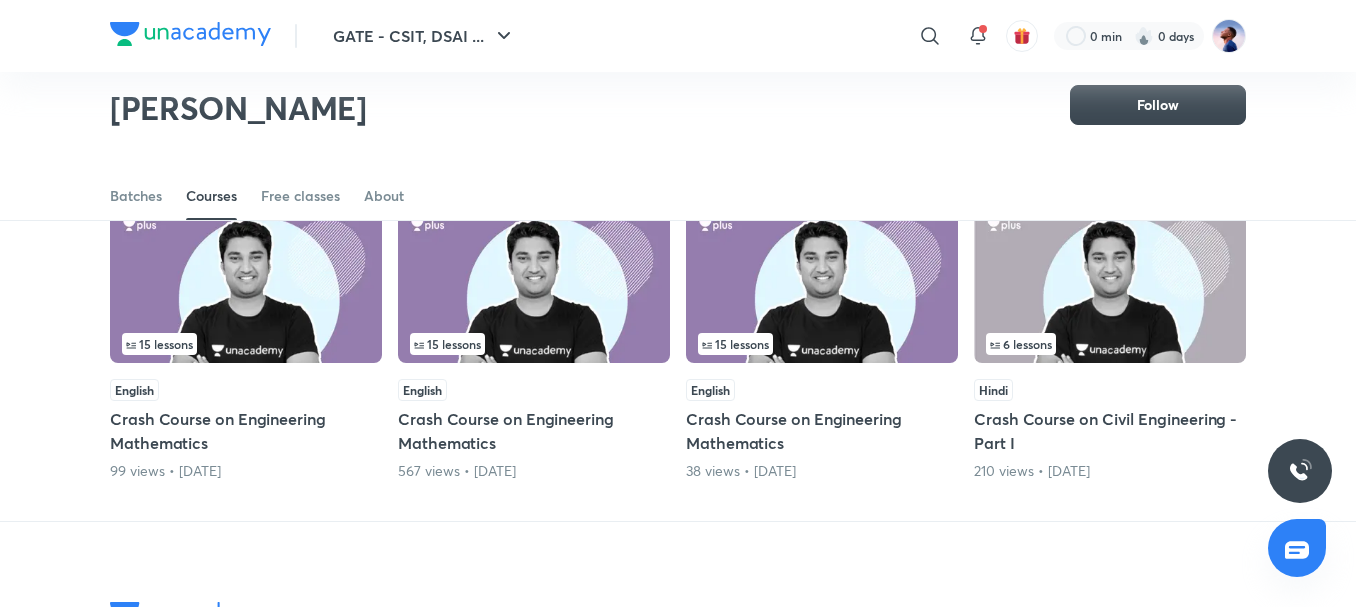 click on "Crash Course on Engineering Mathematics" at bounding box center (534, 431) 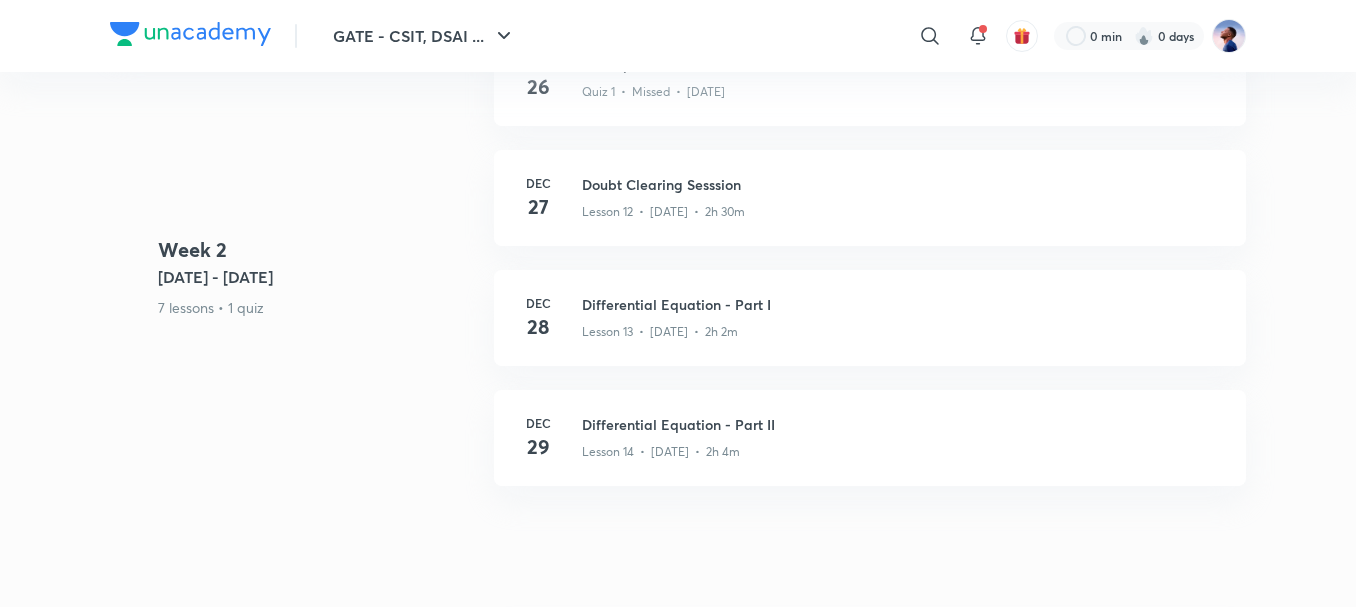 scroll, scrollTop: 0, scrollLeft: 0, axis: both 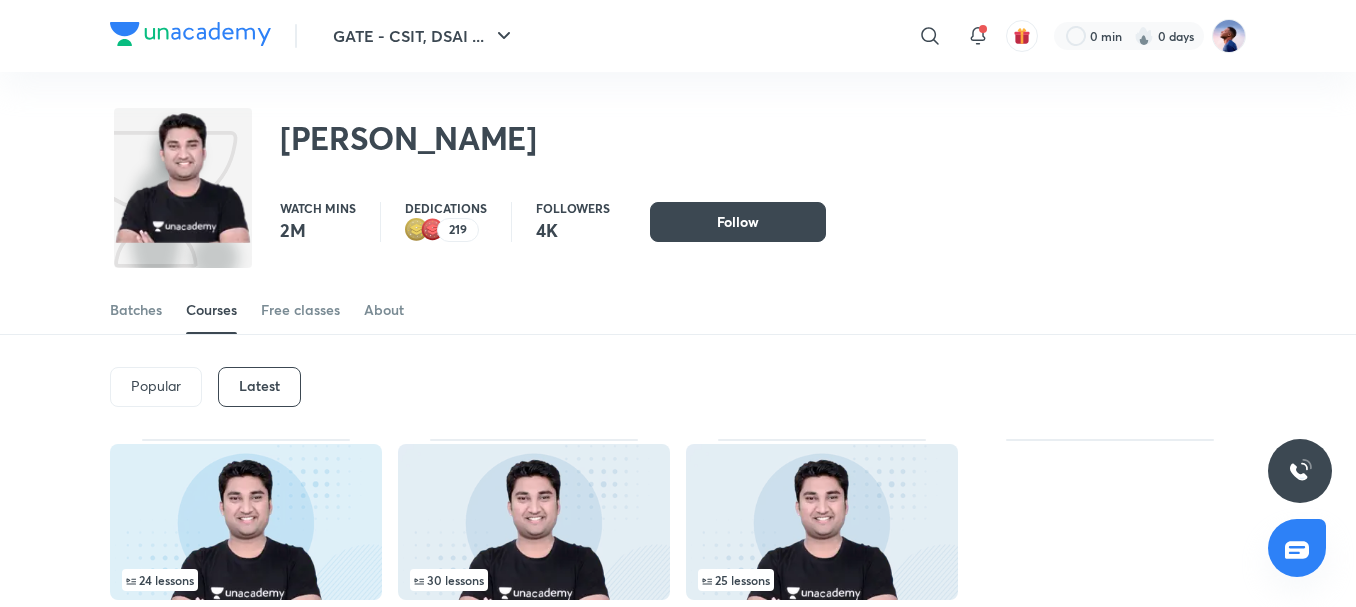click on "Latest" at bounding box center (259, 386) 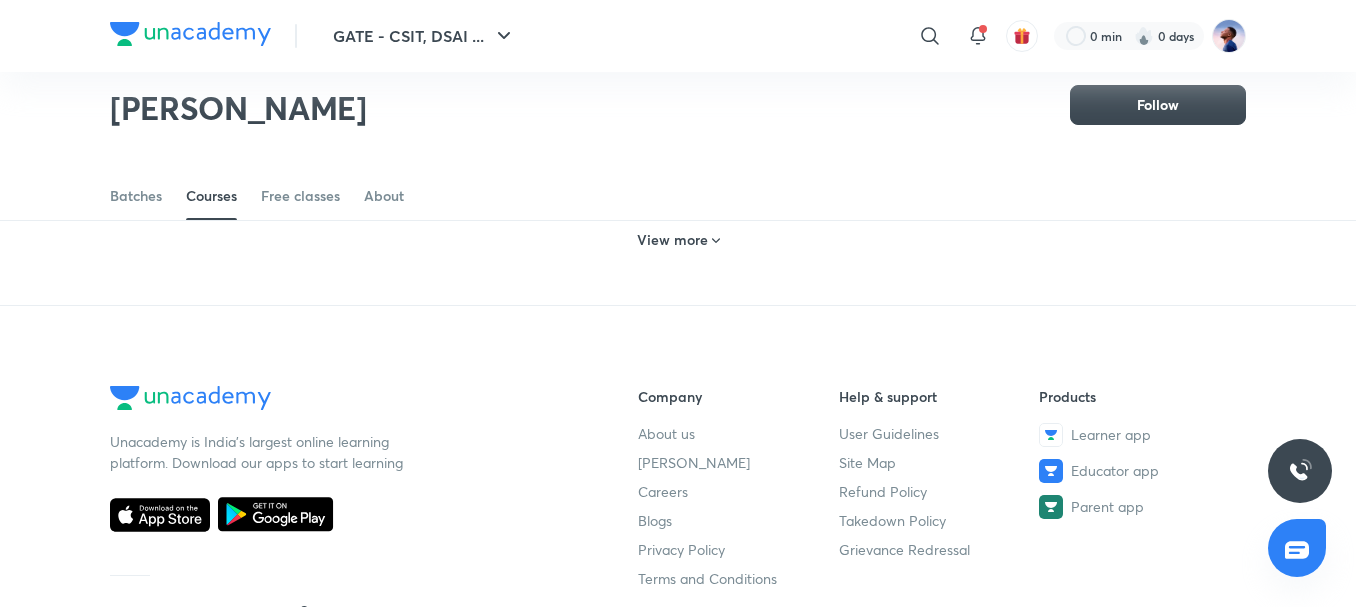 scroll, scrollTop: 1087, scrollLeft: 0, axis: vertical 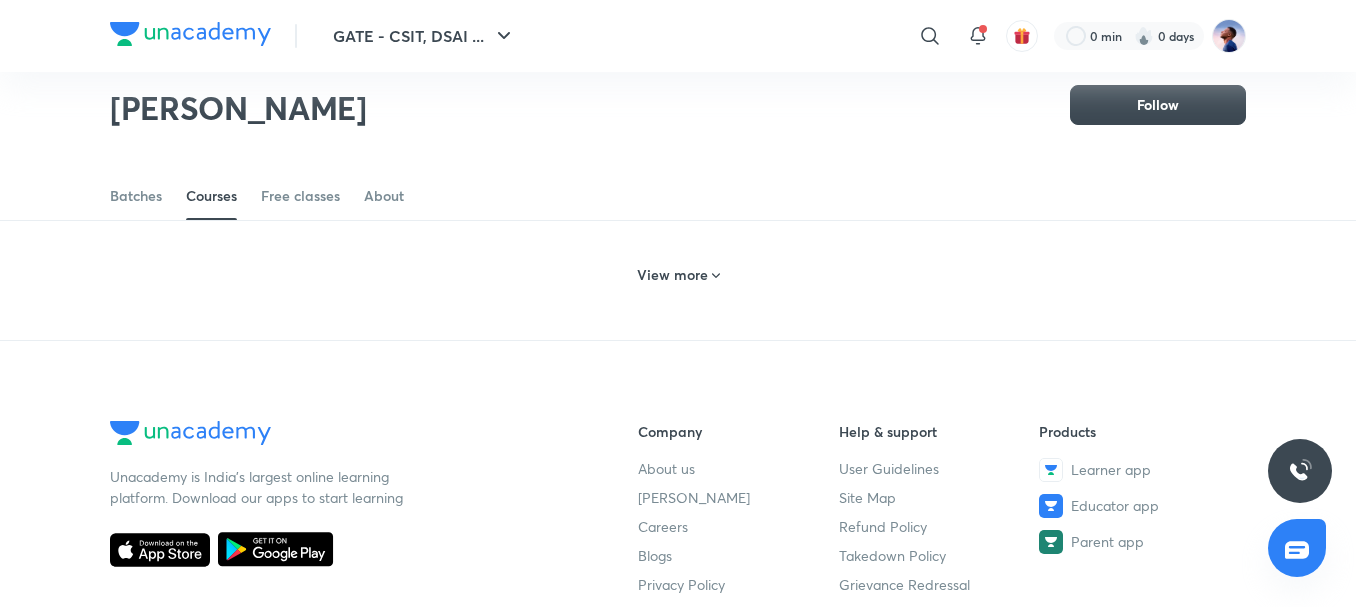 click on "View more" at bounding box center [672, 275] 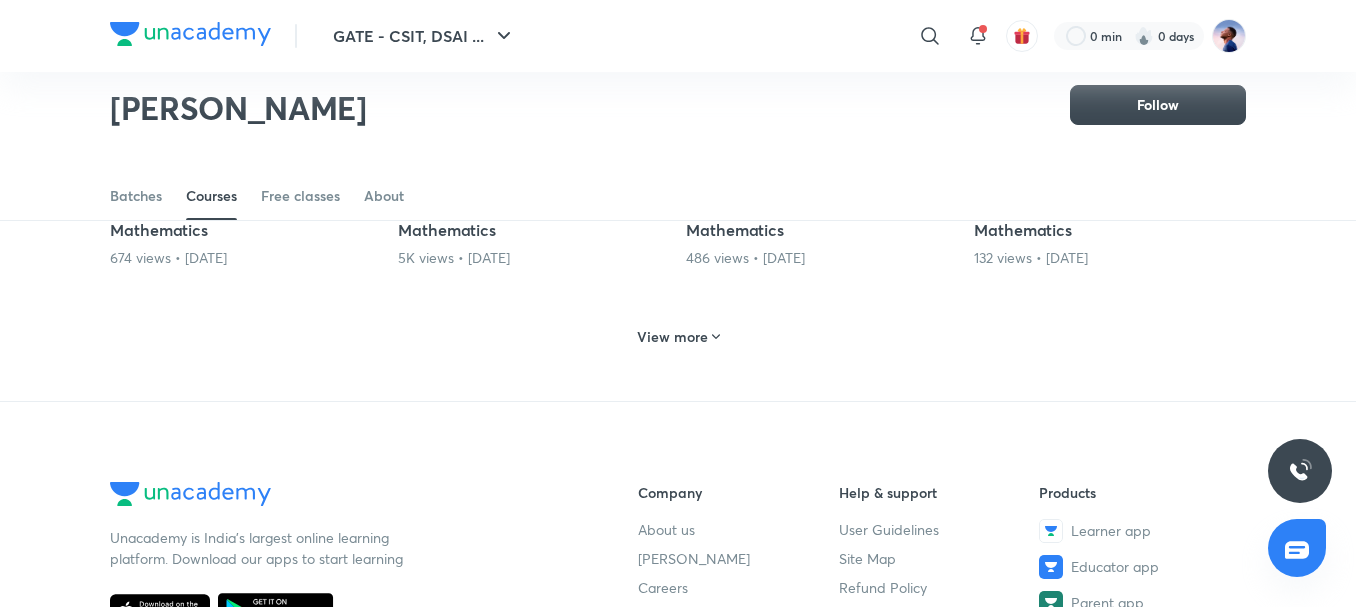 scroll, scrollTop: 1987, scrollLeft: 0, axis: vertical 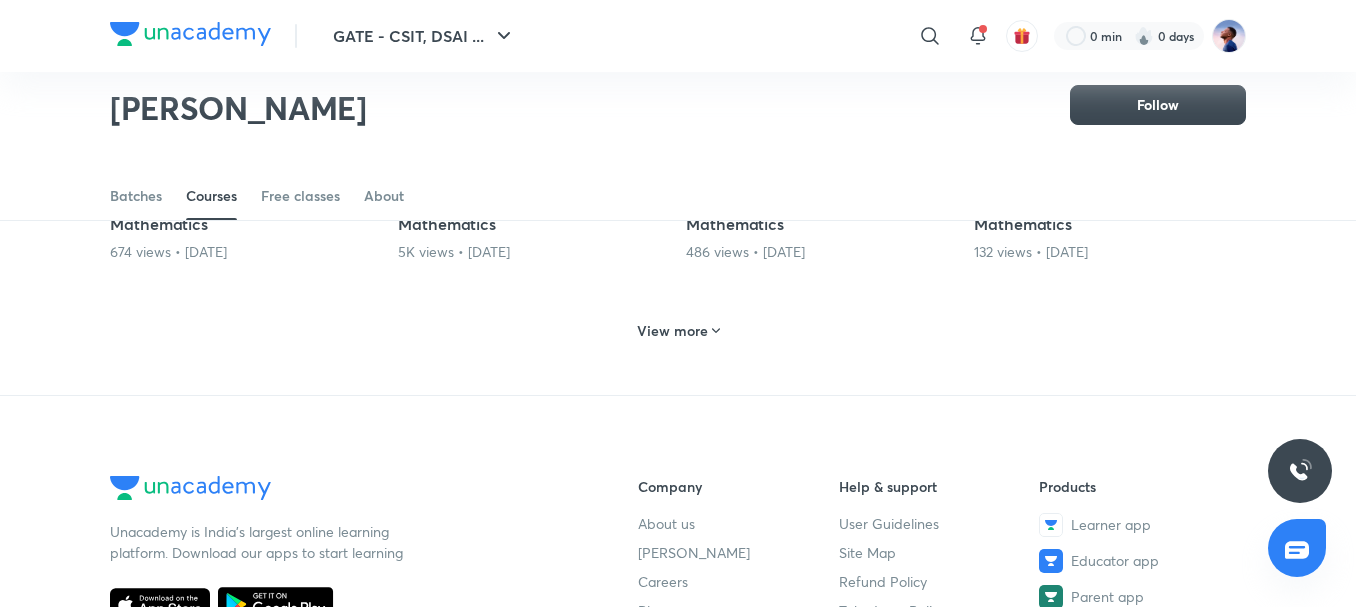 click on "View more" at bounding box center (672, 331) 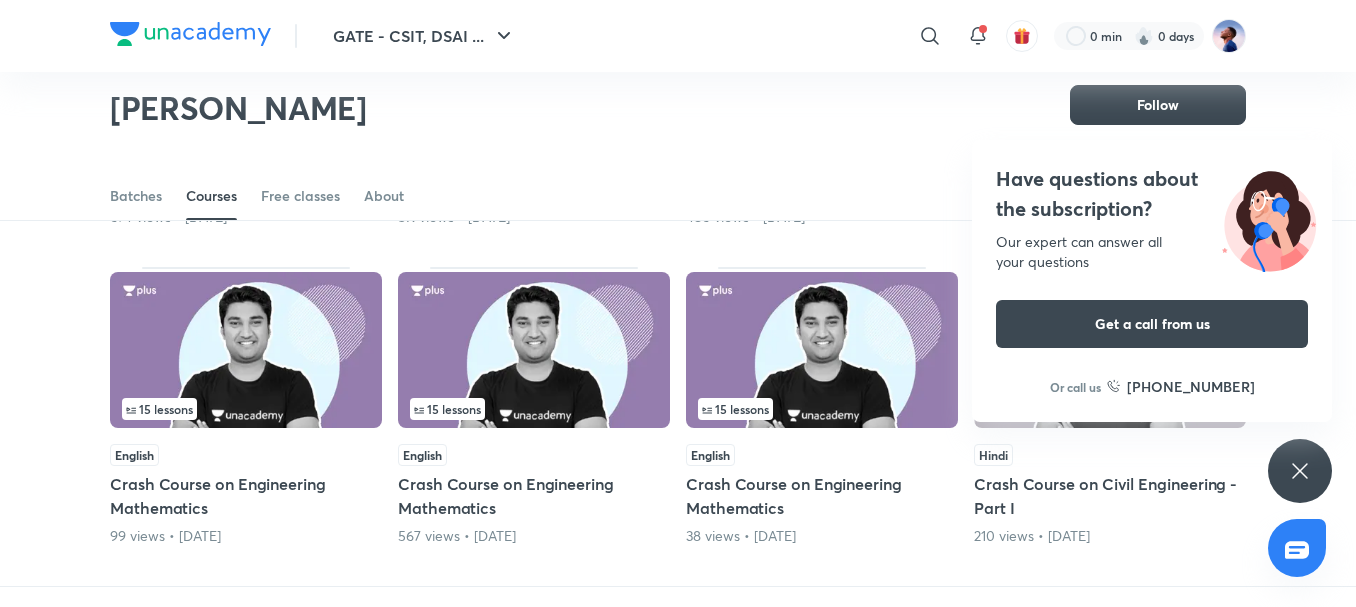 scroll, scrollTop: 1987, scrollLeft: 0, axis: vertical 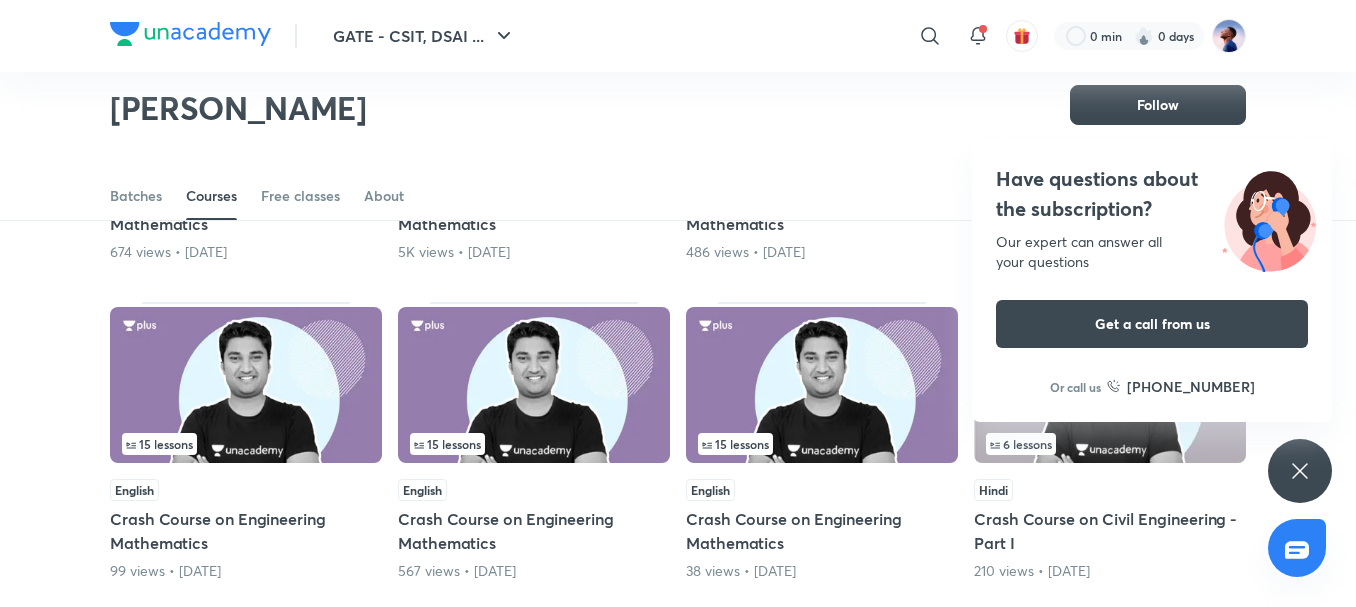 click on "Have questions about the subscription? Our expert can answer all your questions Get a call from us Or call us +91 8585858585" at bounding box center [1300, 471] 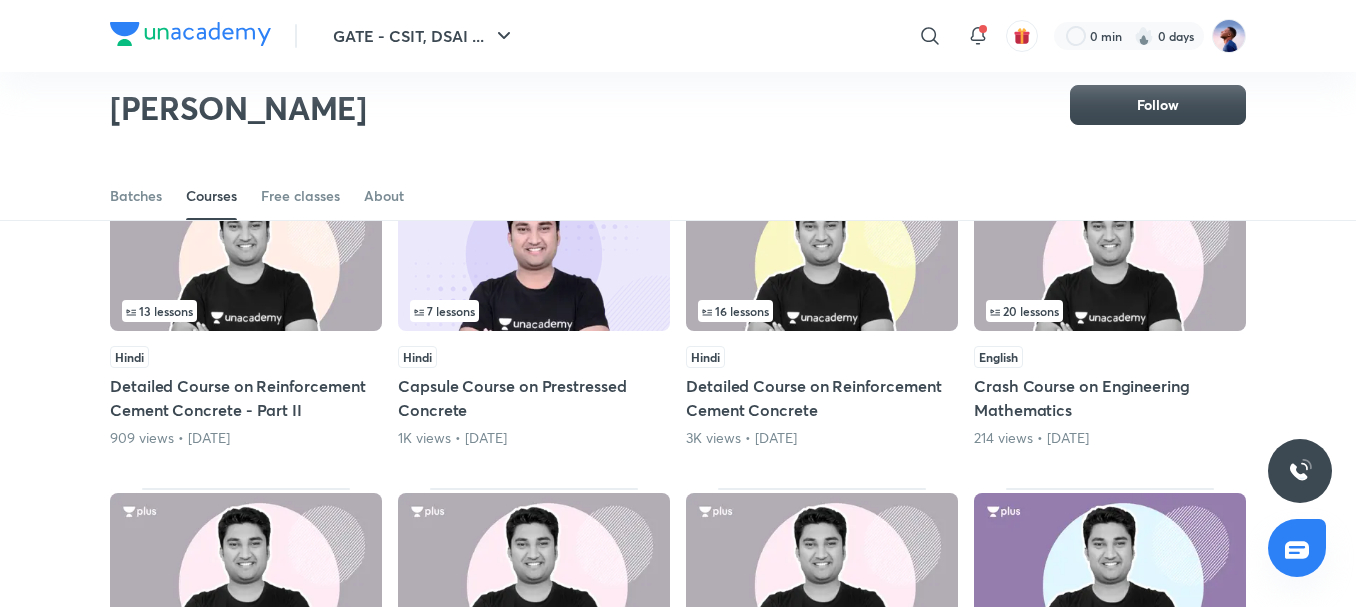 scroll, scrollTop: 1487, scrollLeft: 0, axis: vertical 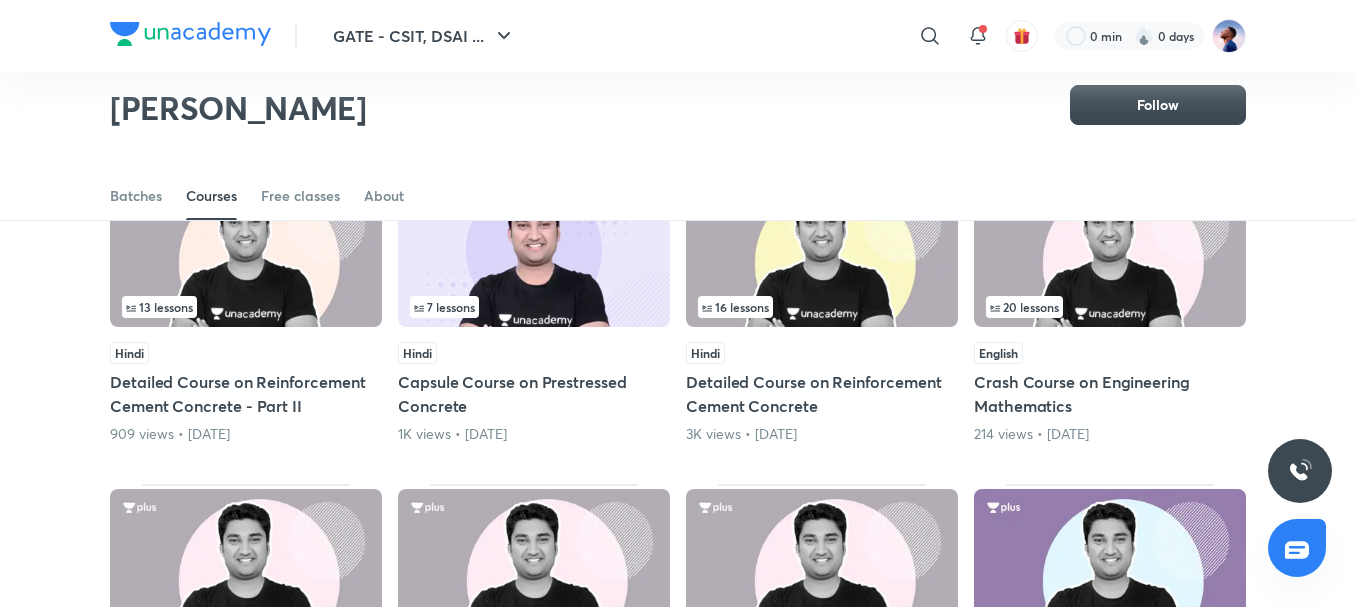 click on "Crash Course on Engineering Mathematics" at bounding box center [1110, 394] 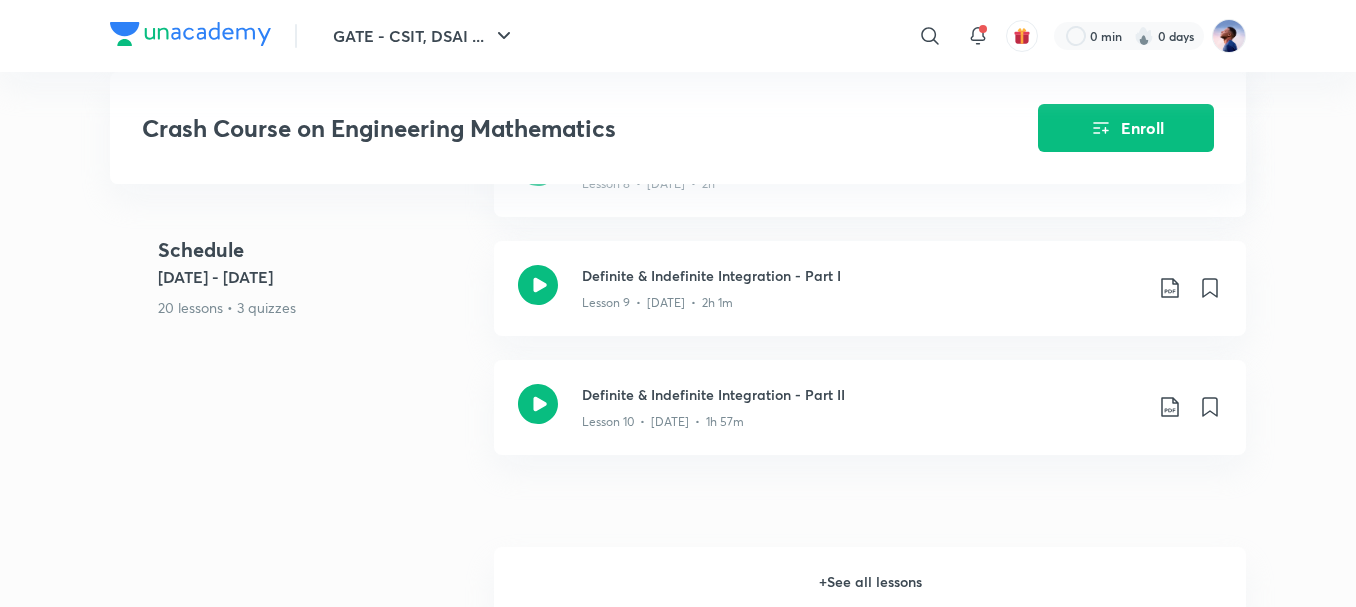 scroll, scrollTop: 1500, scrollLeft: 0, axis: vertical 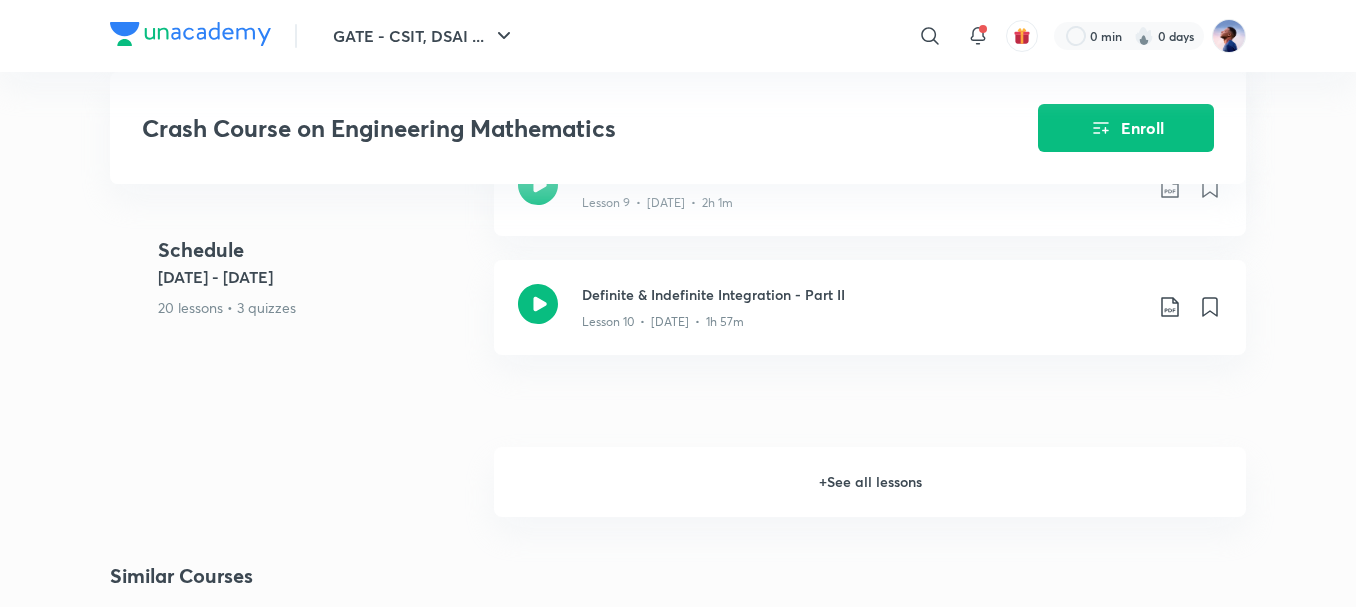 click on "+  See all lessons" at bounding box center [870, 482] 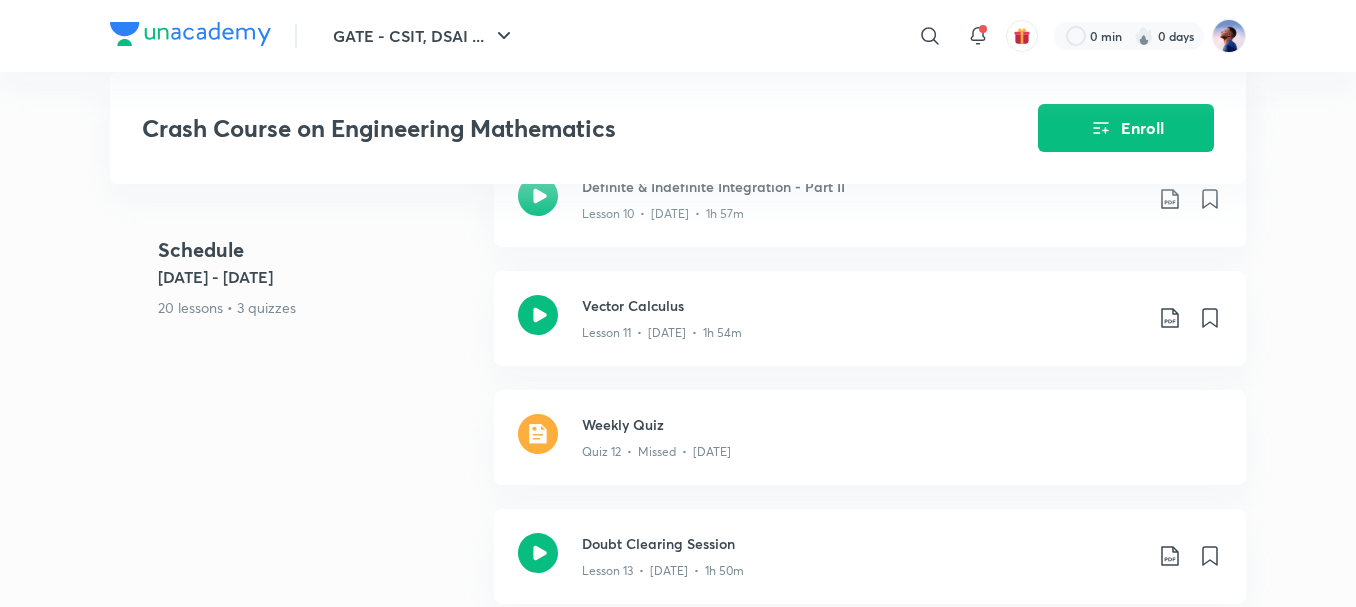 scroll, scrollTop: 1600, scrollLeft: 0, axis: vertical 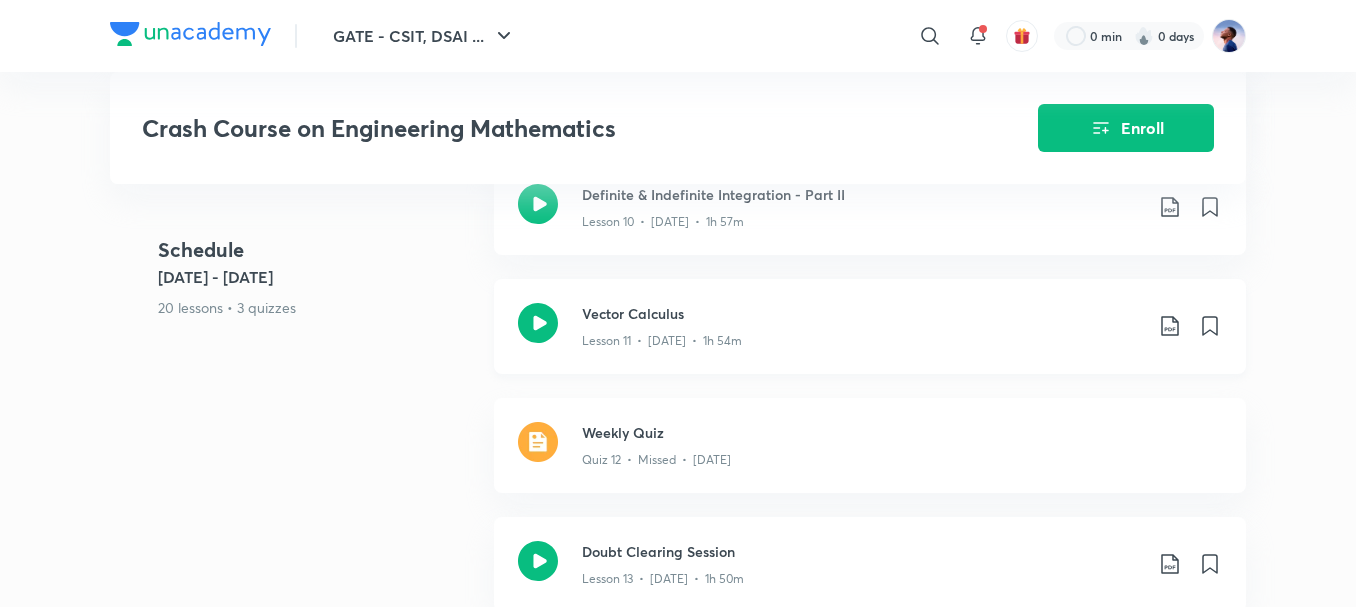 click 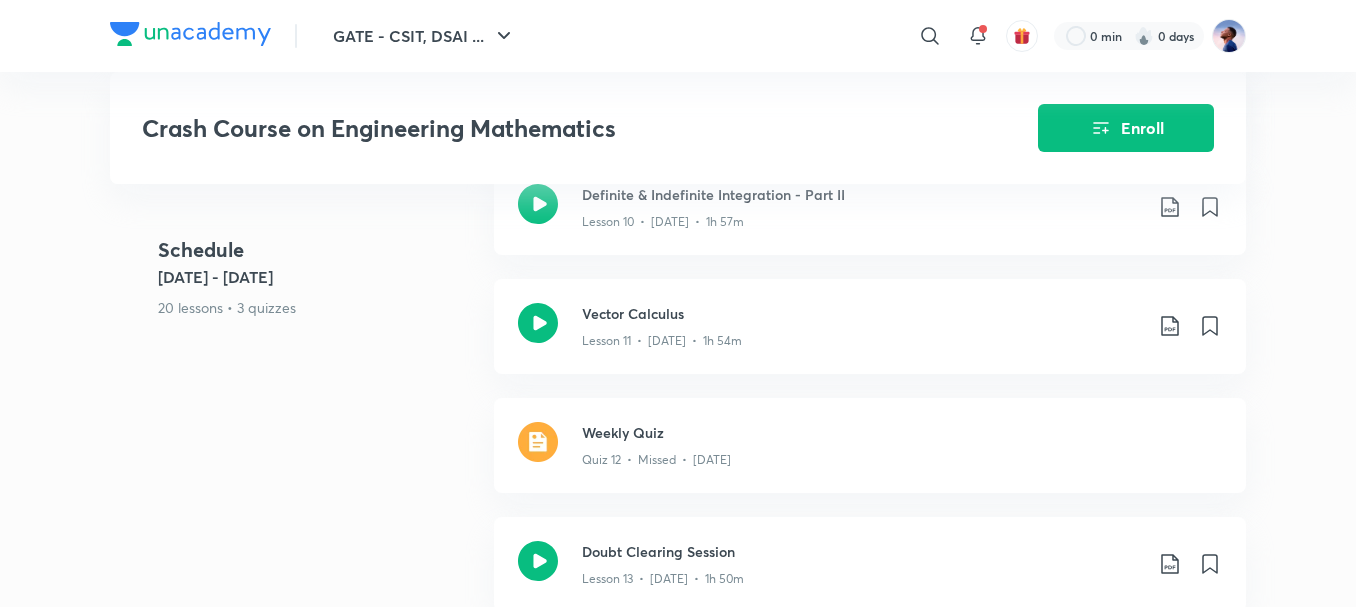 scroll, scrollTop: 0, scrollLeft: 0, axis: both 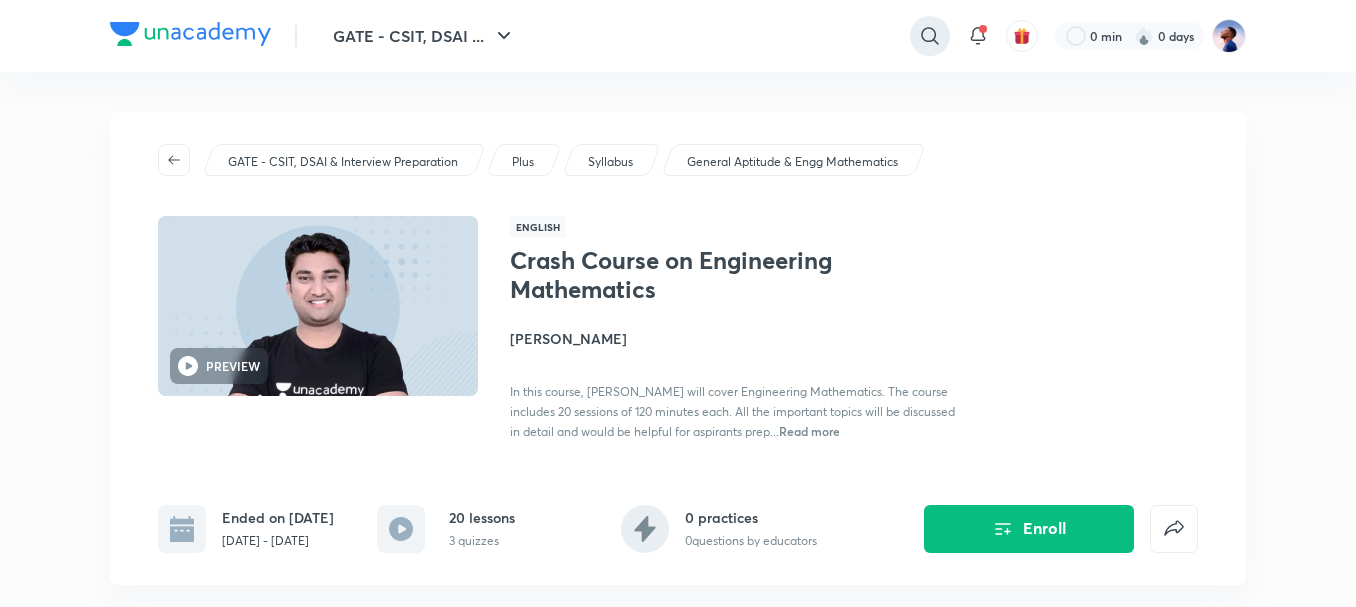 click 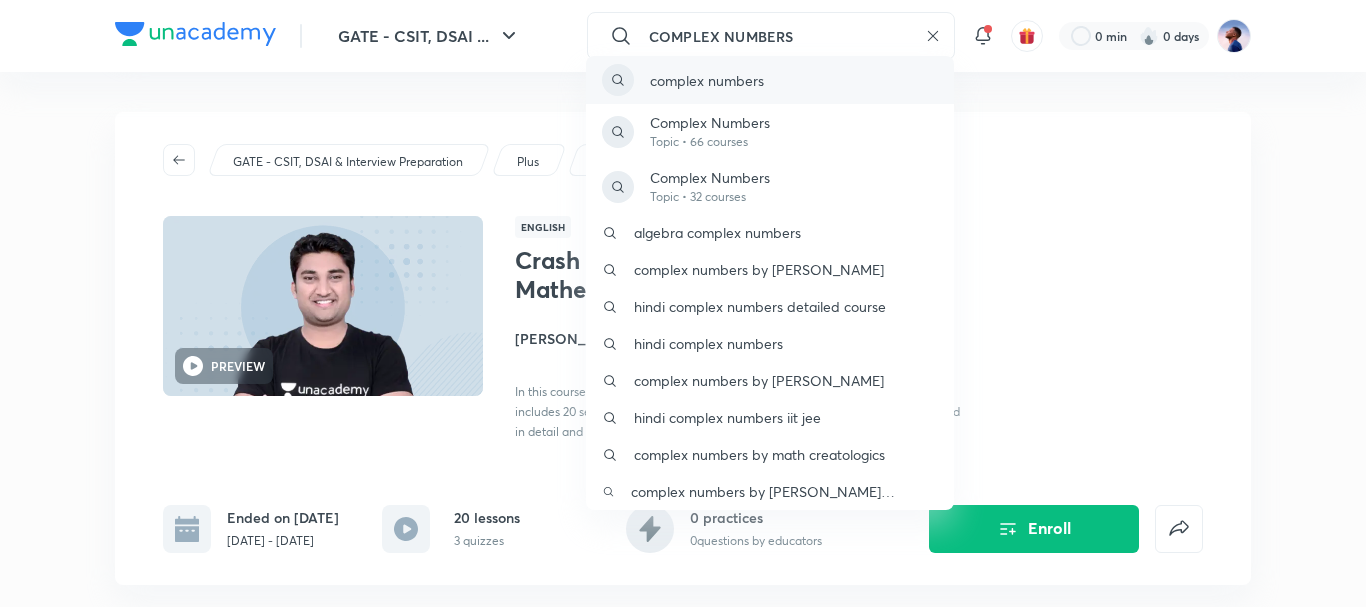 type on "COMPLEX NUMBERS" 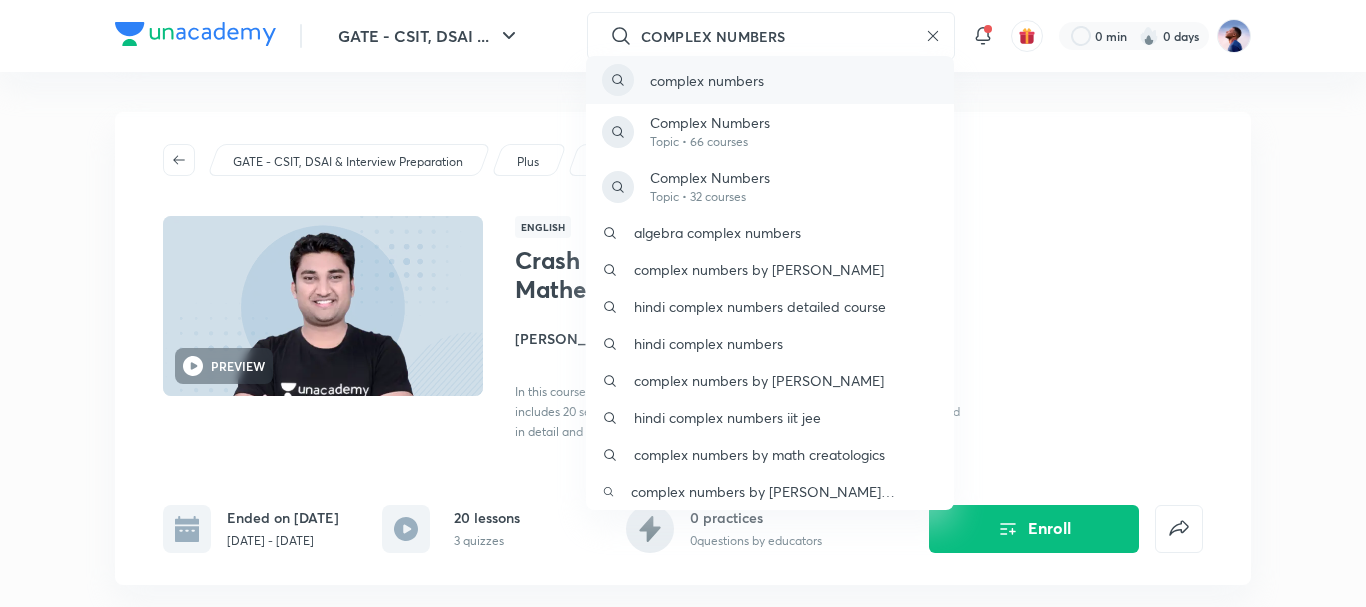 click on "complex numbers" at bounding box center (707, 80) 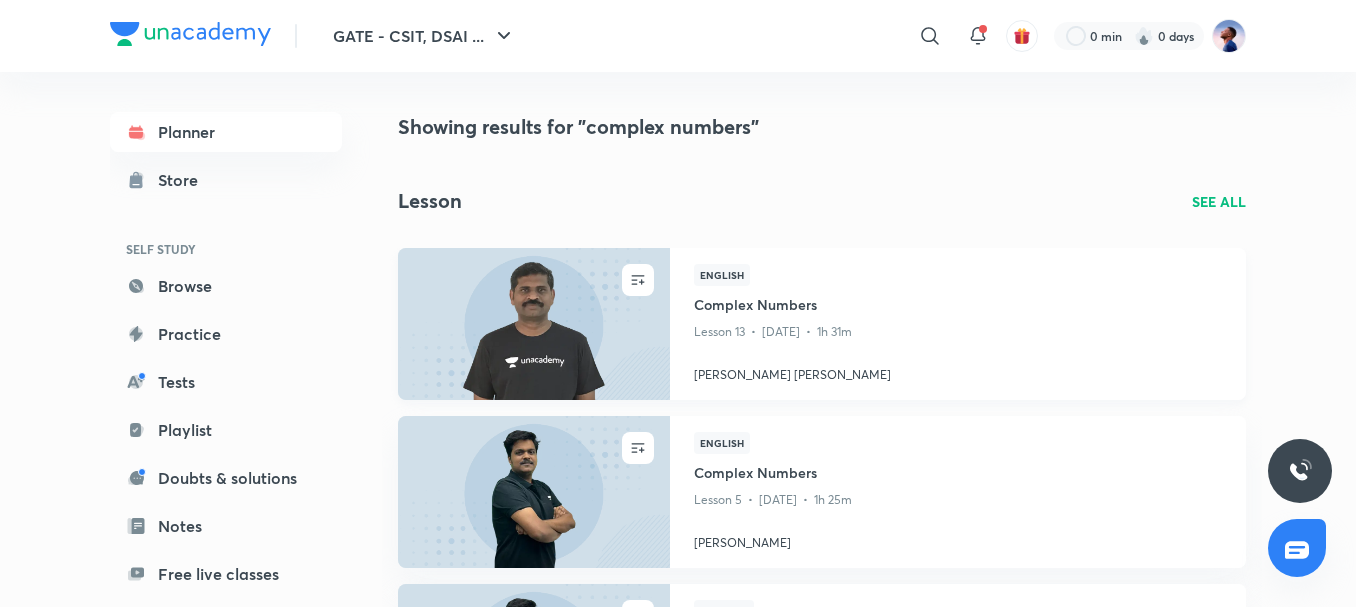 click on "Complex Numbers" at bounding box center [958, 306] 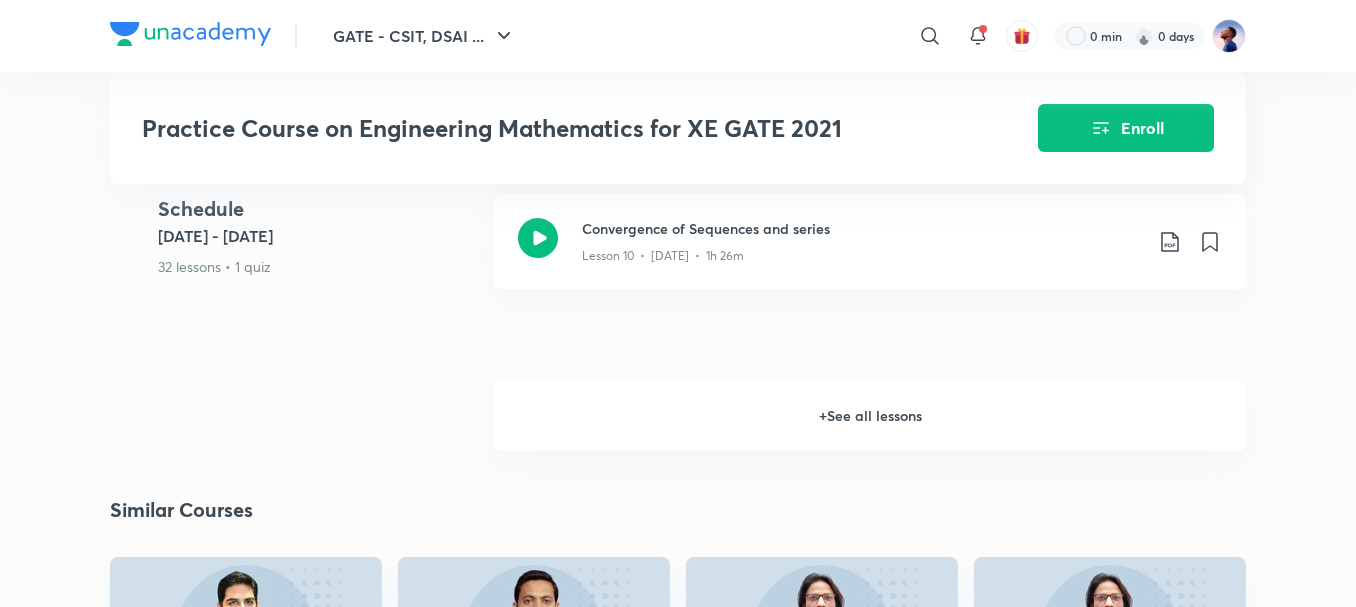 scroll, scrollTop: 1600, scrollLeft: 0, axis: vertical 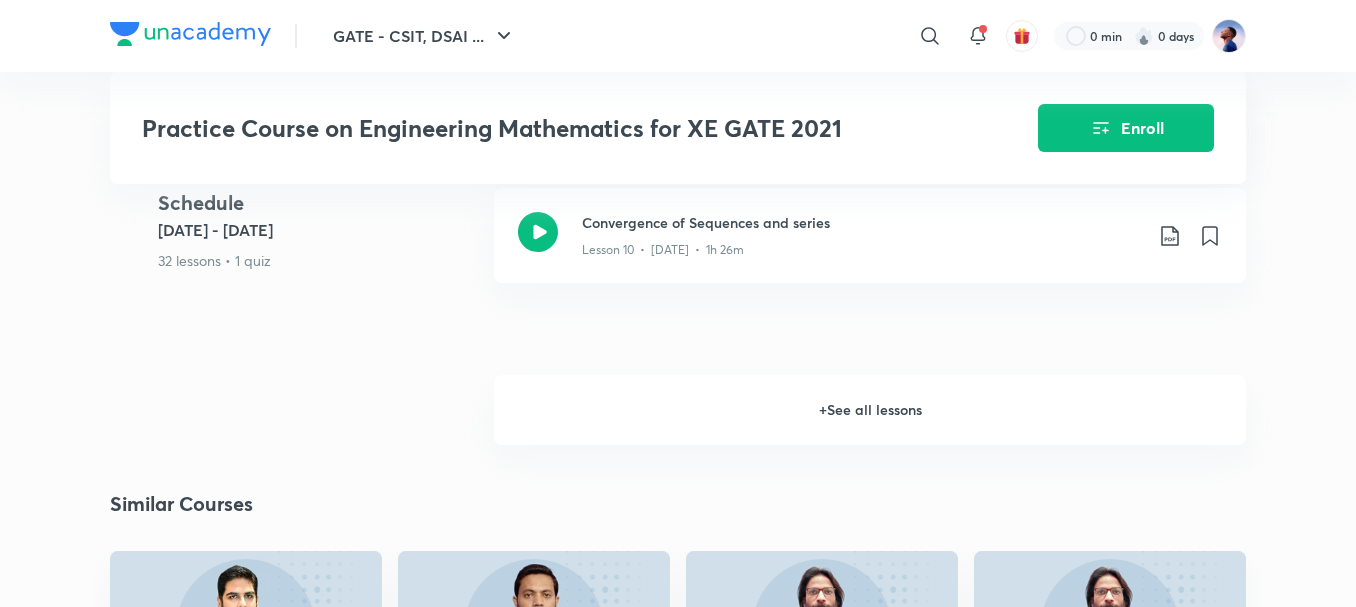 click on "+  See all lessons" at bounding box center (870, 410) 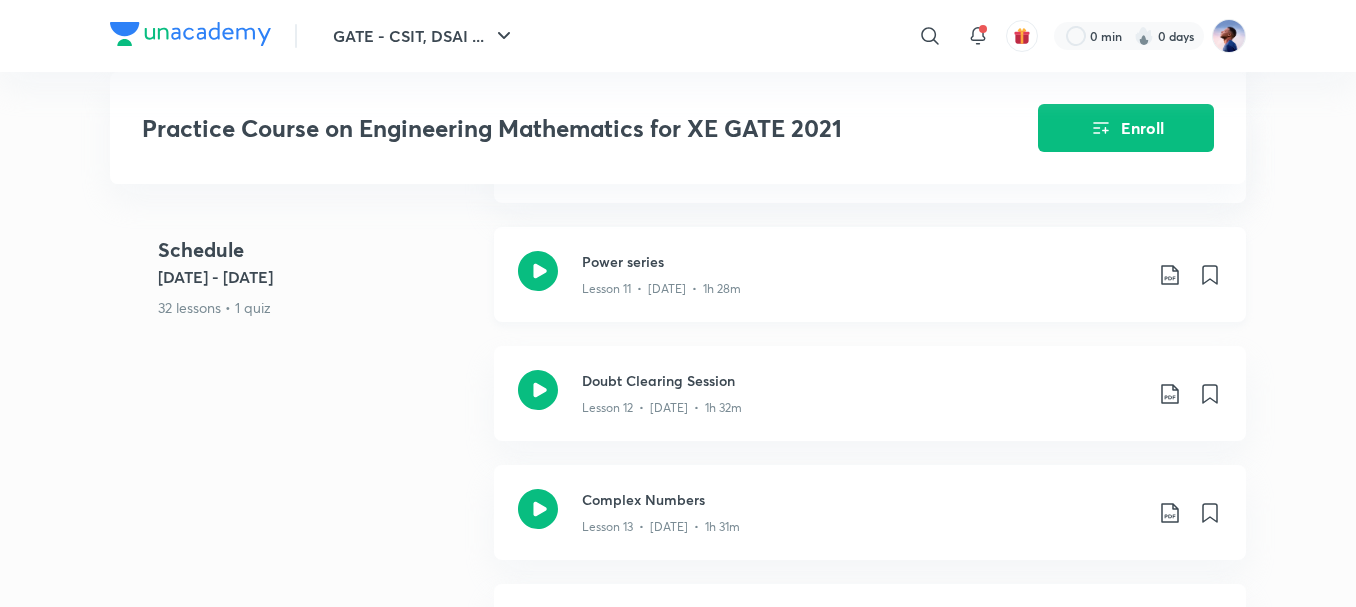 scroll, scrollTop: 1800, scrollLeft: 0, axis: vertical 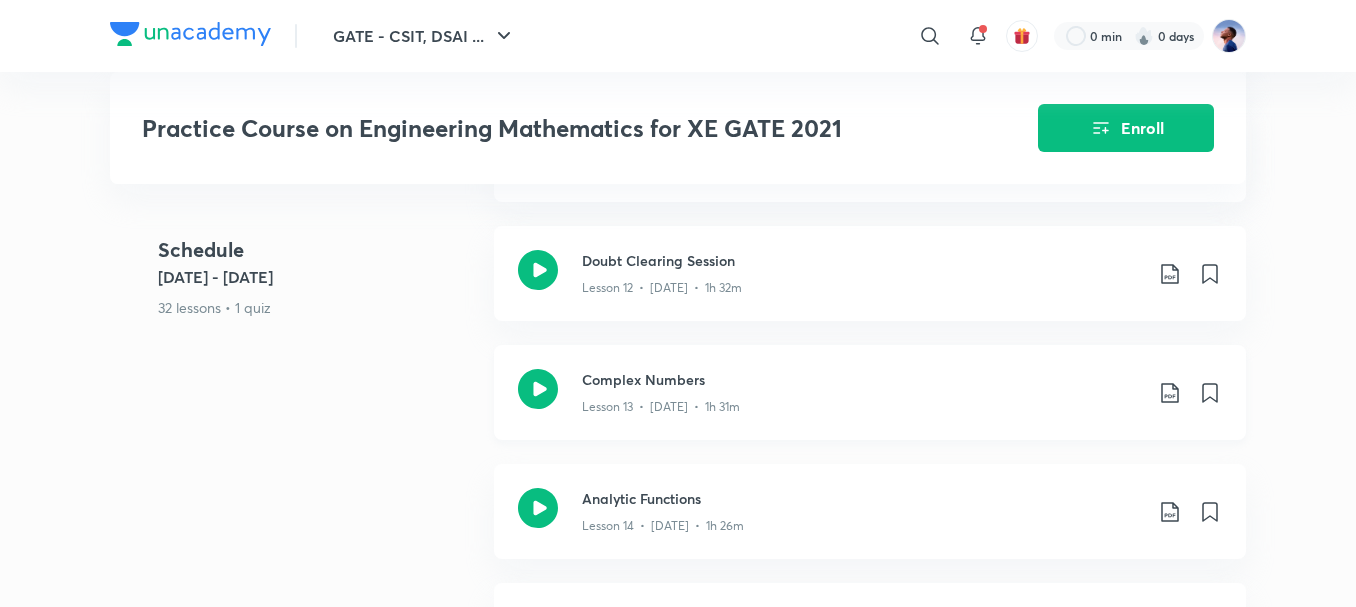 click 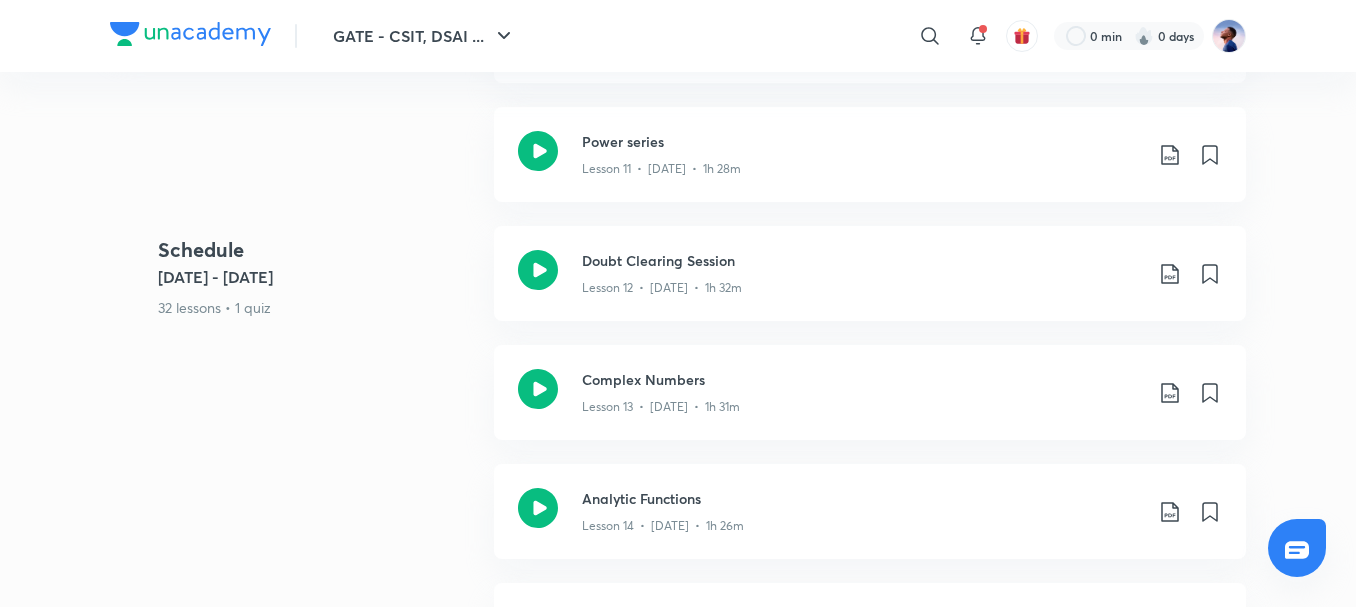 scroll, scrollTop: 0, scrollLeft: 0, axis: both 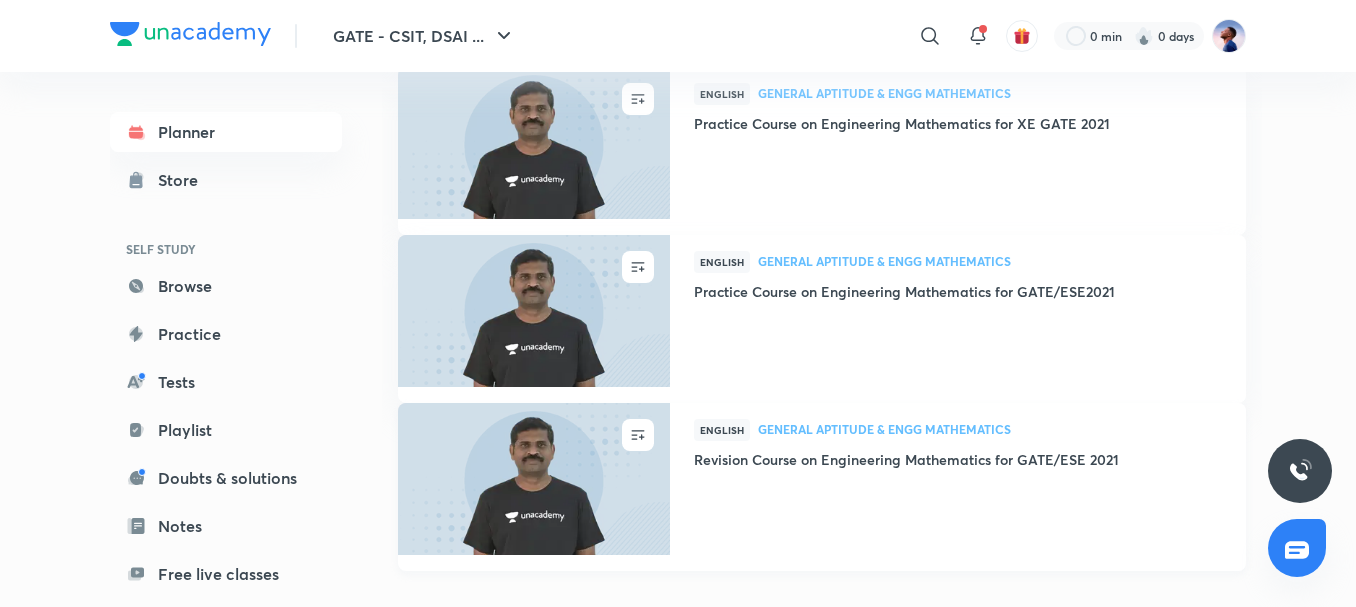 click on "Revision Course on Engineering Mathematics for GATE/ESE 2021" at bounding box center (958, 461) 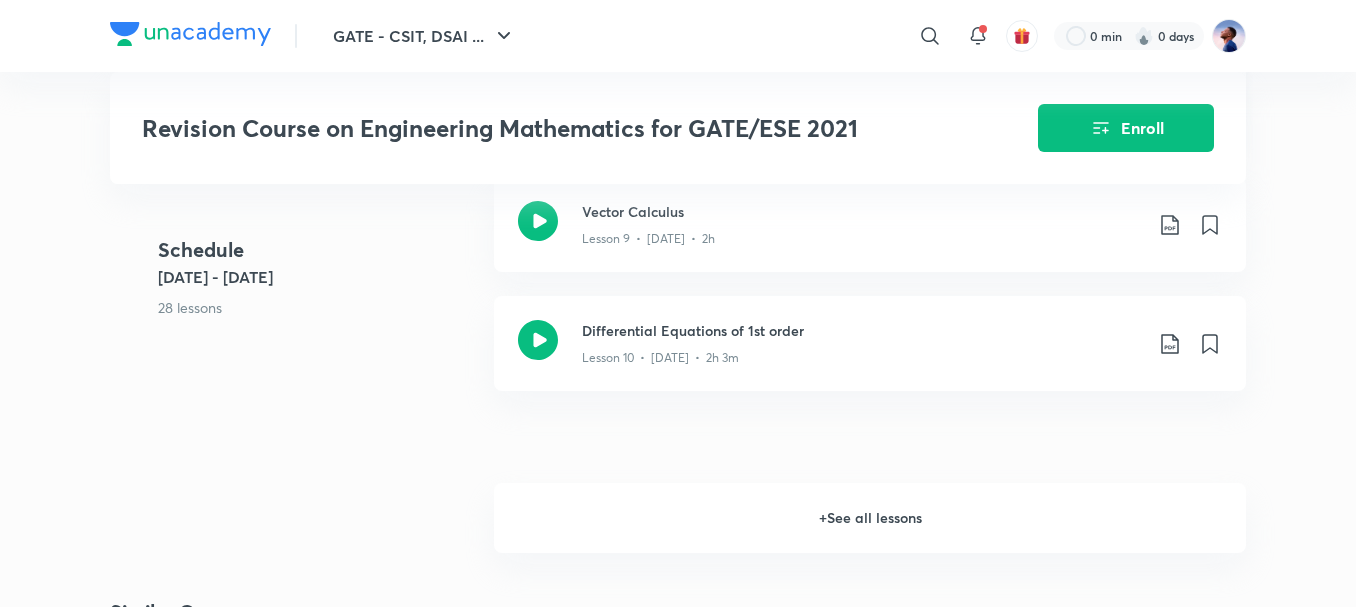scroll, scrollTop: 1500, scrollLeft: 0, axis: vertical 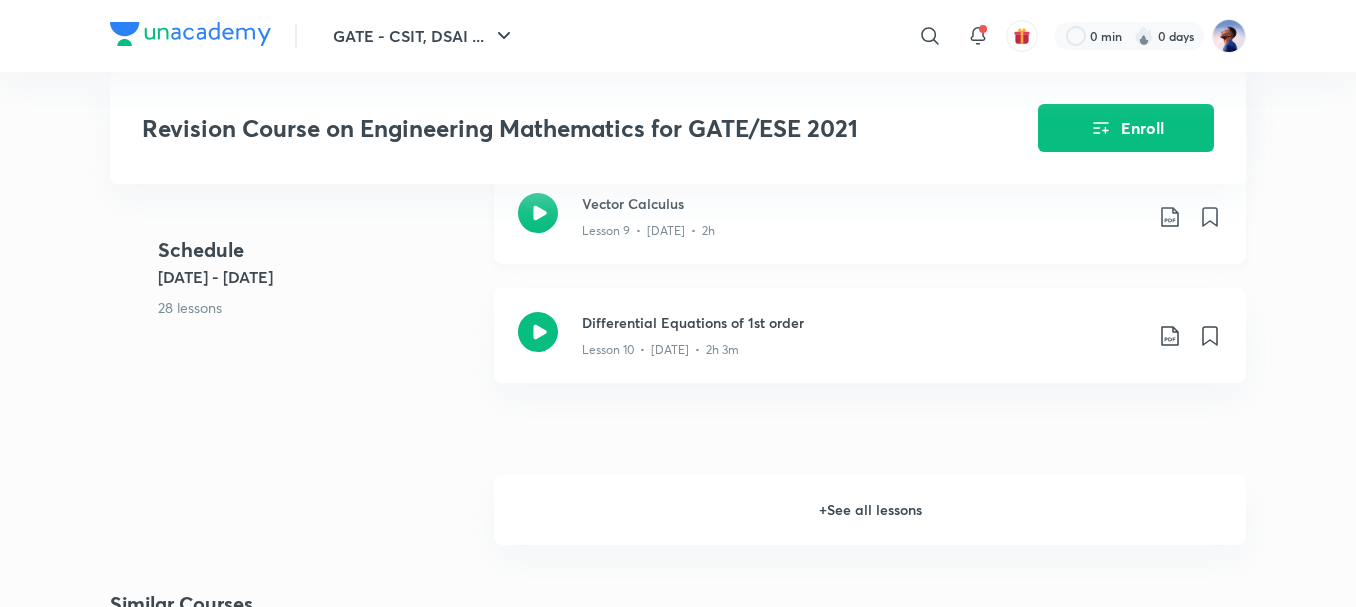 click 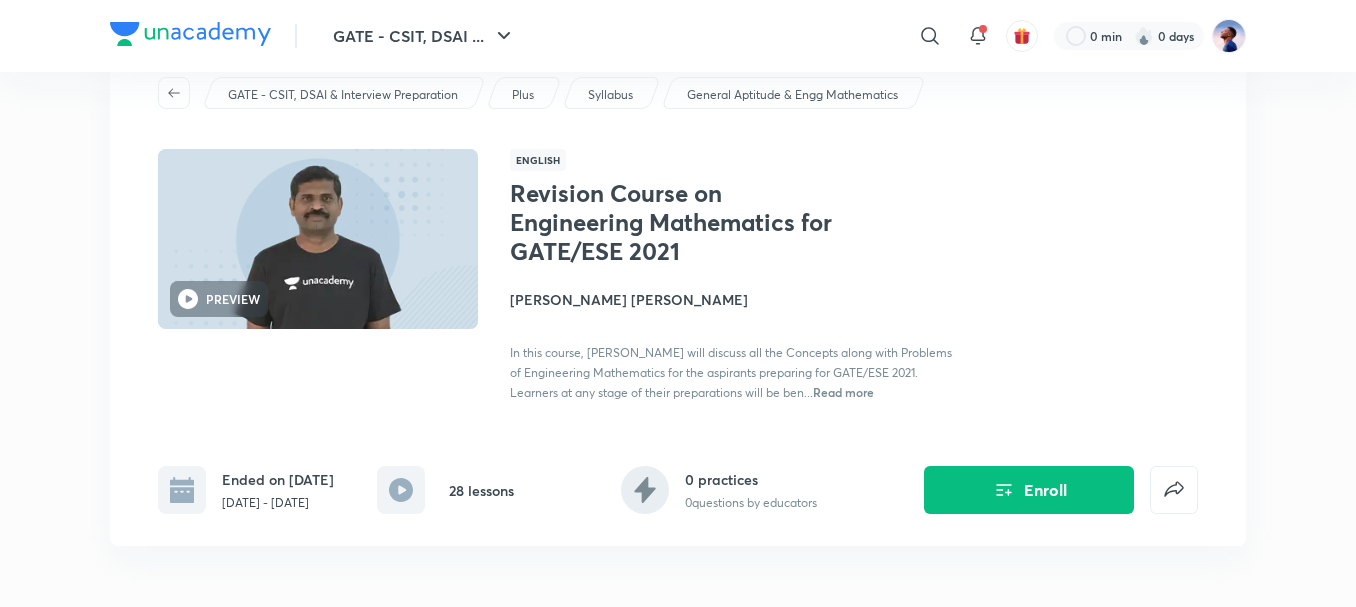 scroll, scrollTop: 100, scrollLeft: 0, axis: vertical 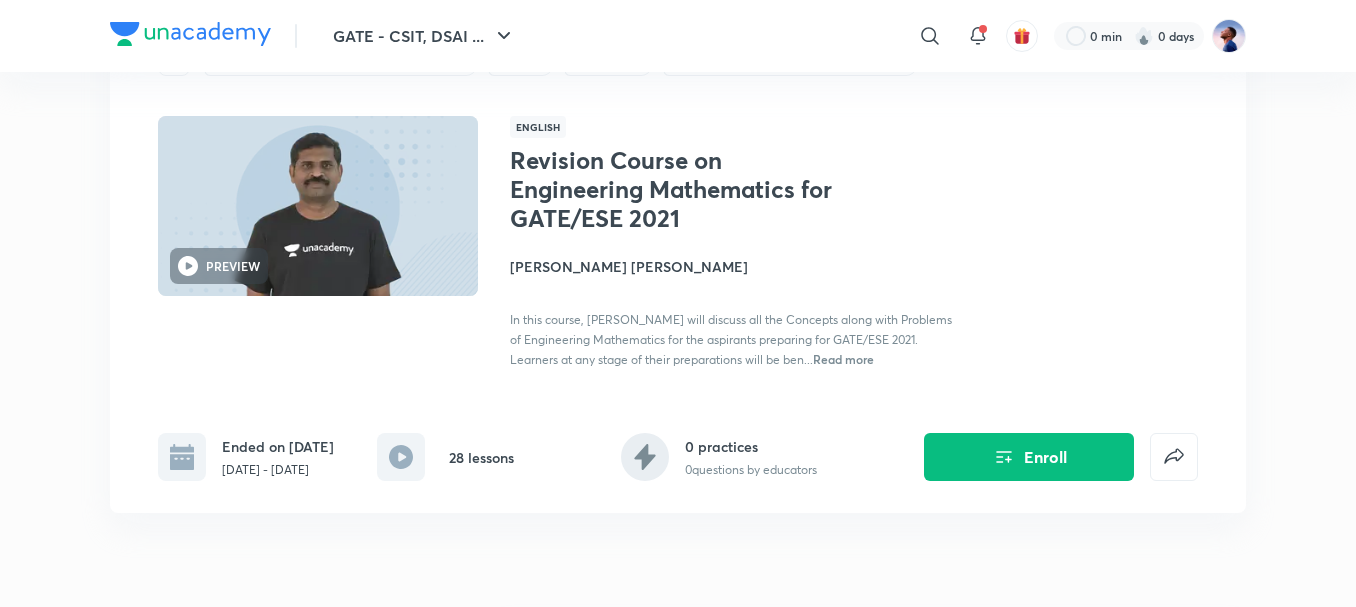 click on "Karumudi Umamaheswara Rao" at bounding box center [734, 266] 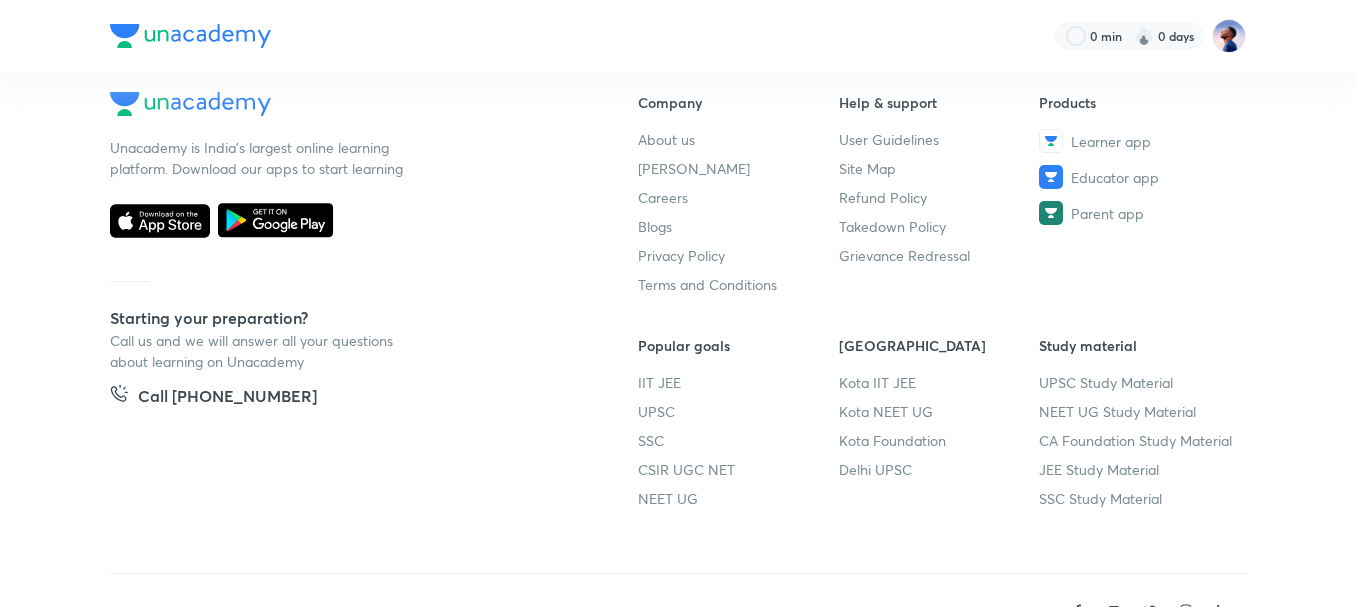 scroll, scrollTop: 0, scrollLeft: 0, axis: both 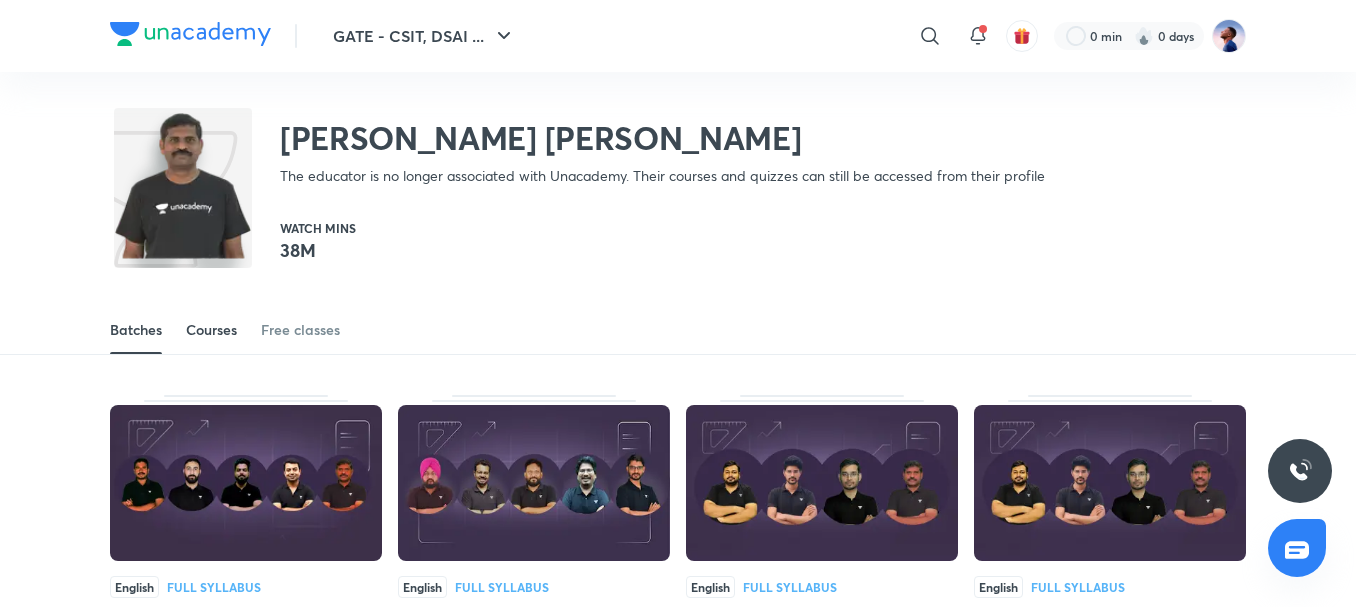 click on "Courses" at bounding box center [211, 330] 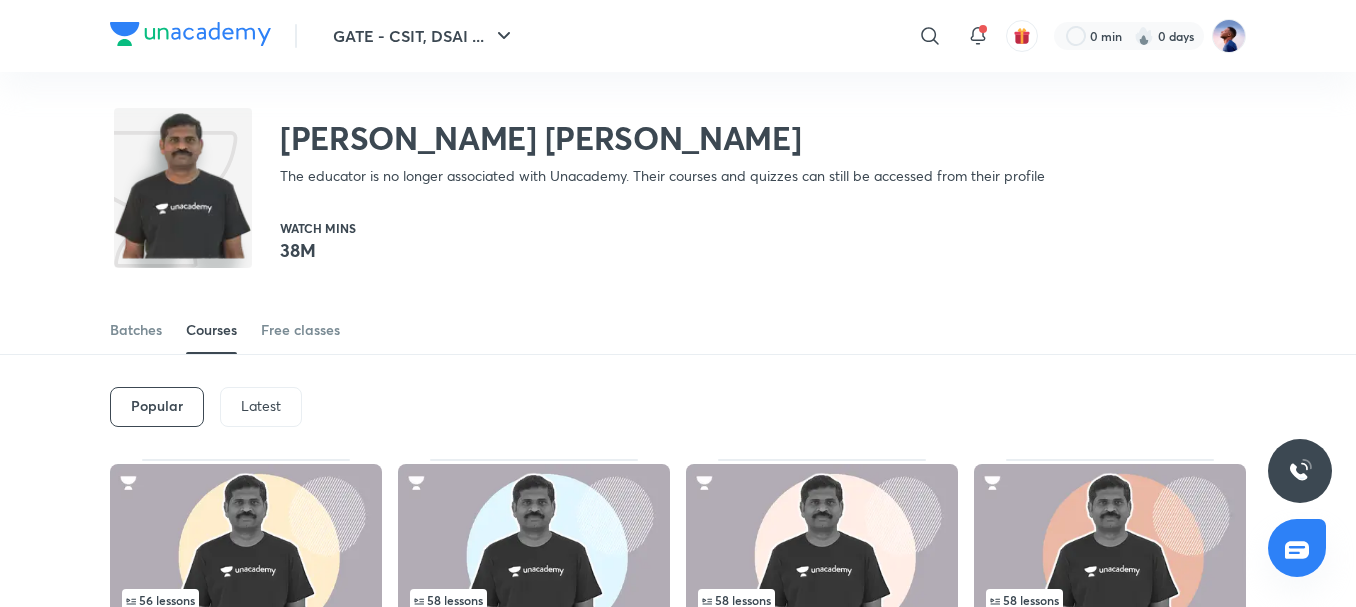 click on "Latest" at bounding box center [261, 406] 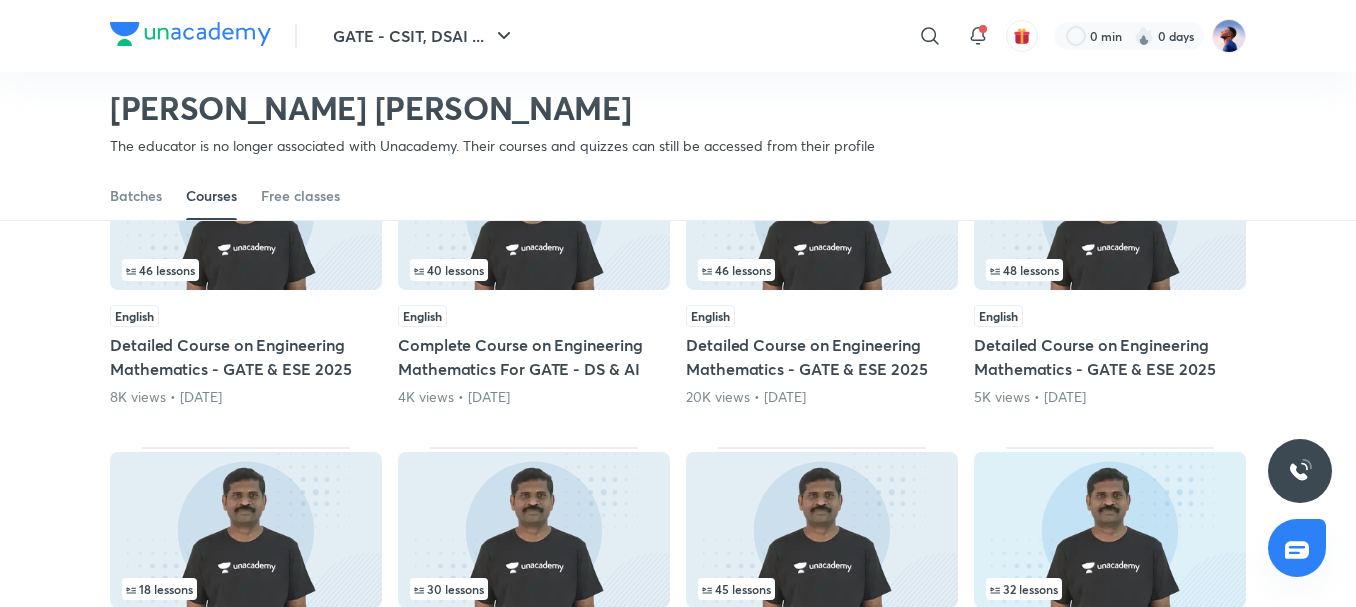 scroll, scrollTop: 228, scrollLeft: 0, axis: vertical 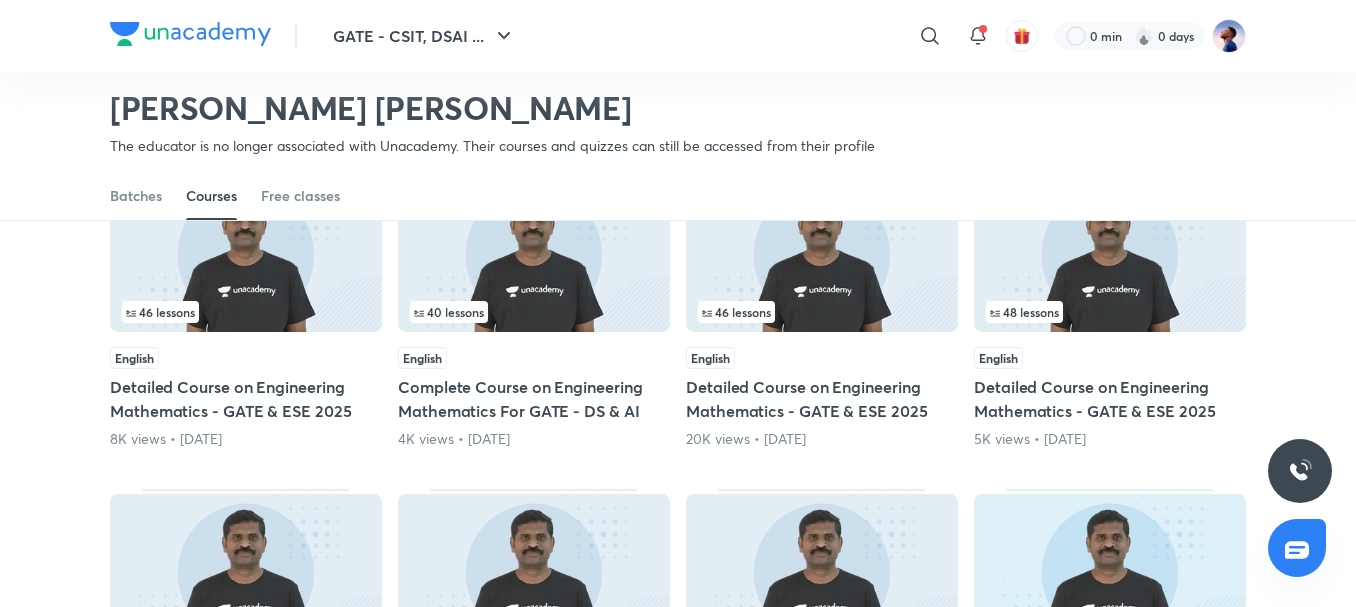 click on "Detailed Course on Engineering Mathematics - GATE & ESE 2025" at bounding box center (246, 399) 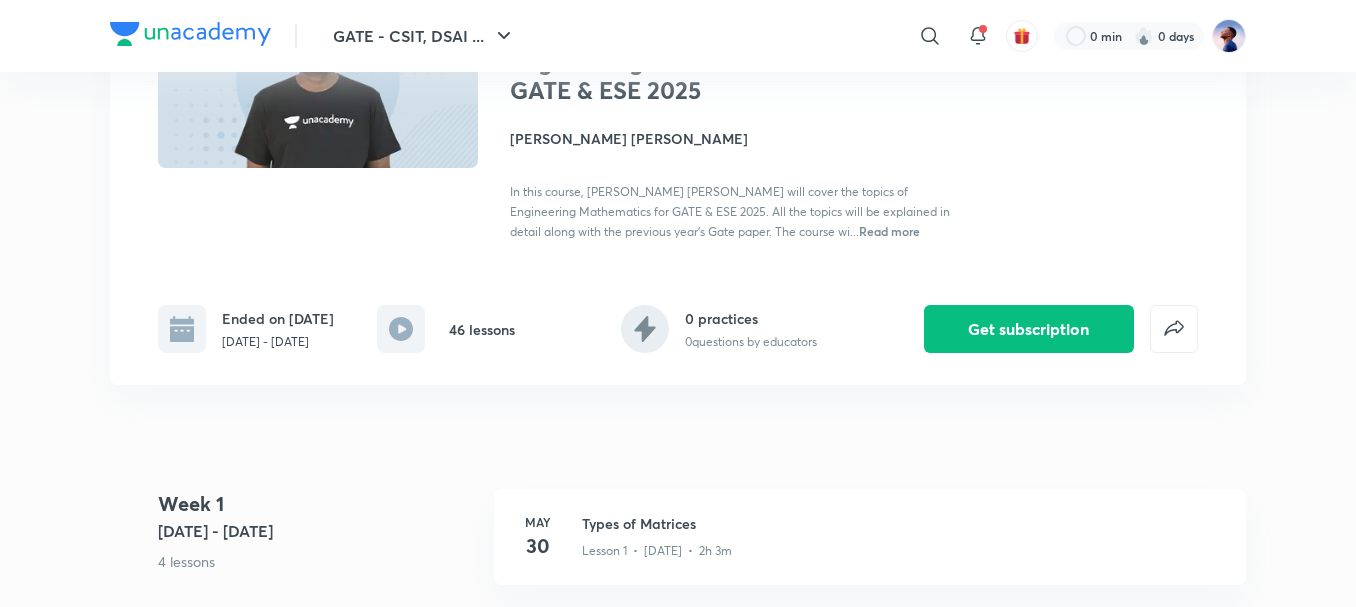 scroll, scrollTop: 0, scrollLeft: 0, axis: both 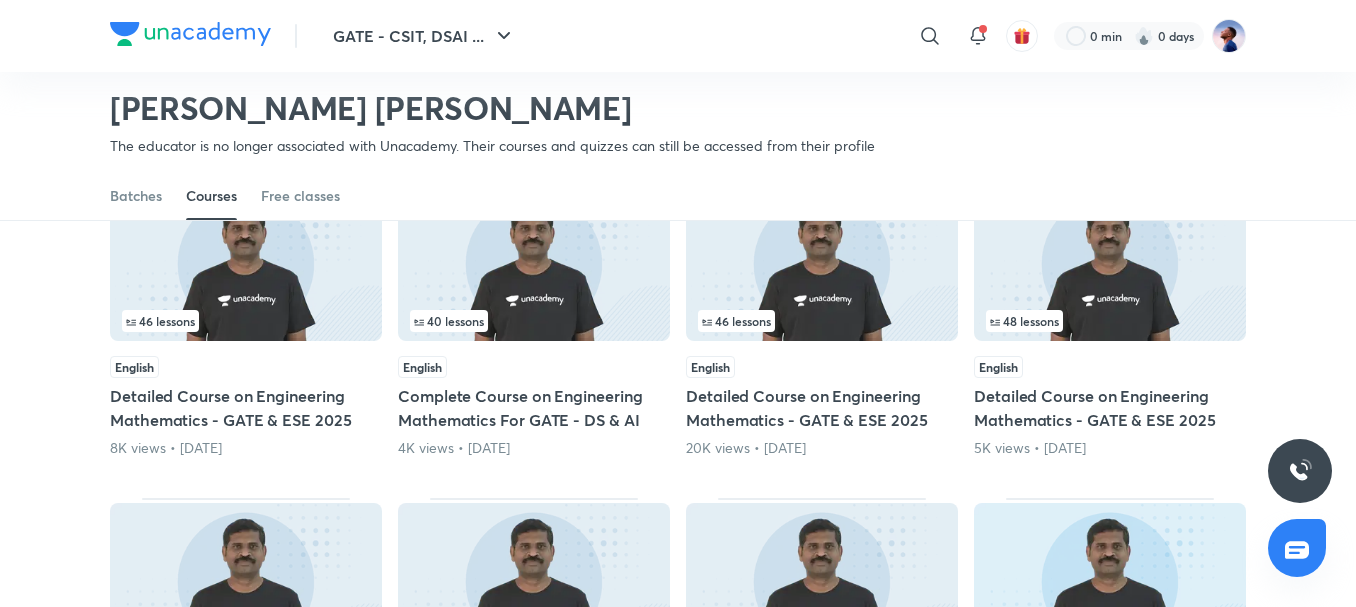 click on "Complete Course on Engineering Mathematics For GATE - DS & AI" at bounding box center (534, 408) 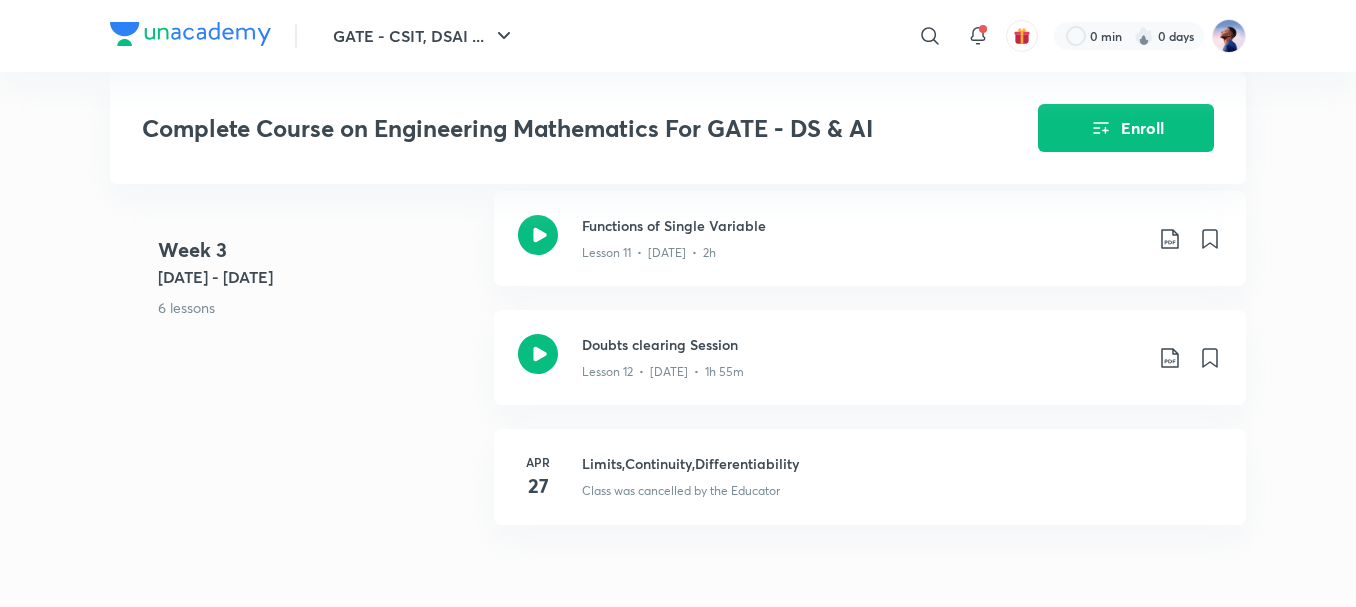 scroll, scrollTop: 2100, scrollLeft: 0, axis: vertical 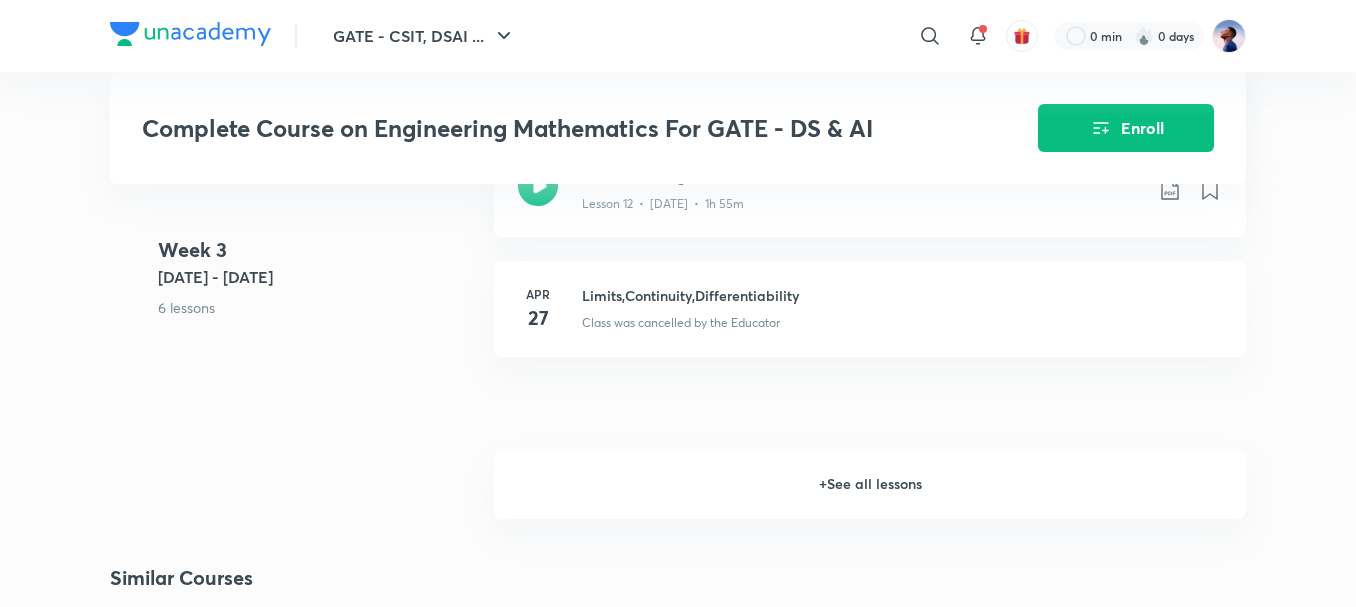 click on "+  See all lessons" at bounding box center (870, 484) 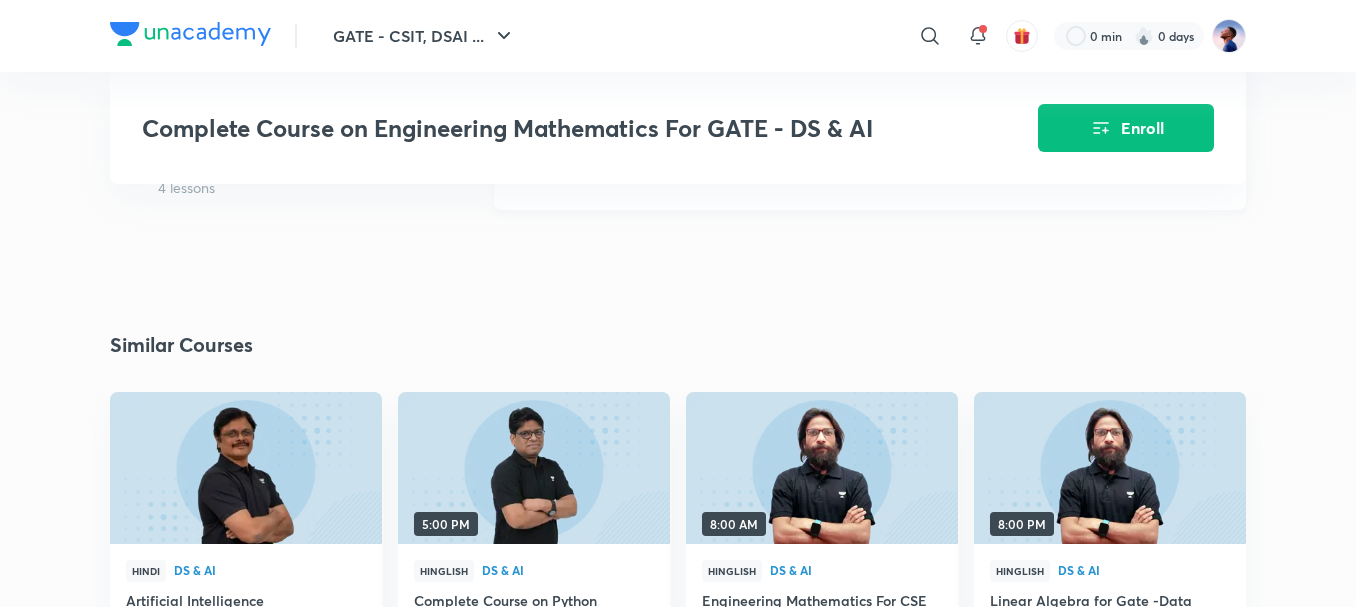 scroll, scrollTop: 6100, scrollLeft: 0, axis: vertical 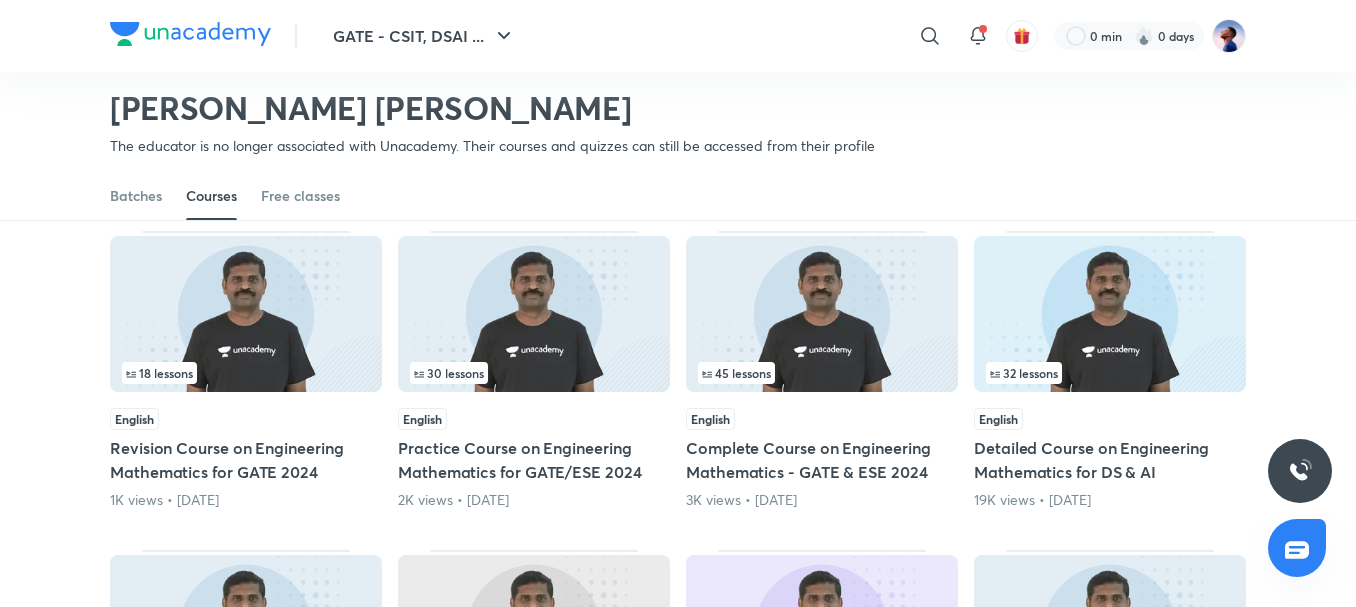 click on "Revision Course on Engineering Mathematics for GATE 2024" at bounding box center [246, 460] 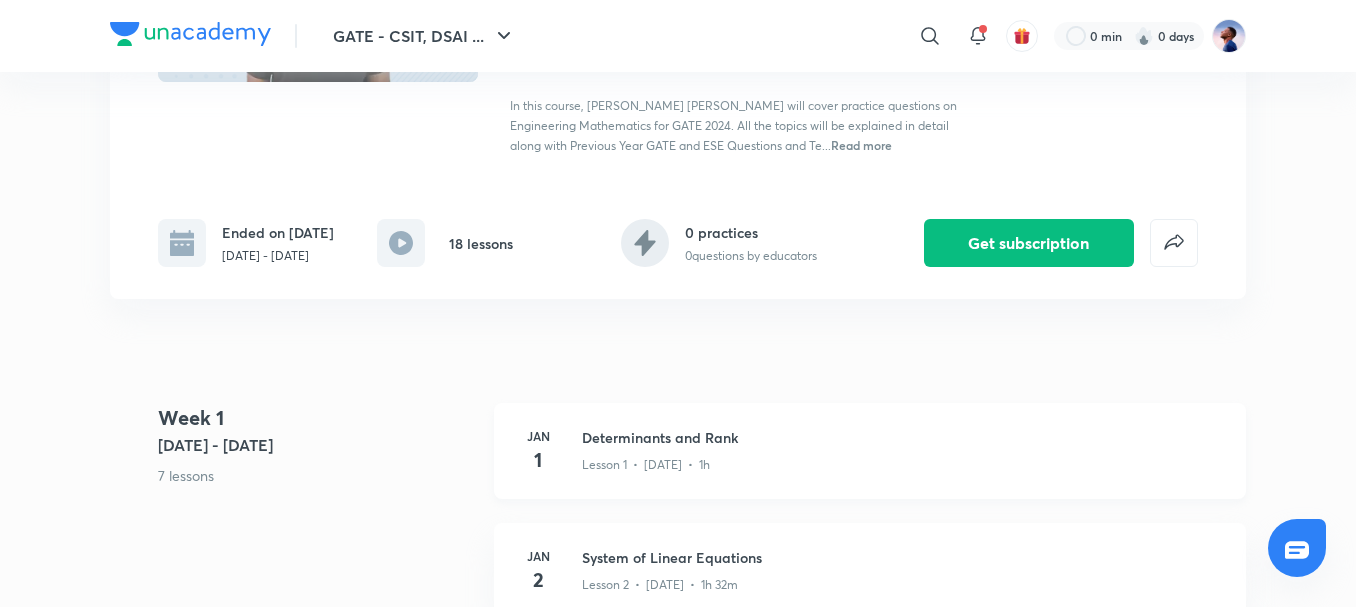 scroll, scrollTop: 400, scrollLeft: 0, axis: vertical 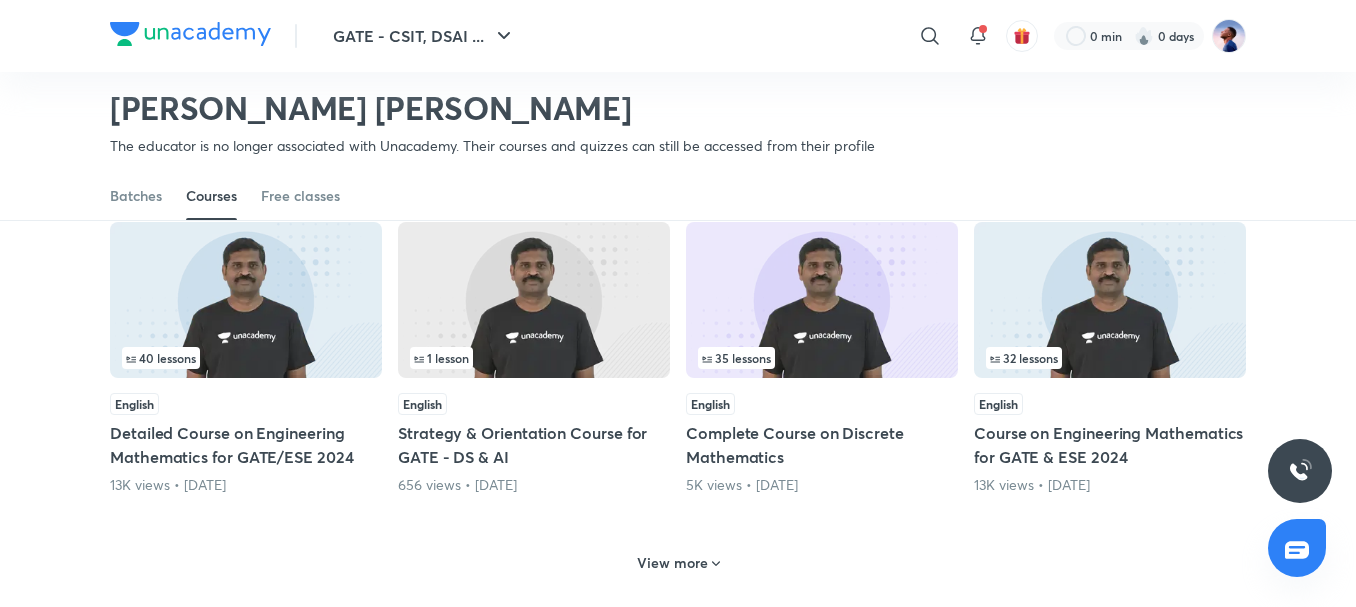 click on "View more" at bounding box center (672, 563) 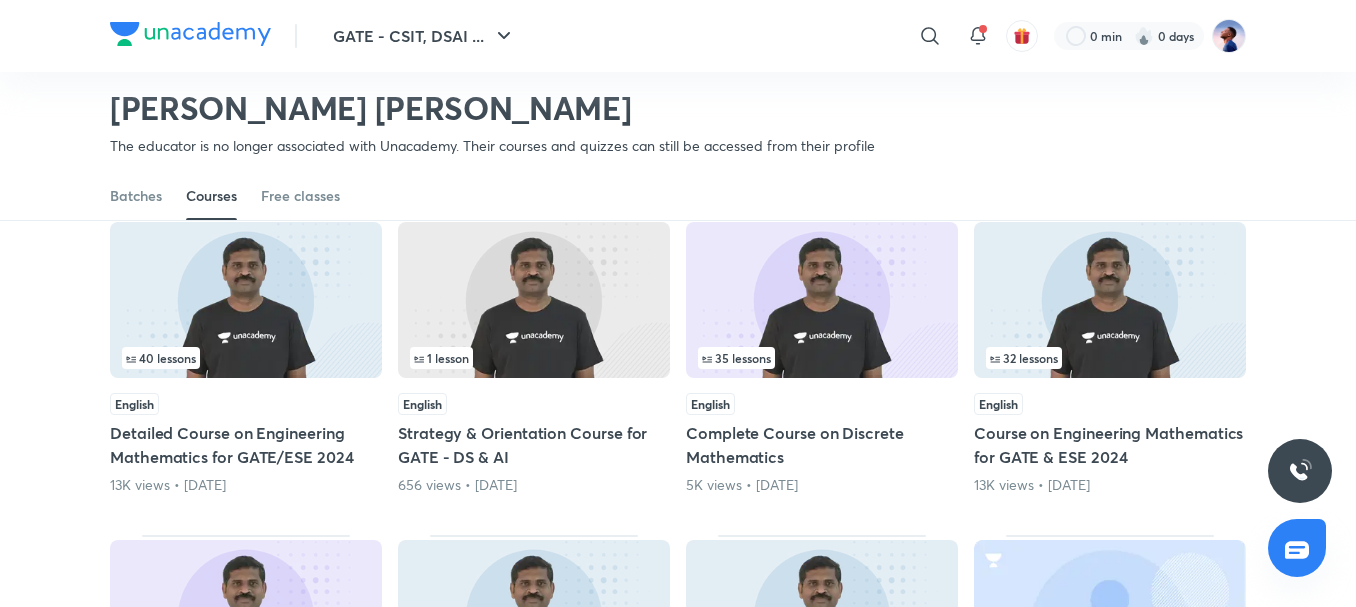 click on "Course on Engineering Mathematics for GATE & ESE 2024" at bounding box center [1110, 445] 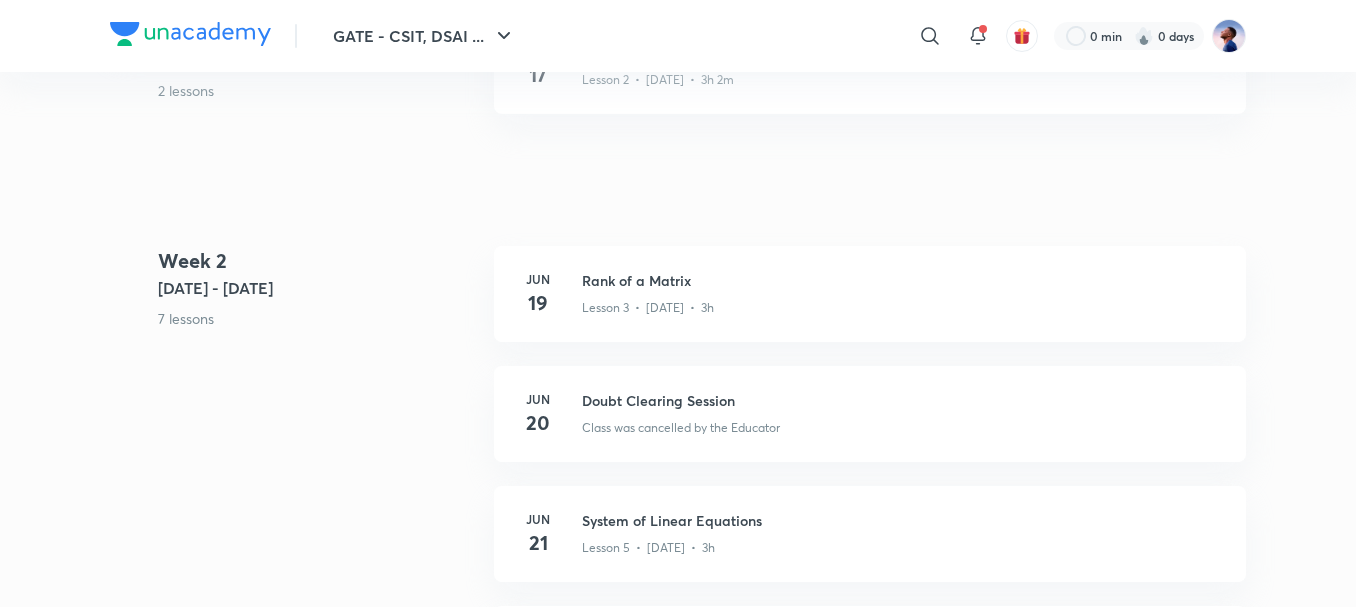 scroll, scrollTop: 0, scrollLeft: 0, axis: both 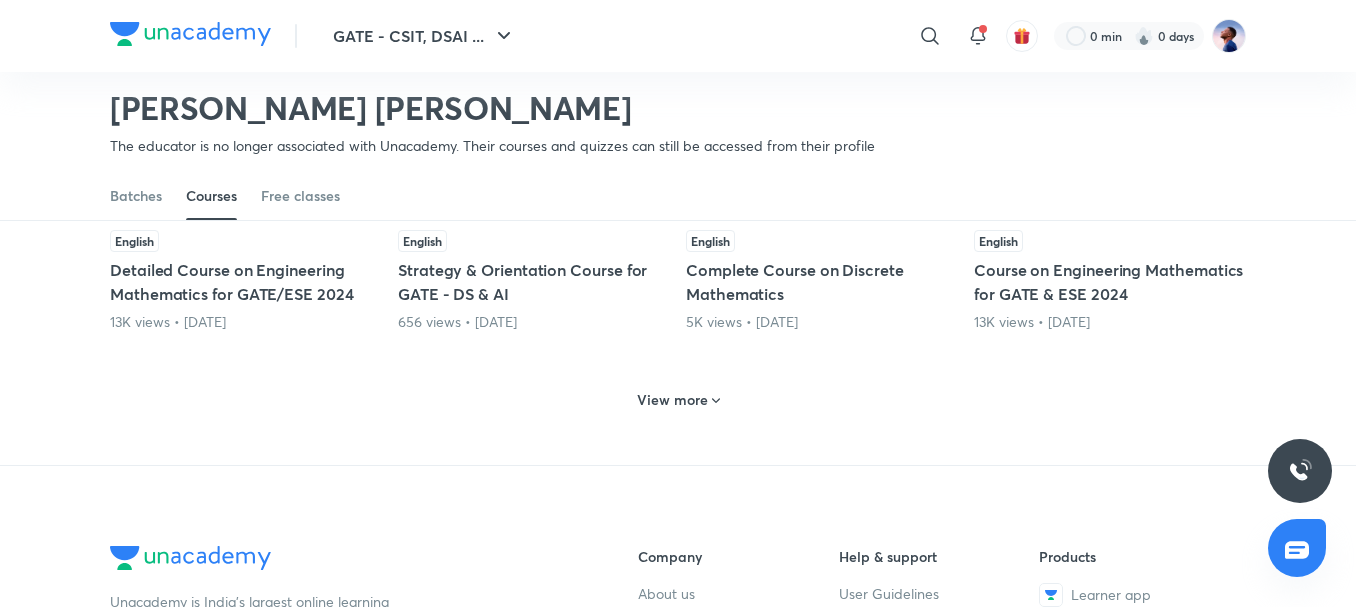 click on "View more" at bounding box center [678, 398] 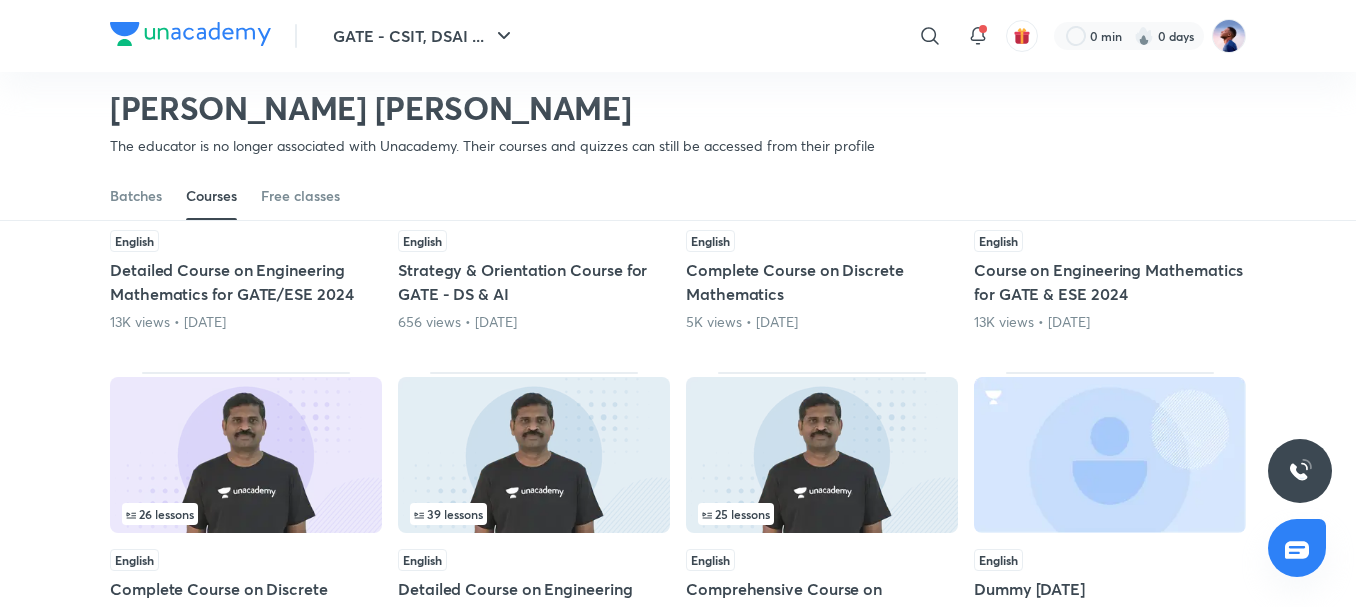 click on "Detailed Course on Engineering Mathematics for GATE/ESE 2024" at bounding box center (246, 282) 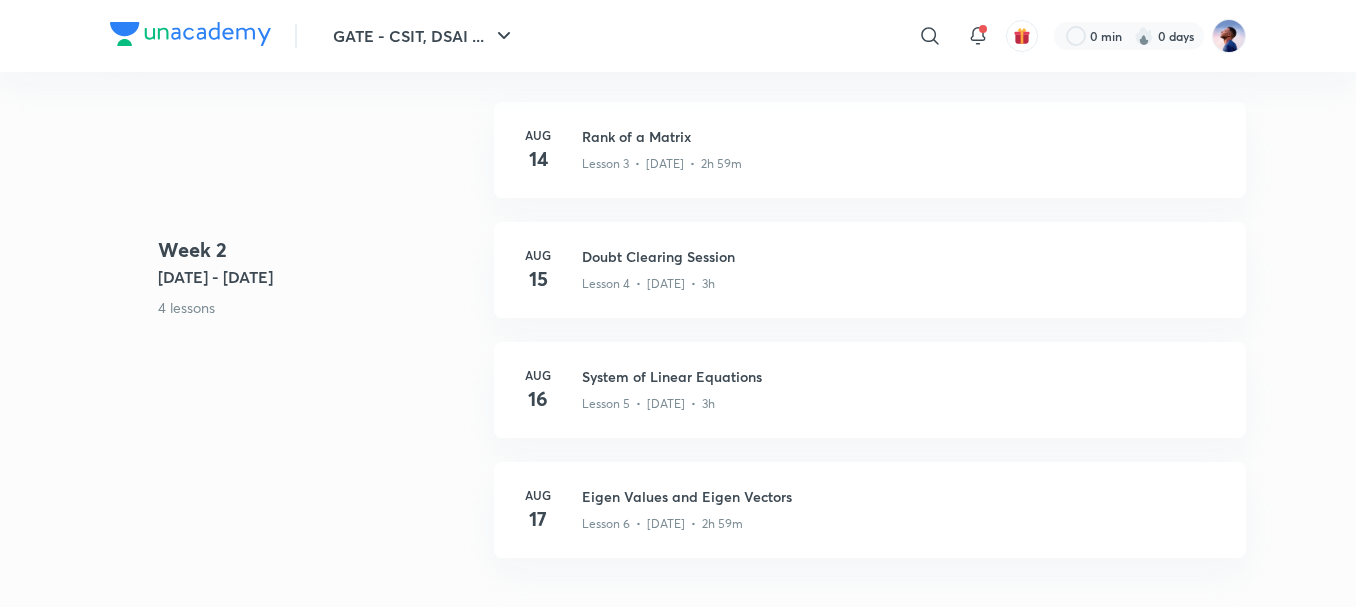 scroll, scrollTop: 0, scrollLeft: 0, axis: both 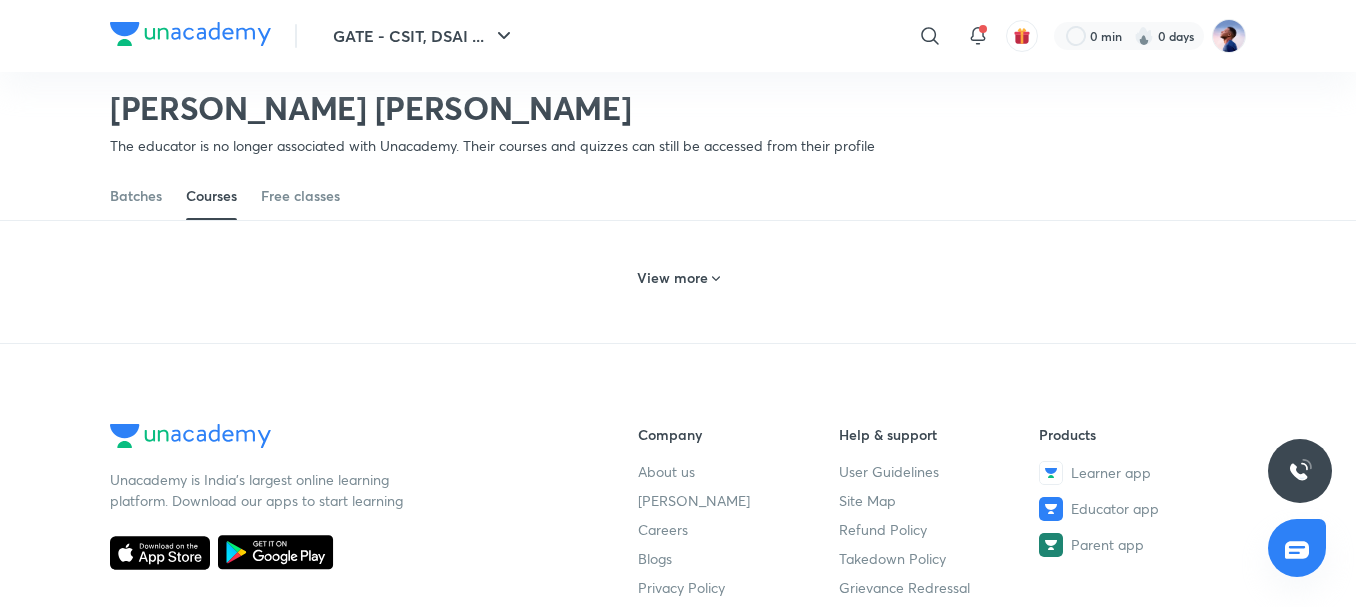 click on "View more" at bounding box center [672, 278] 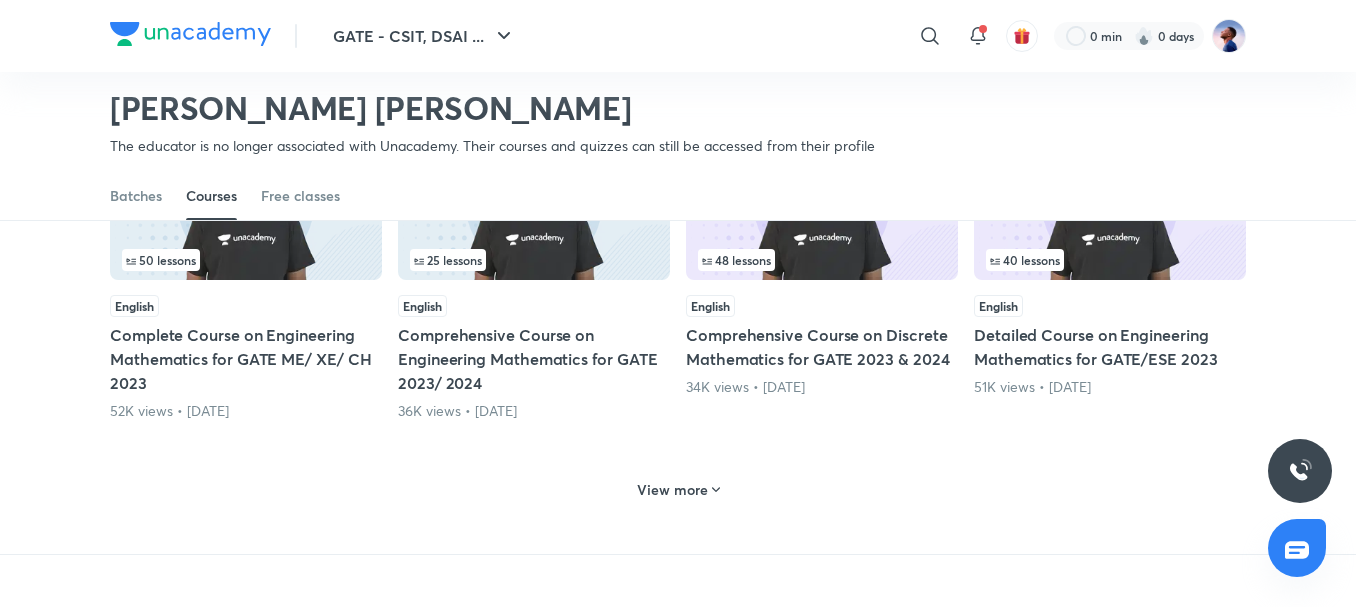 scroll, scrollTop: 1904, scrollLeft: 0, axis: vertical 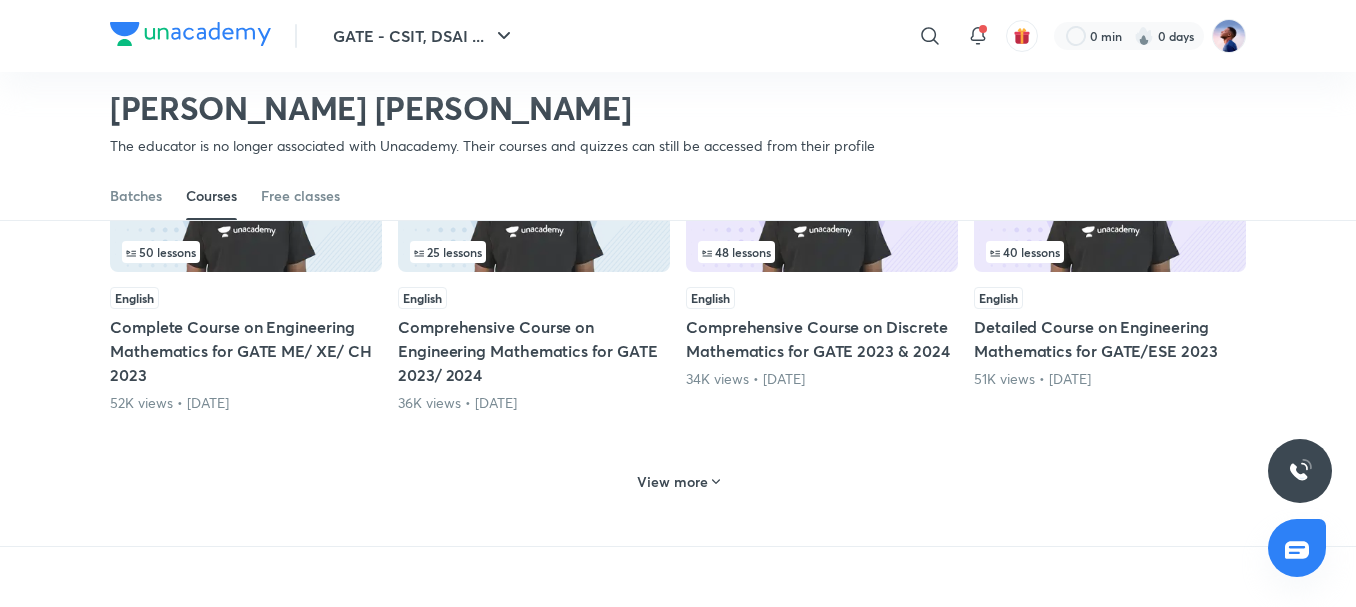 click on "View more" at bounding box center (672, 482) 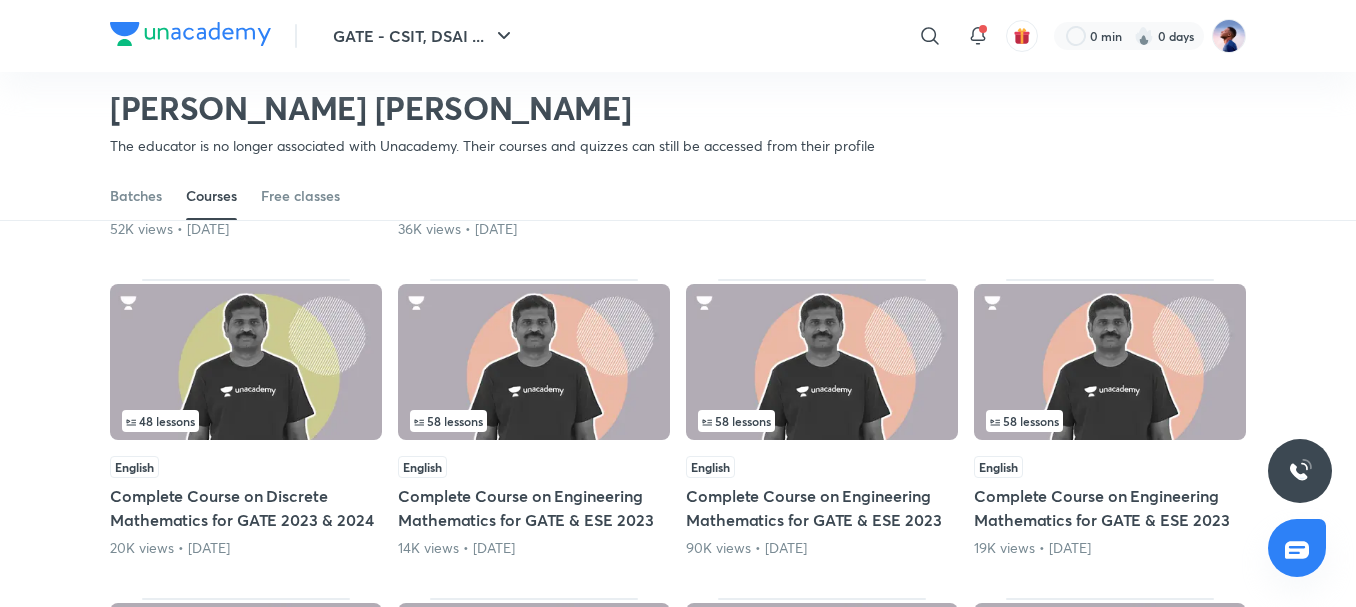 scroll, scrollTop: 2104, scrollLeft: 0, axis: vertical 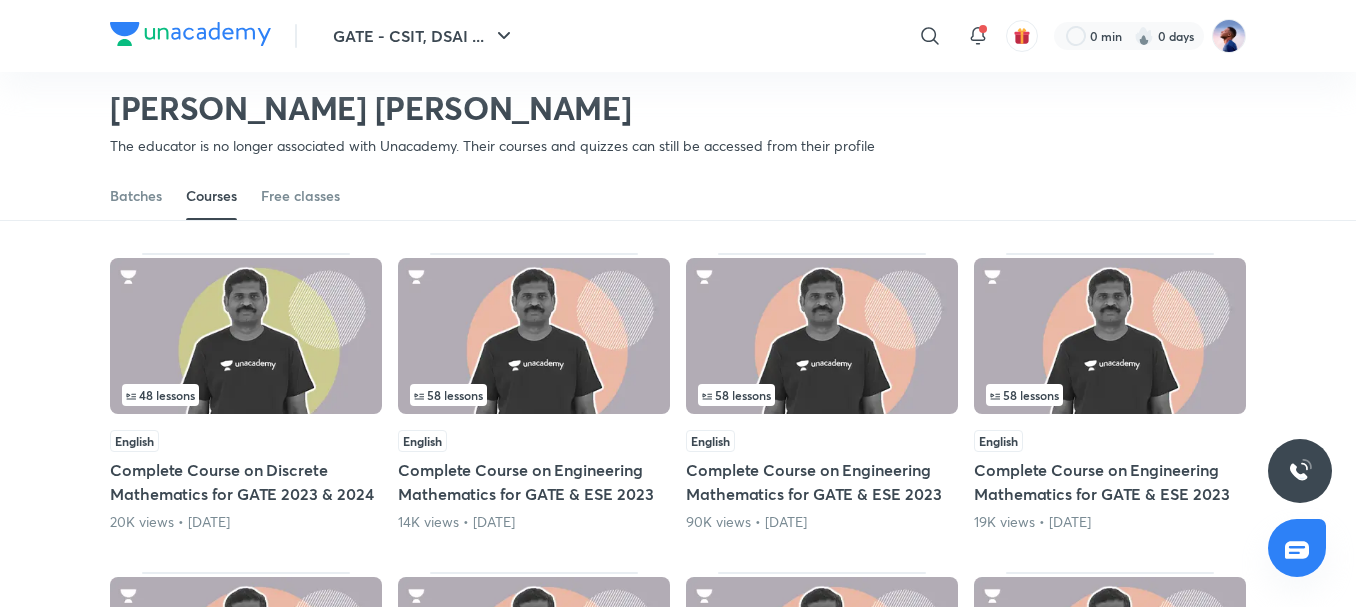 click on "Complete Course on Engineering Mathematics for GATE & ESE 2023" at bounding box center (822, 482) 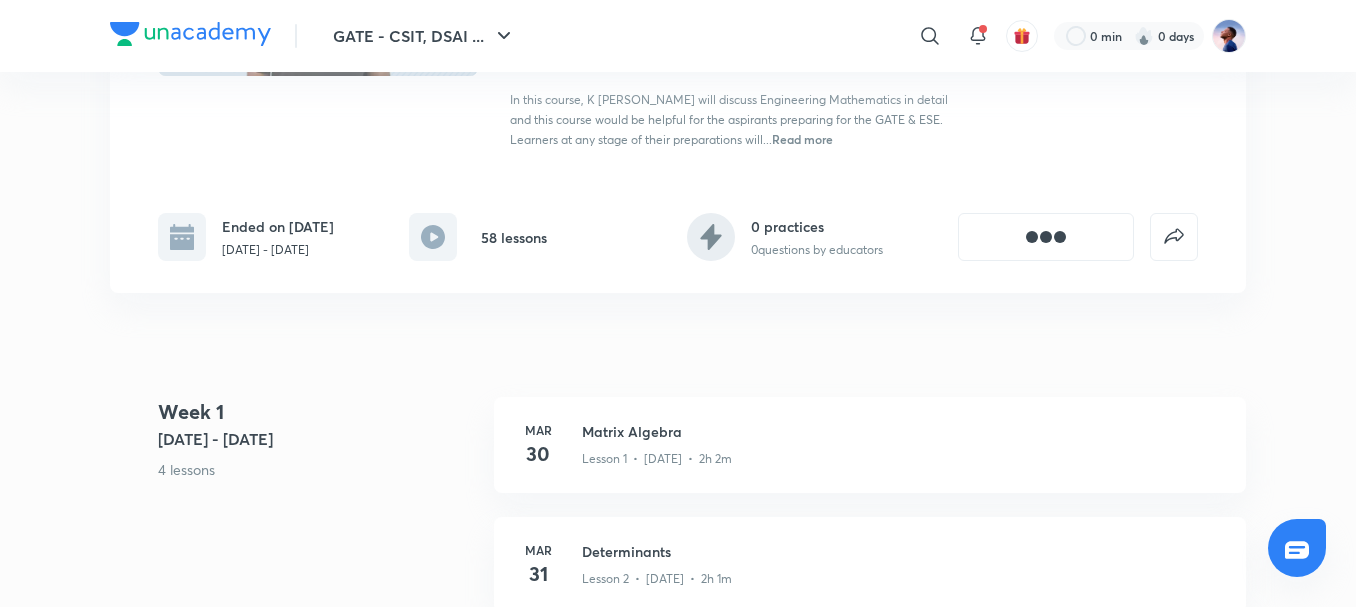 scroll, scrollTop: 400, scrollLeft: 0, axis: vertical 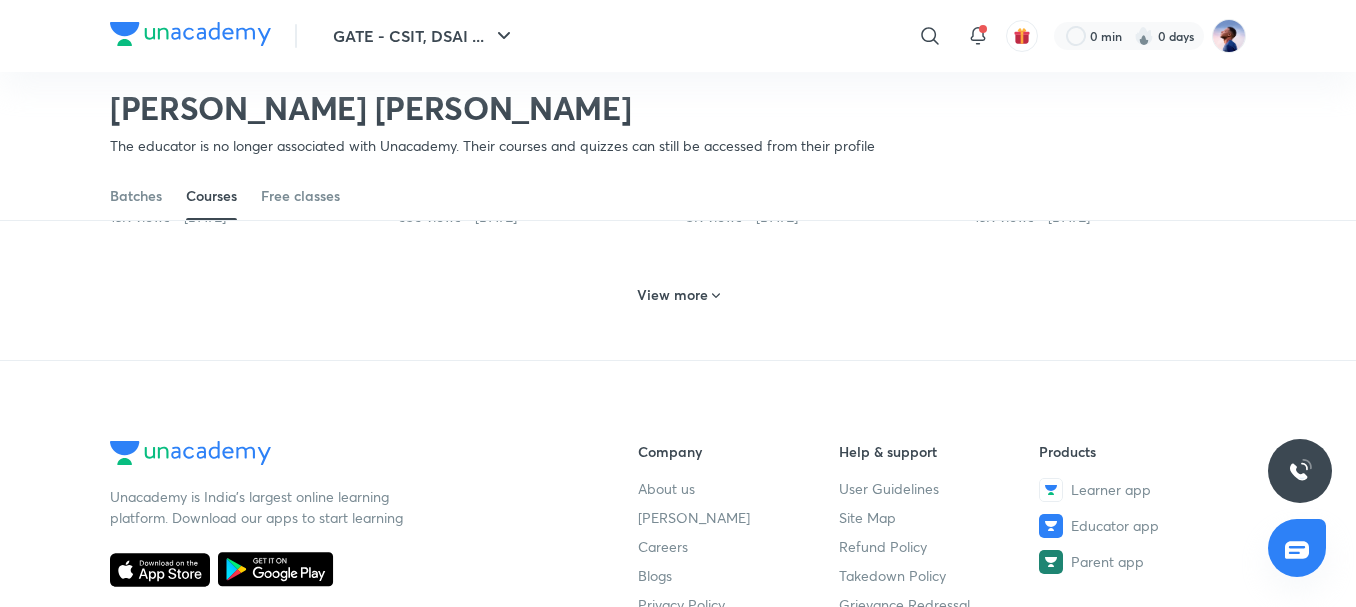 click on "View more" at bounding box center [672, 295] 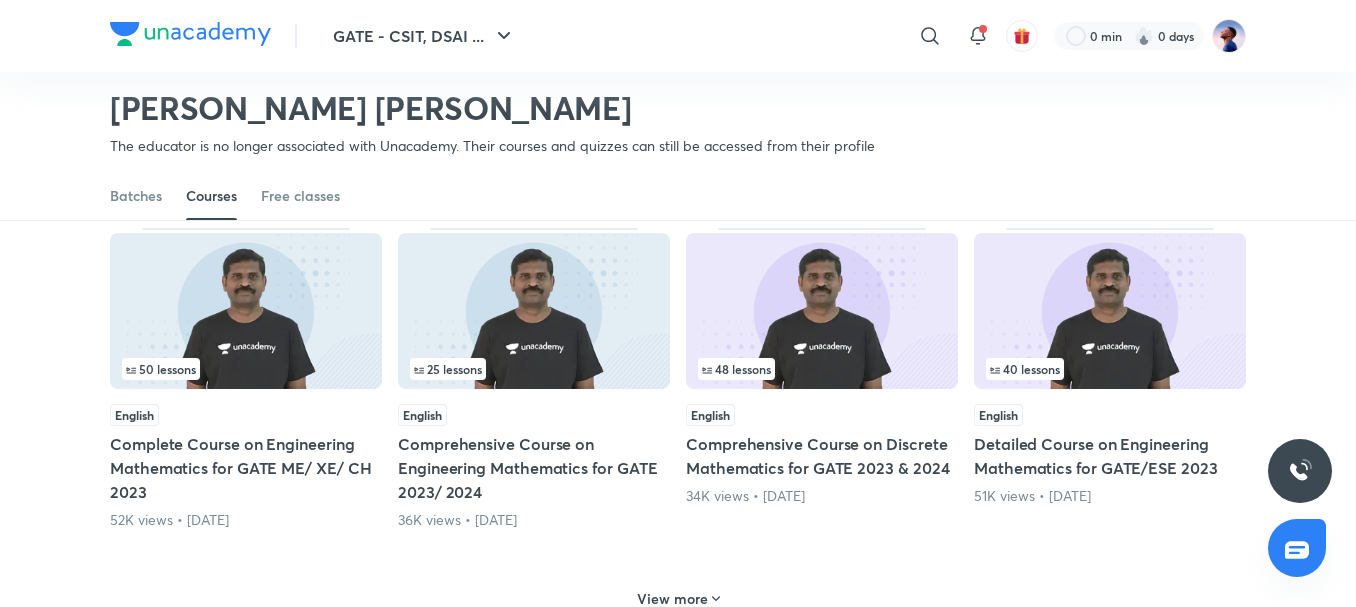 scroll, scrollTop: 2087, scrollLeft: 0, axis: vertical 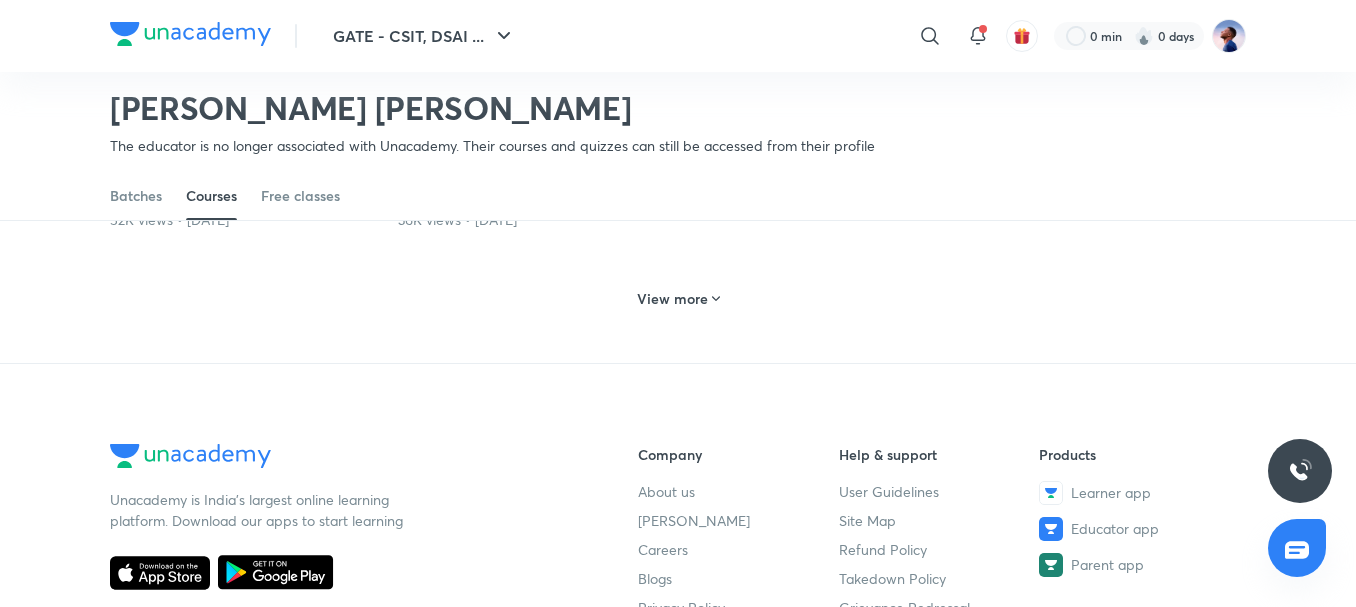 click on "View more" at bounding box center [672, 299] 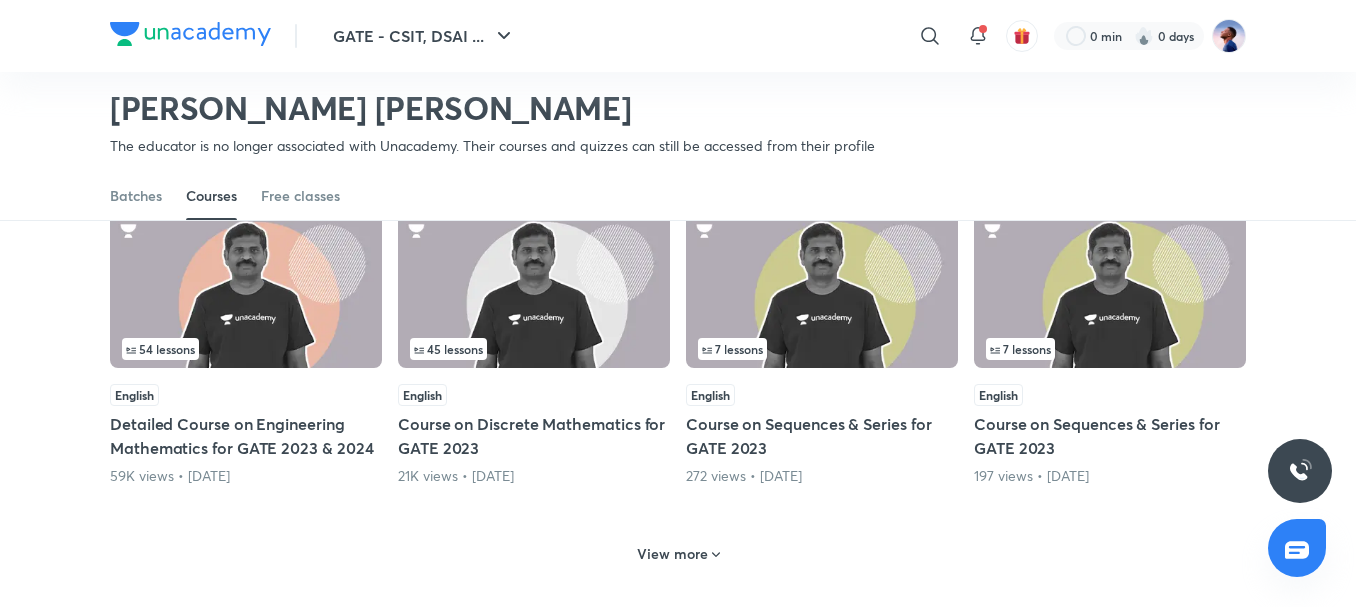 scroll, scrollTop: 2887, scrollLeft: 0, axis: vertical 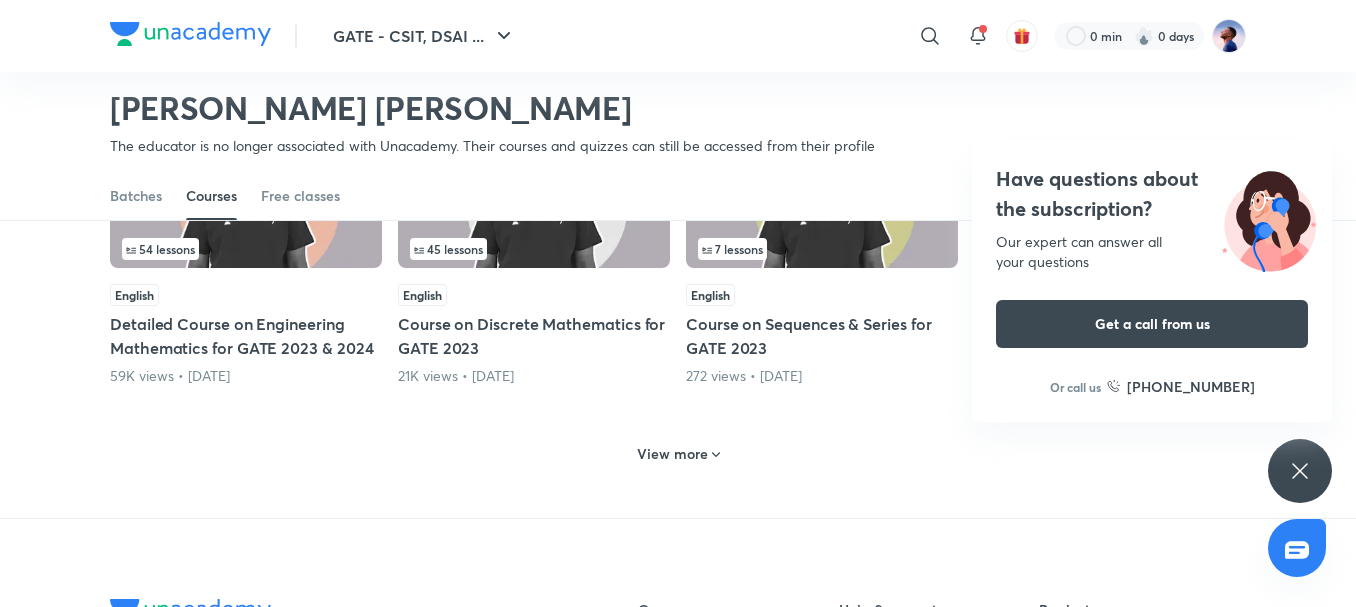 click on "View more" at bounding box center [672, 454] 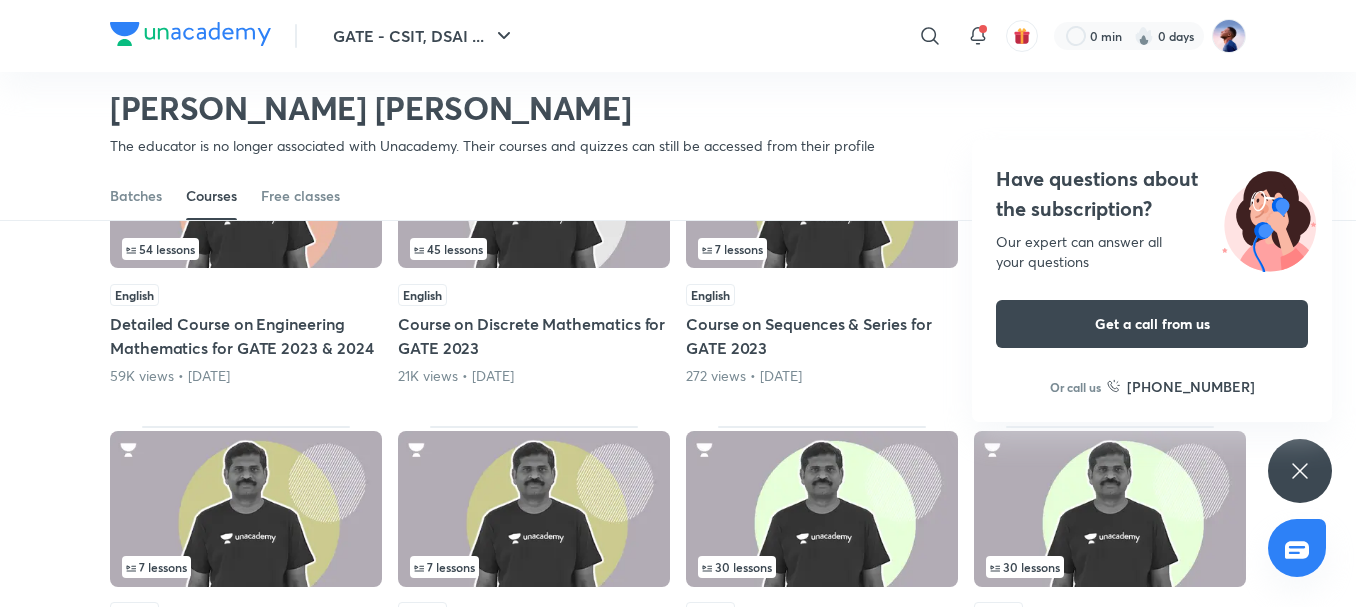 click on "Have questions about the subscription? Our expert can answer all your questions Get a call from us Or call us +91 8585858585" at bounding box center (1300, 471) 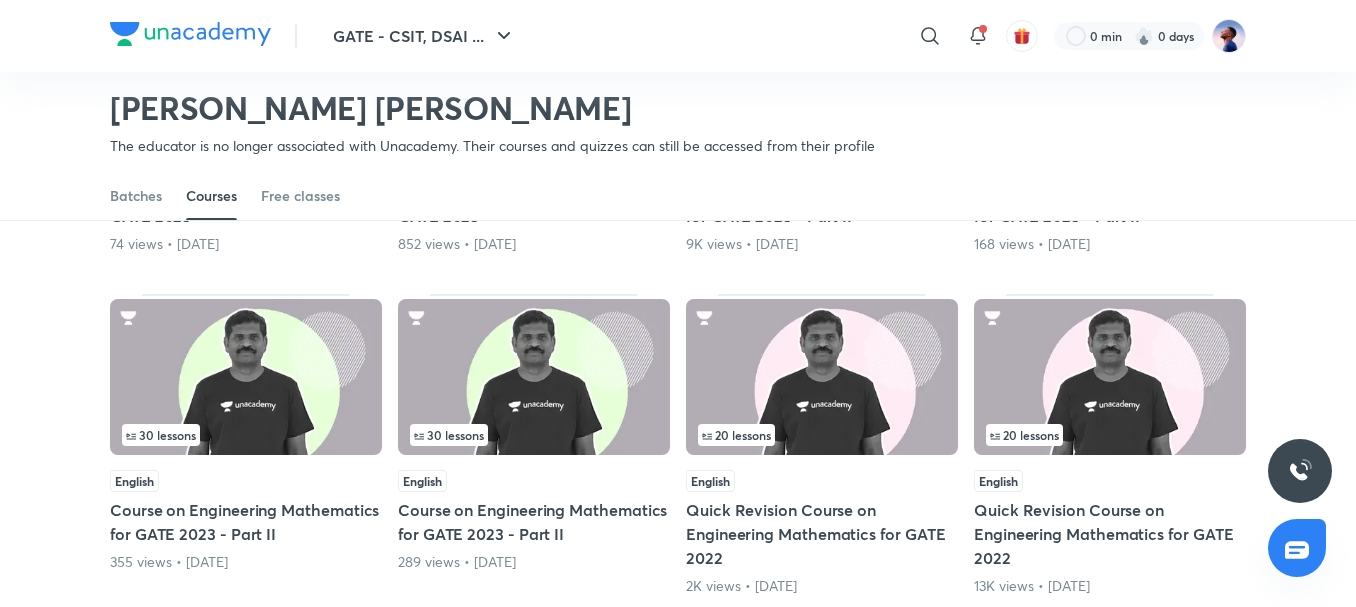 scroll, scrollTop: 3387, scrollLeft: 0, axis: vertical 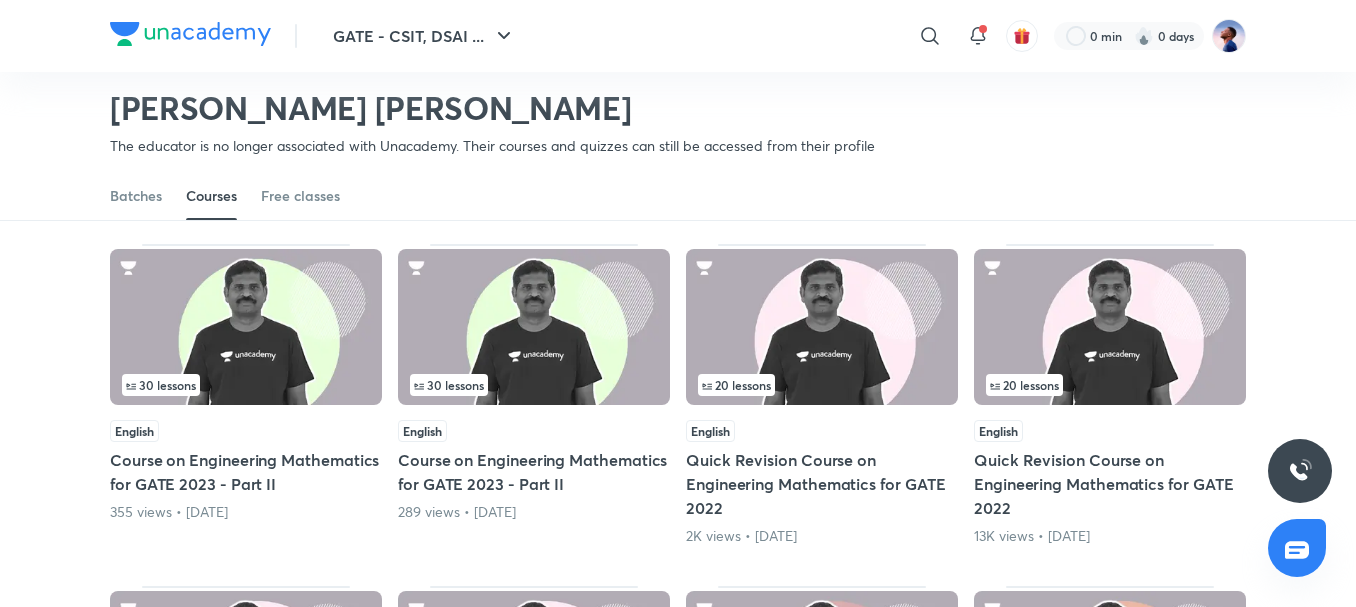 click on "Quick Revision Course on Engineering Mathematics for GATE 2022" at bounding box center [822, 484] 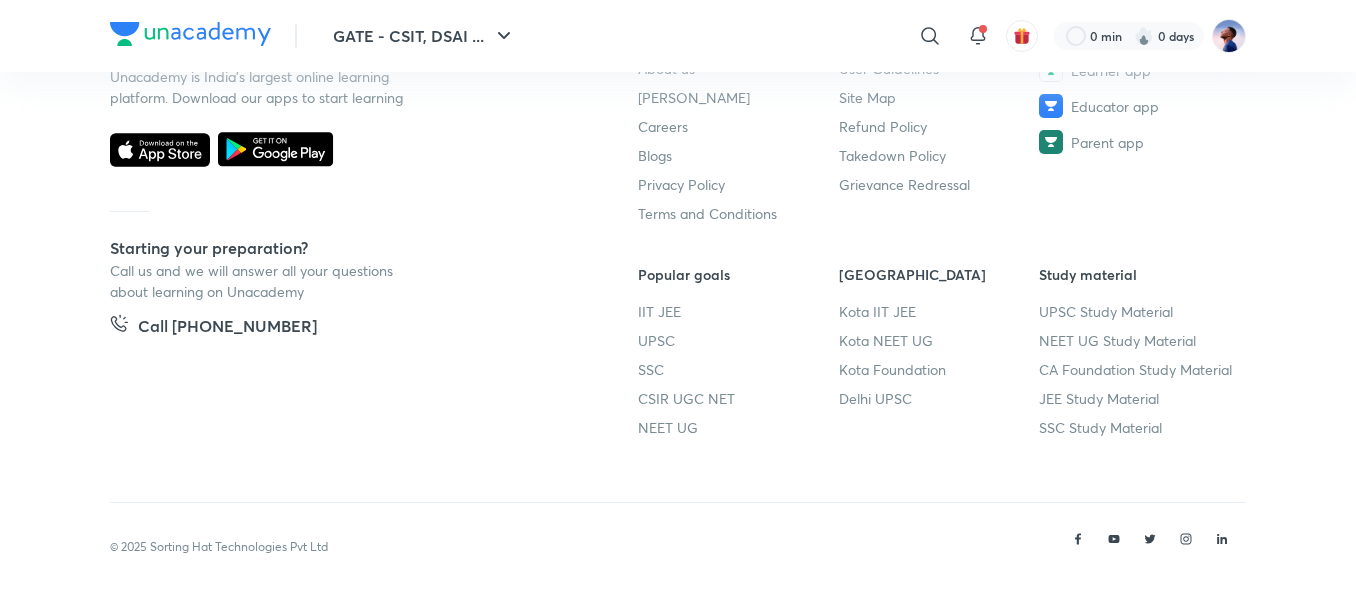 scroll, scrollTop: 0, scrollLeft: 0, axis: both 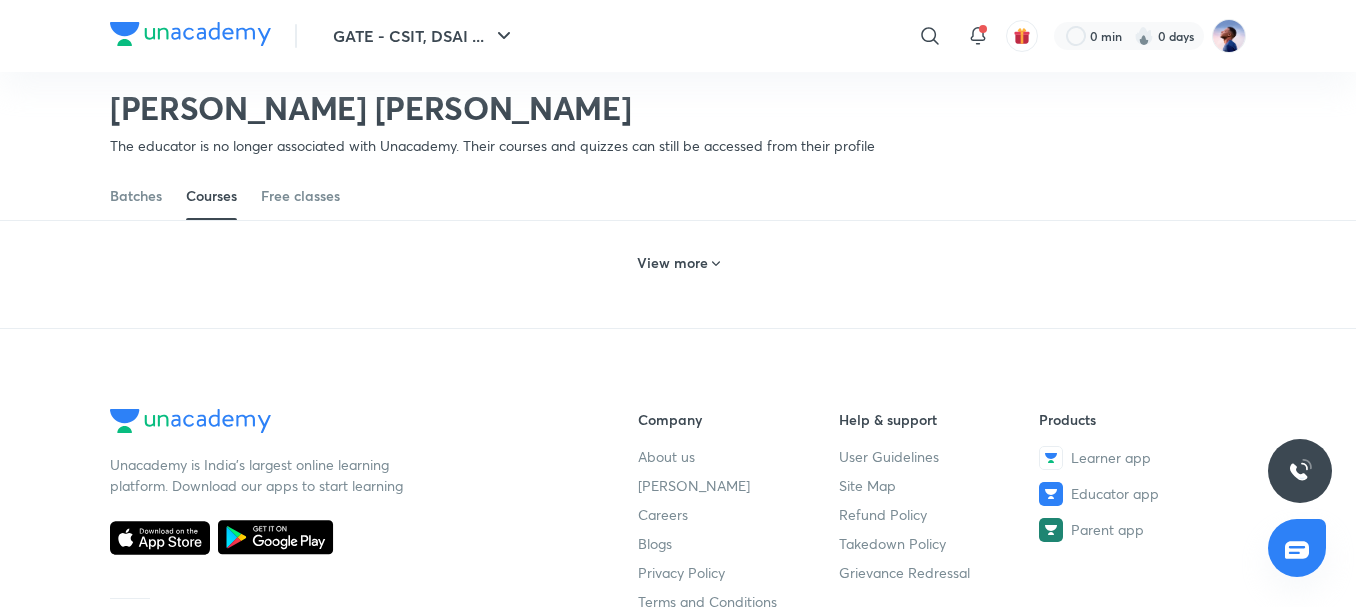 click on "View more" at bounding box center [672, 263] 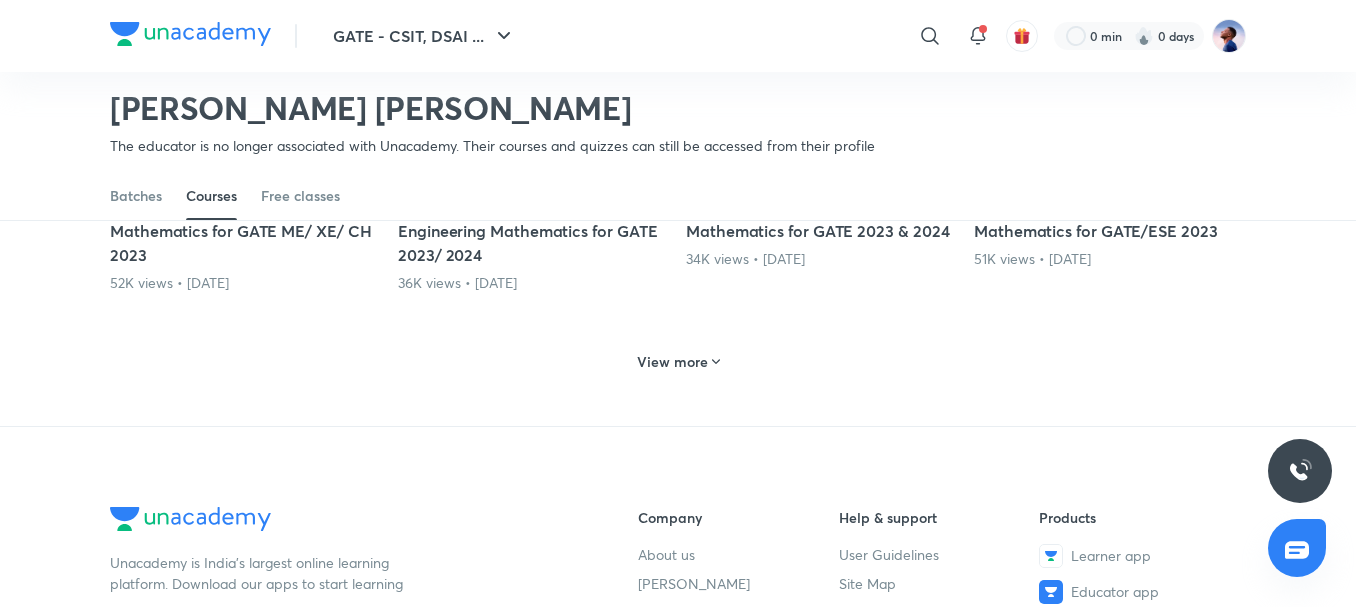 scroll, scrollTop: 2119, scrollLeft: 0, axis: vertical 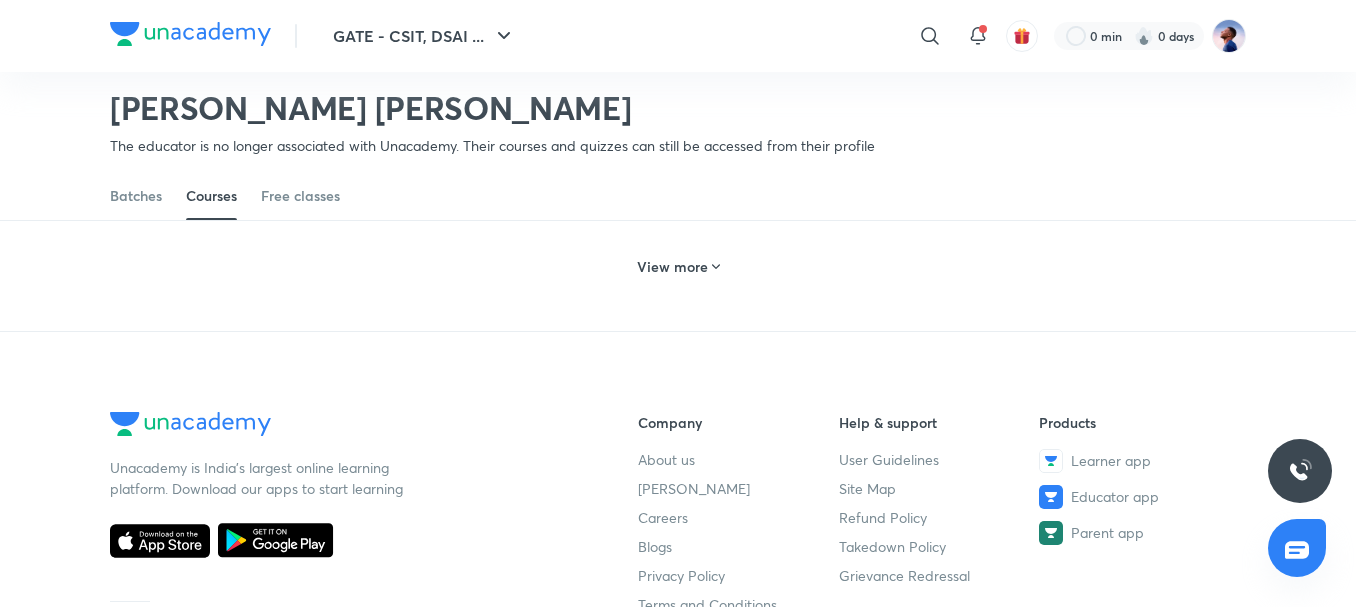 click on "View more" at bounding box center (678, 264) 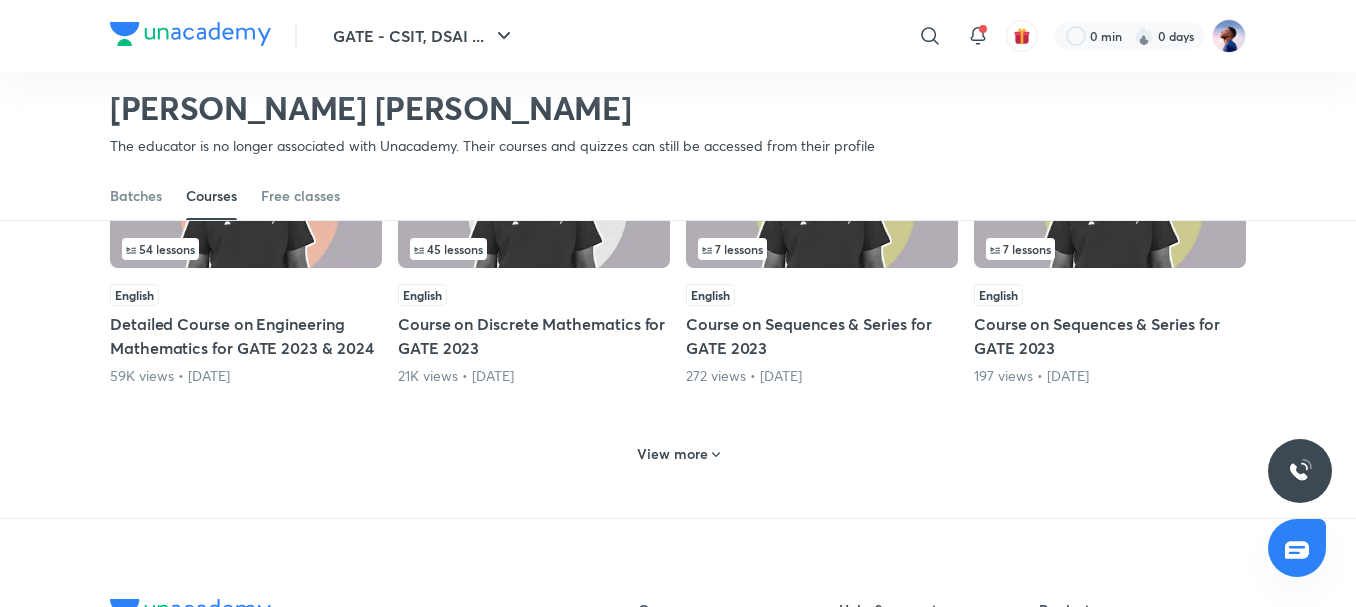 scroll, scrollTop: 2919, scrollLeft: 0, axis: vertical 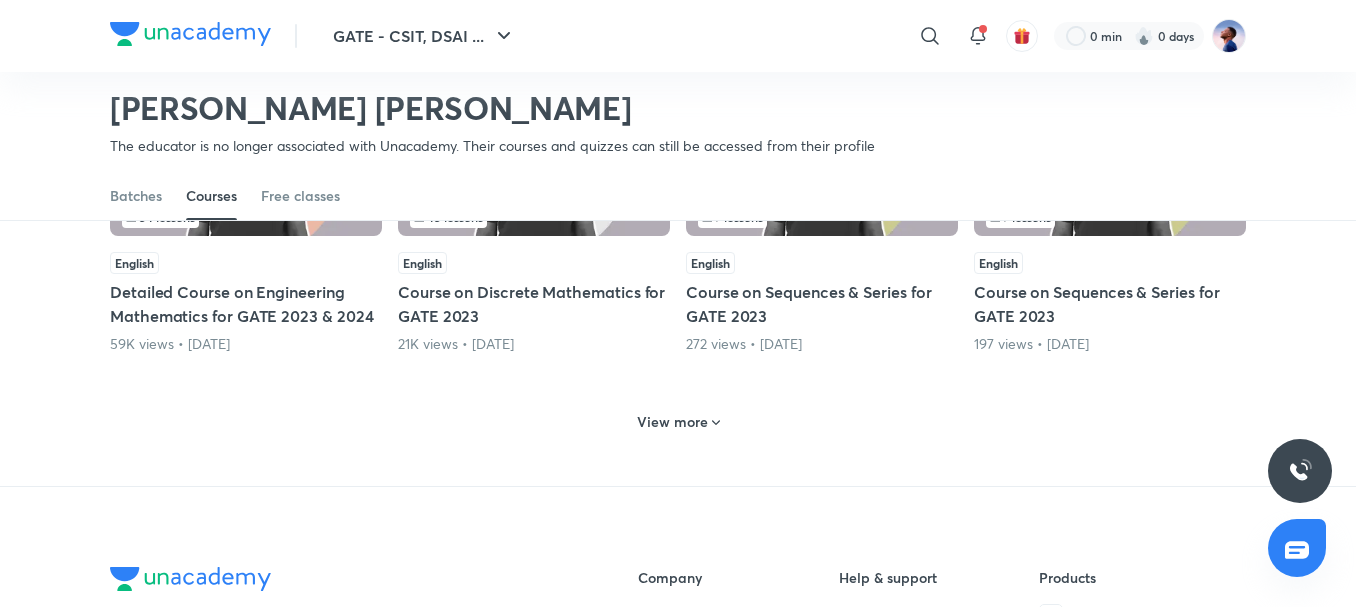 click on "View more" at bounding box center [678, 422] 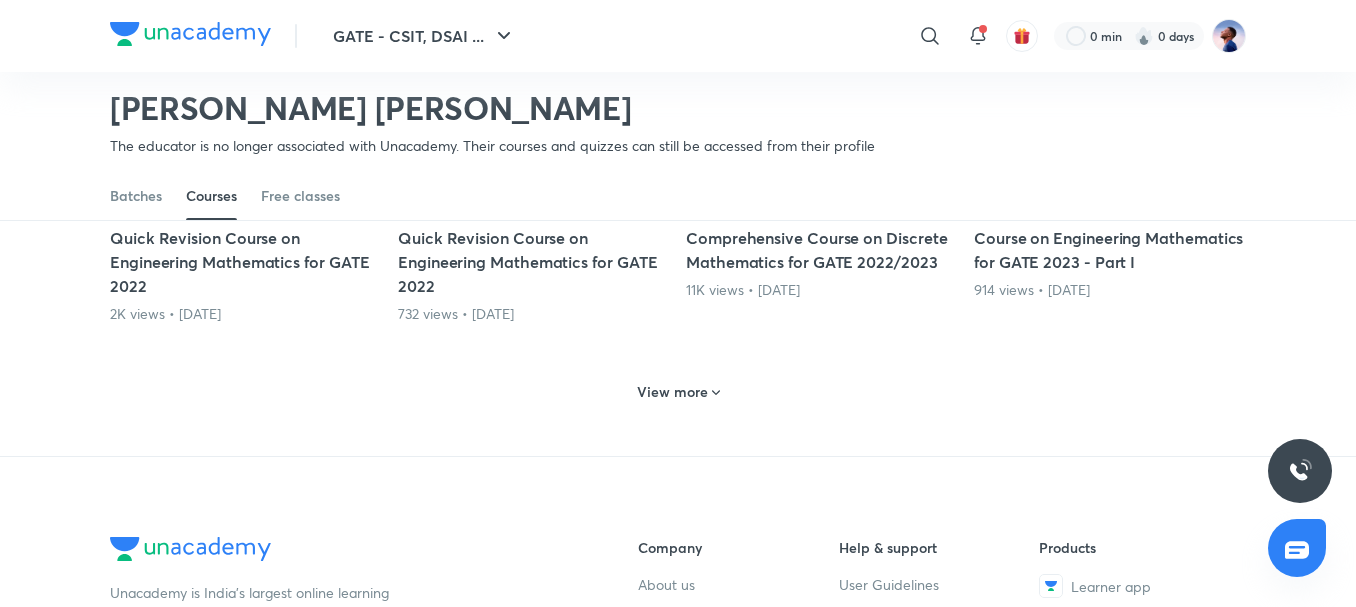 scroll, scrollTop: 4019, scrollLeft: 0, axis: vertical 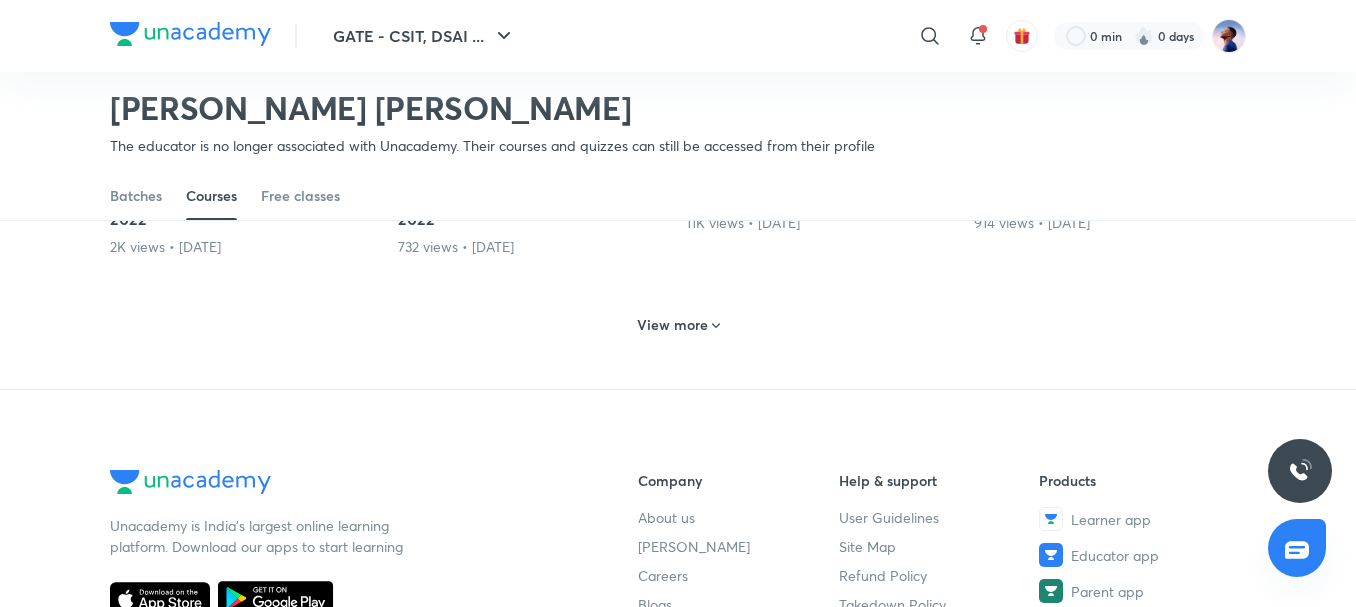 click on "View more" at bounding box center [672, 325] 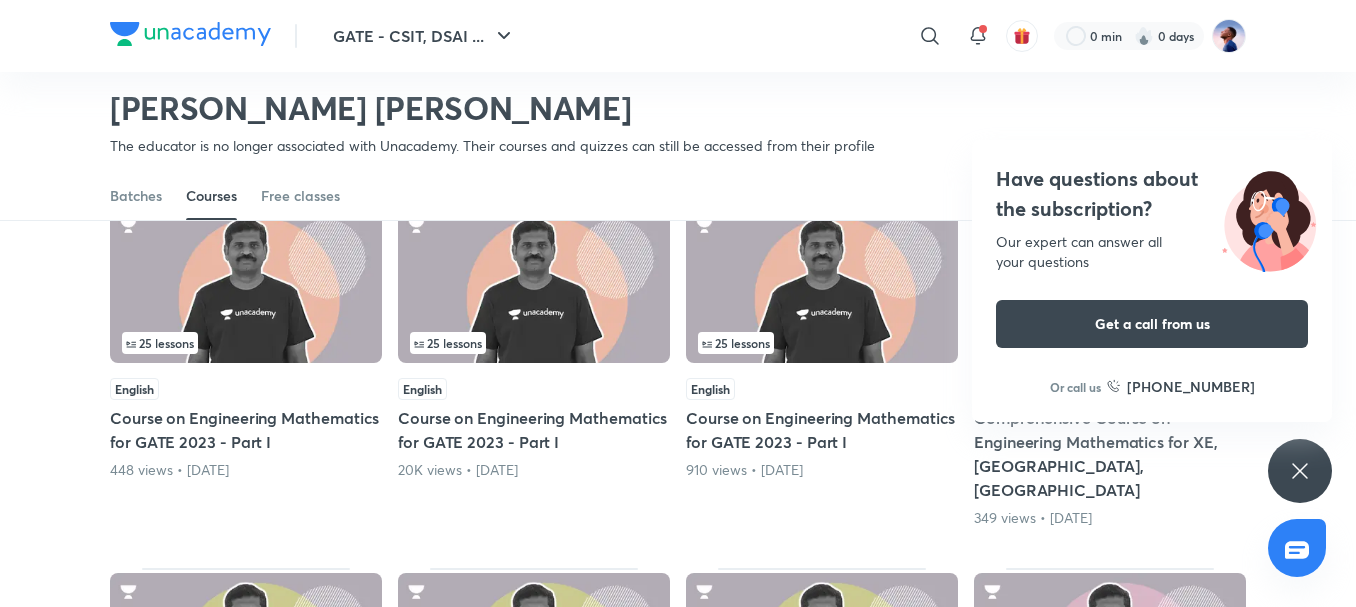 scroll, scrollTop: 4119, scrollLeft: 0, axis: vertical 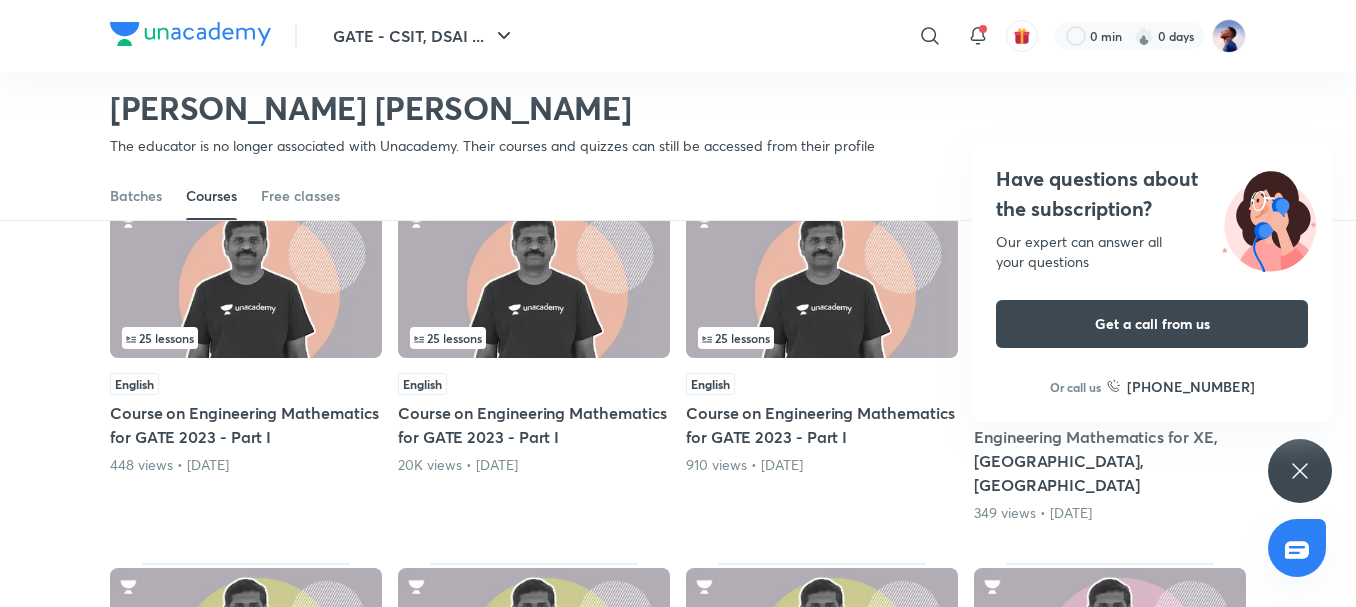click on "Have questions about the subscription? Our expert can answer all your questions Get a call from us Or call us +91 8585858585" at bounding box center (1300, 471) 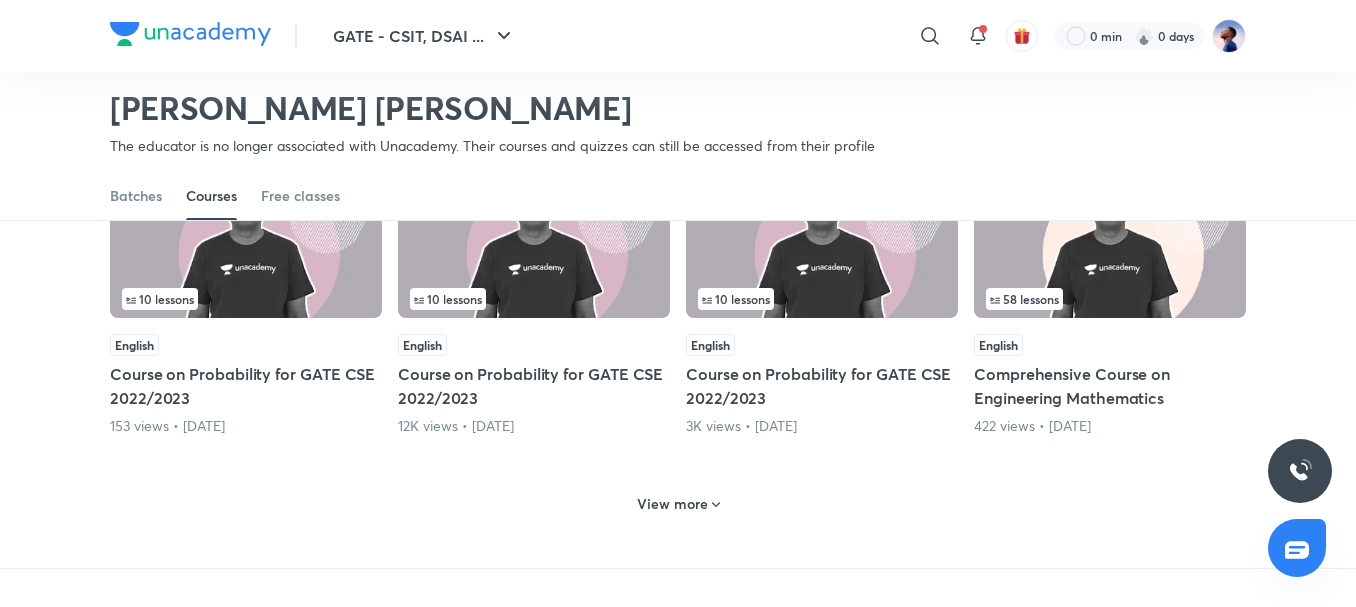 scroll, scrollTop: 4919, scrollLeft: 0, axis: vertical 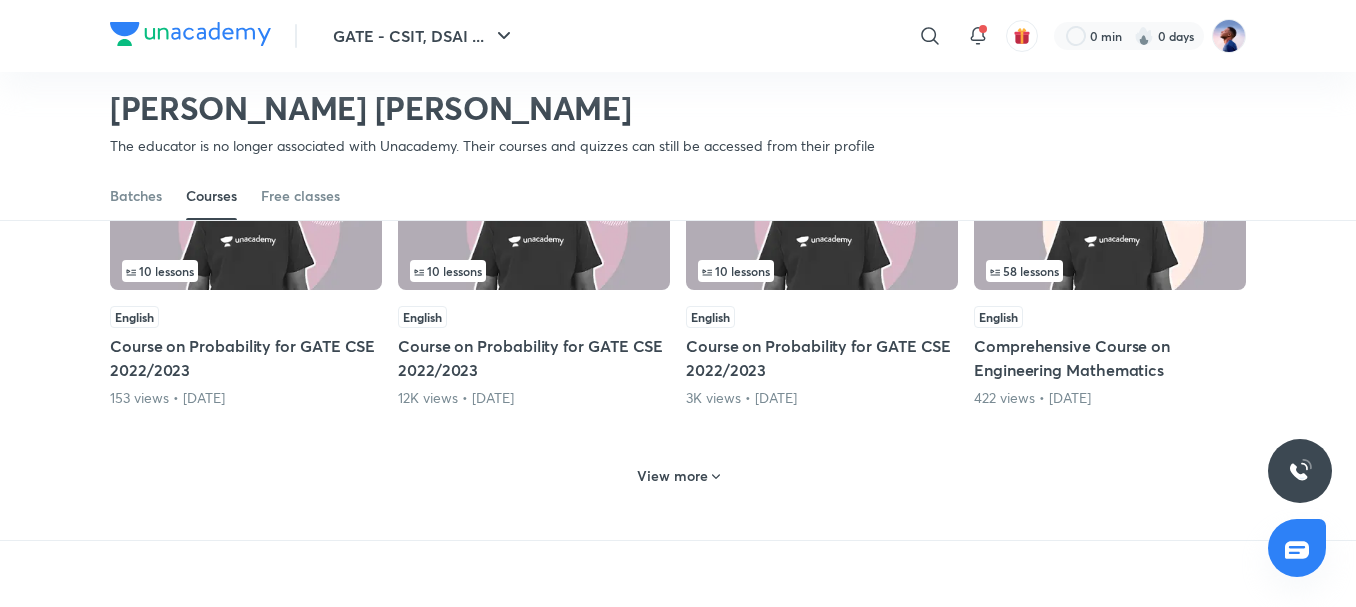 click on "View more" at bounding box center (678, 476) 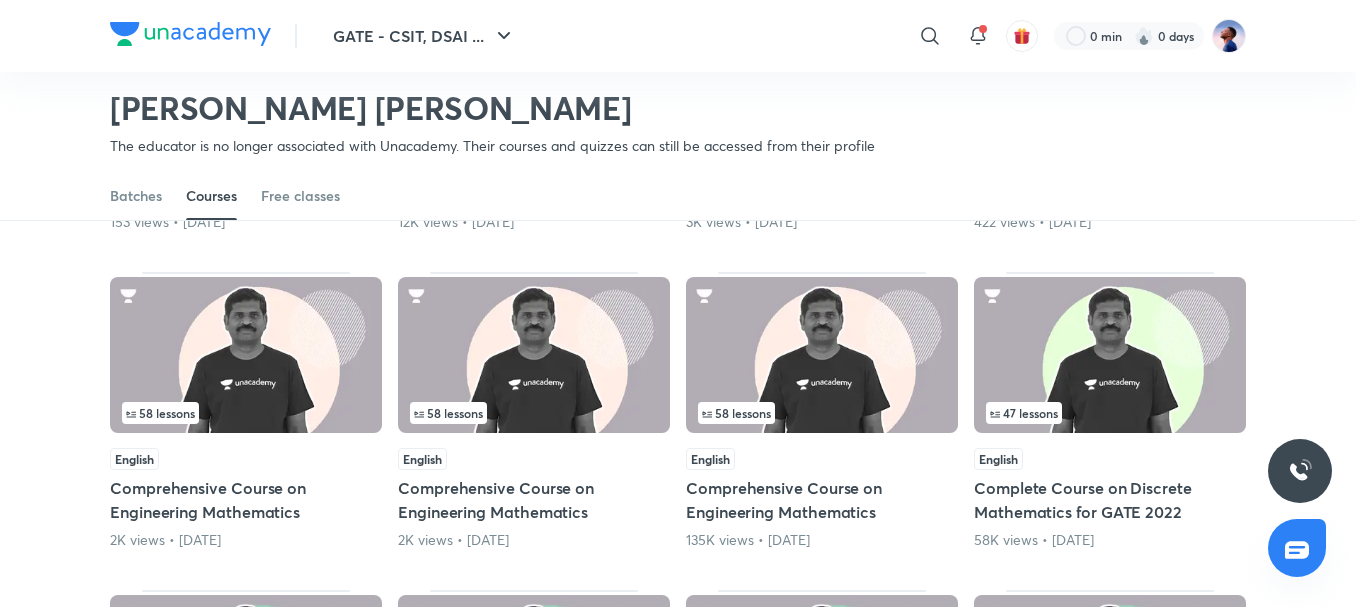 scroll, scrollTop: 5119, scrollLeft: 0, axis: vertical 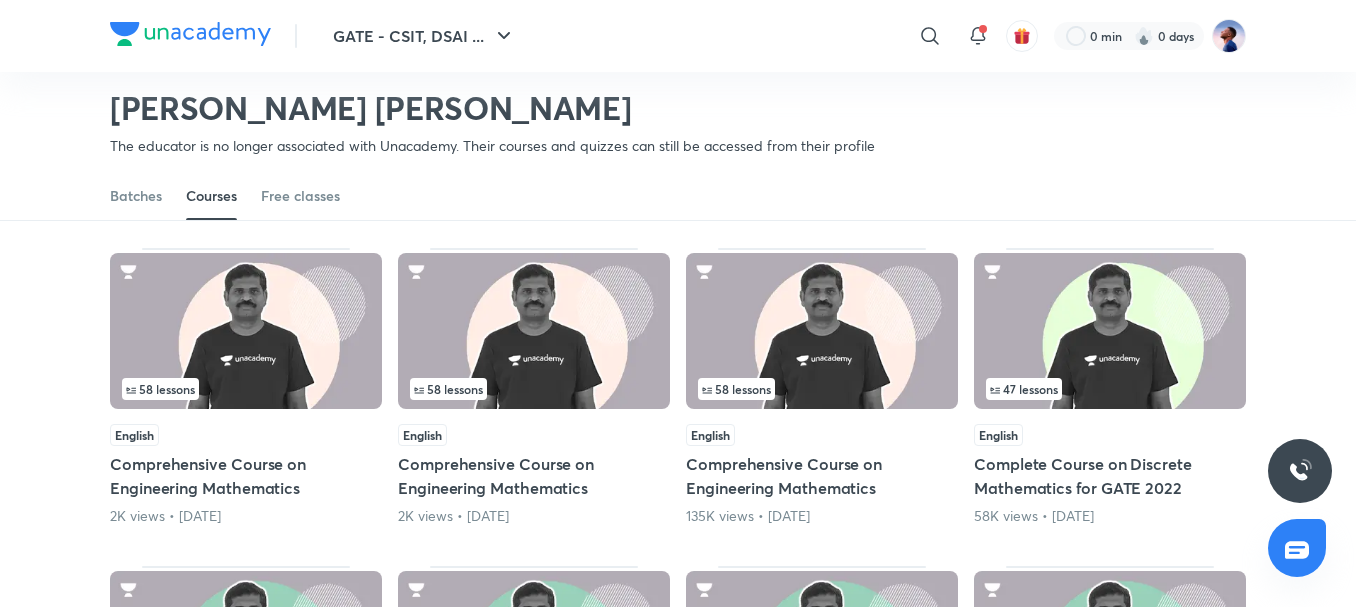 click on "Comprehensive Course on Engineering Mathematics" at bounding box center (822, 476) 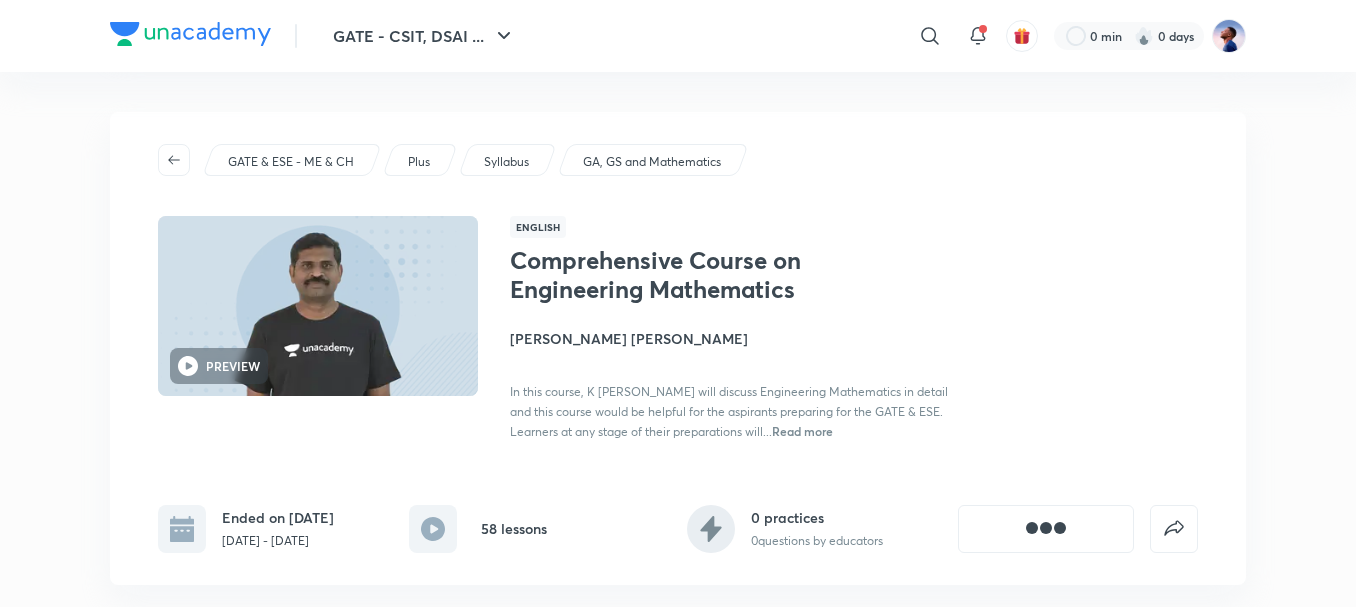scroll, scrollTop: 100, scrollLeft: 0, axis: vertical 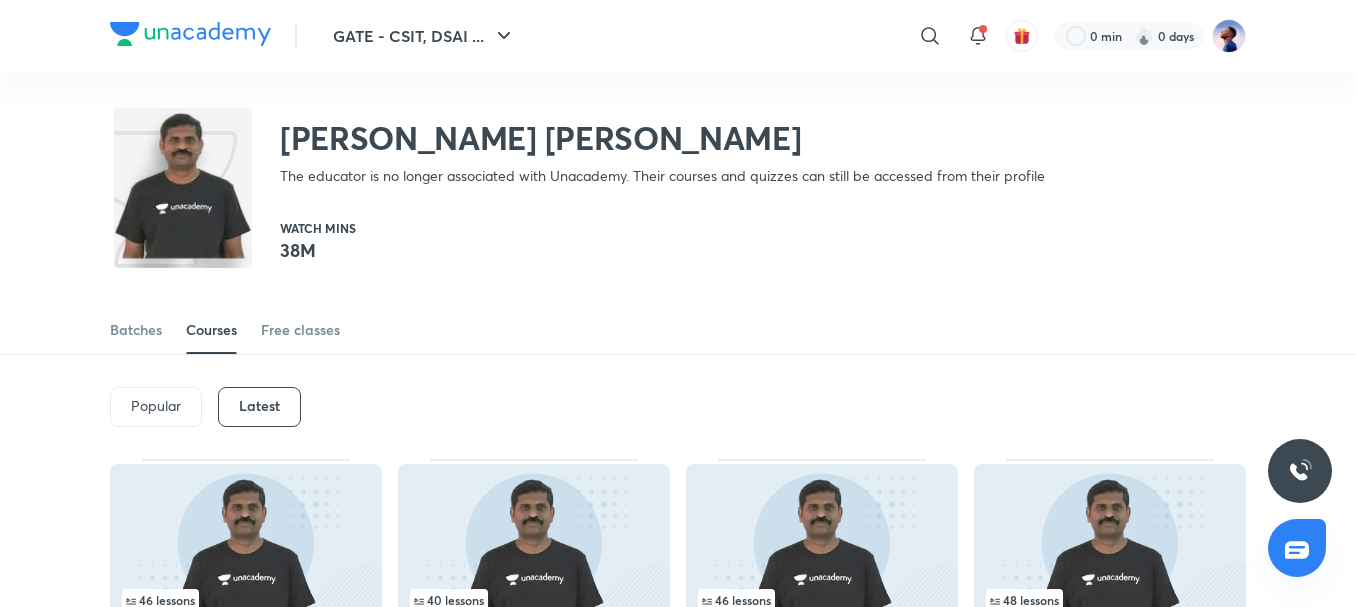 click on "Latest" at bounding box center (259, 406) 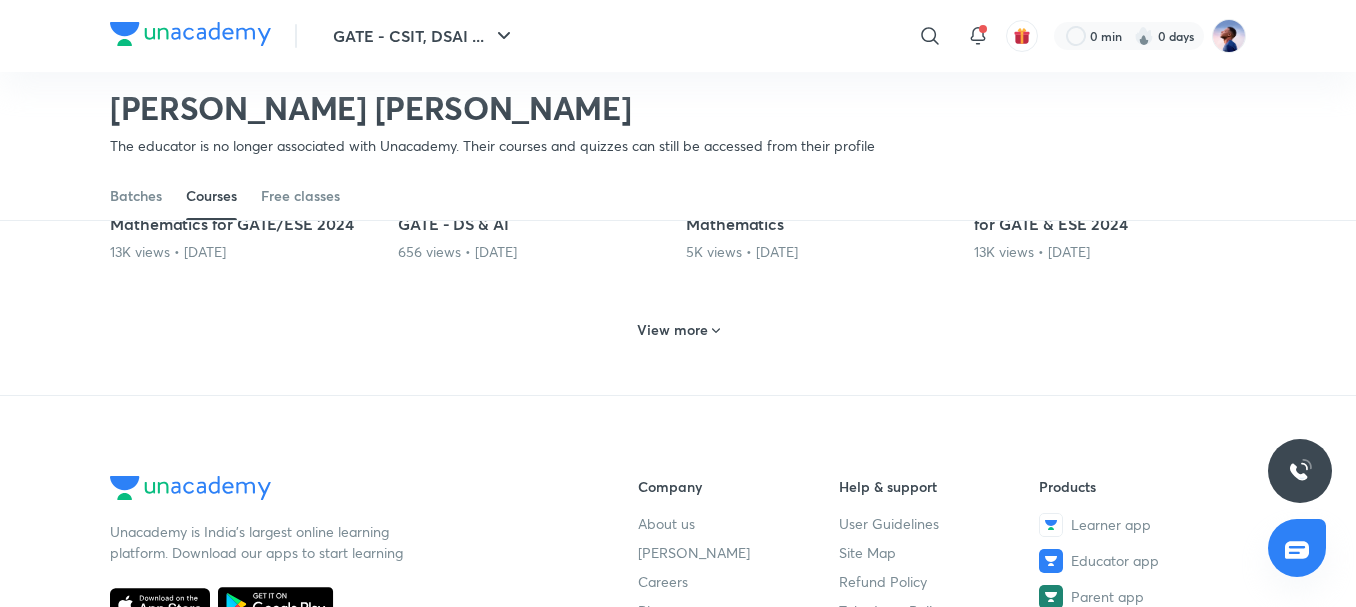 scroll, scrollTop: 1087, scrollLeft: 0, axis: vertical 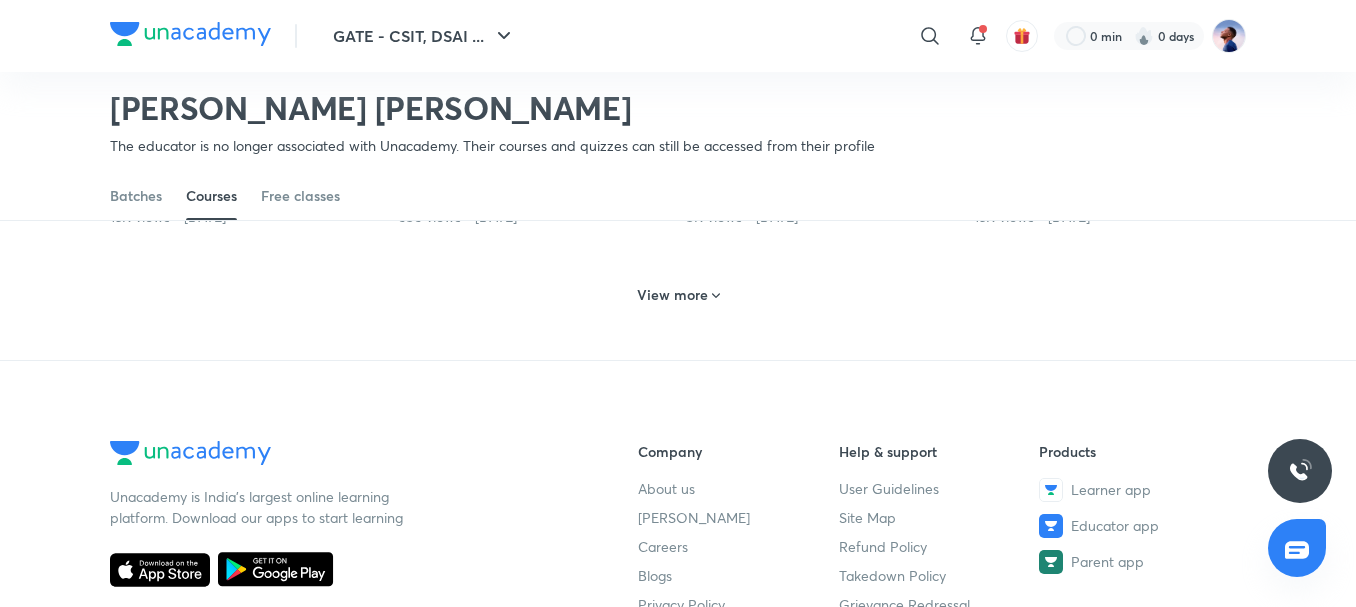 click on "View more" at bounding box center (672, 295) 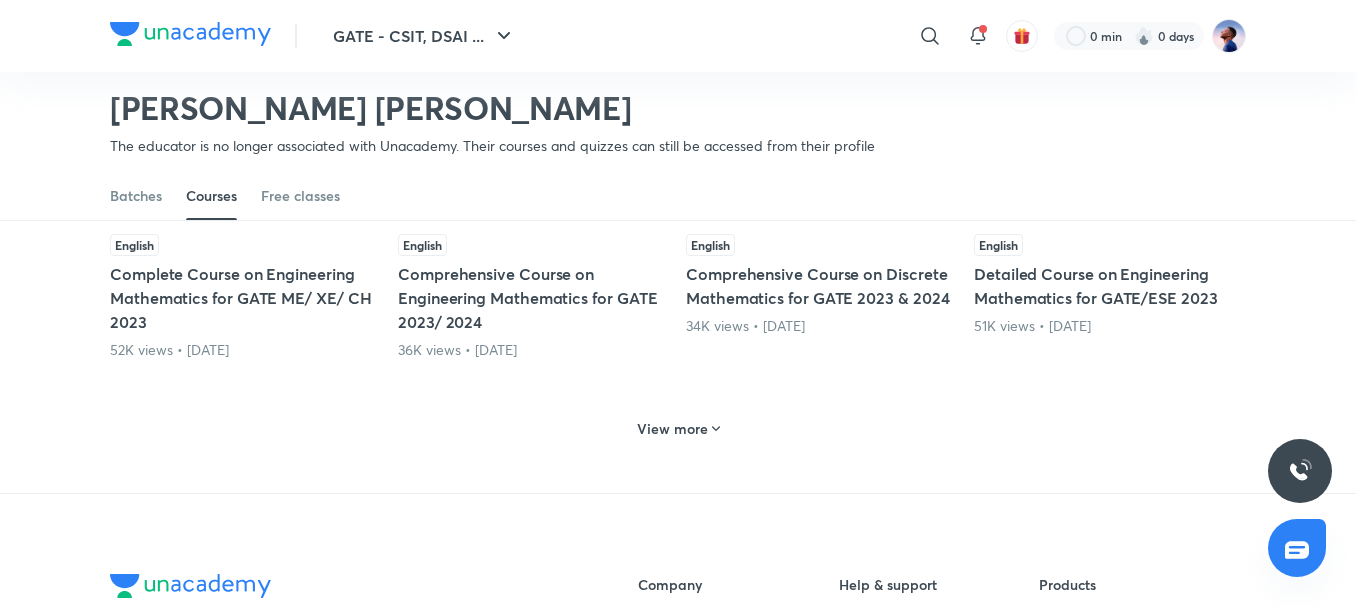 scroll, scrollTop: 1987, scrollLeft: 0, axis: vertical 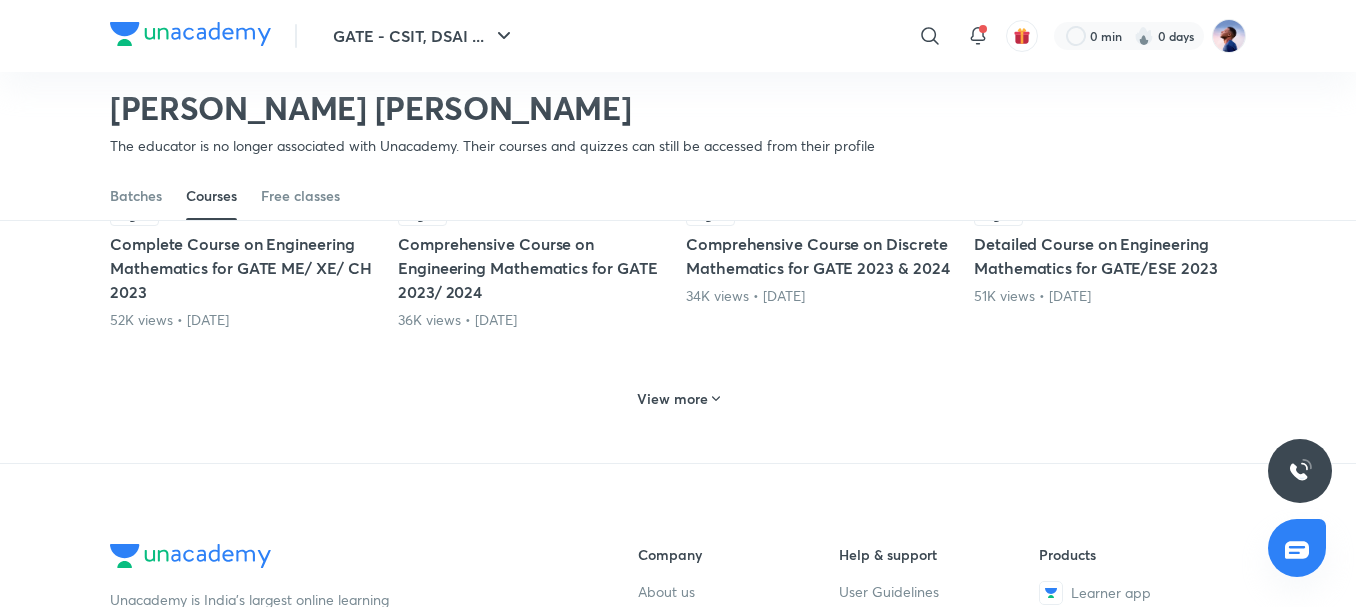 click on "View more" at bounding box center [672, 399] 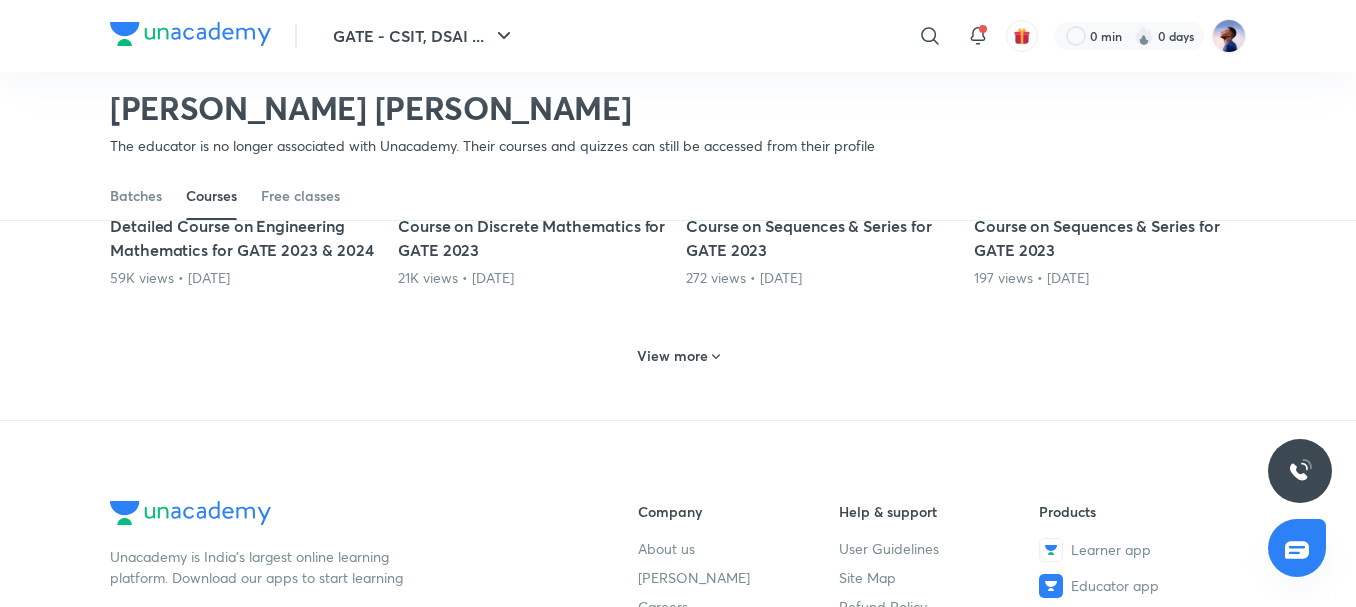 scroll, scrollTop: 2987, scrollLeft: 0, axis: vertical 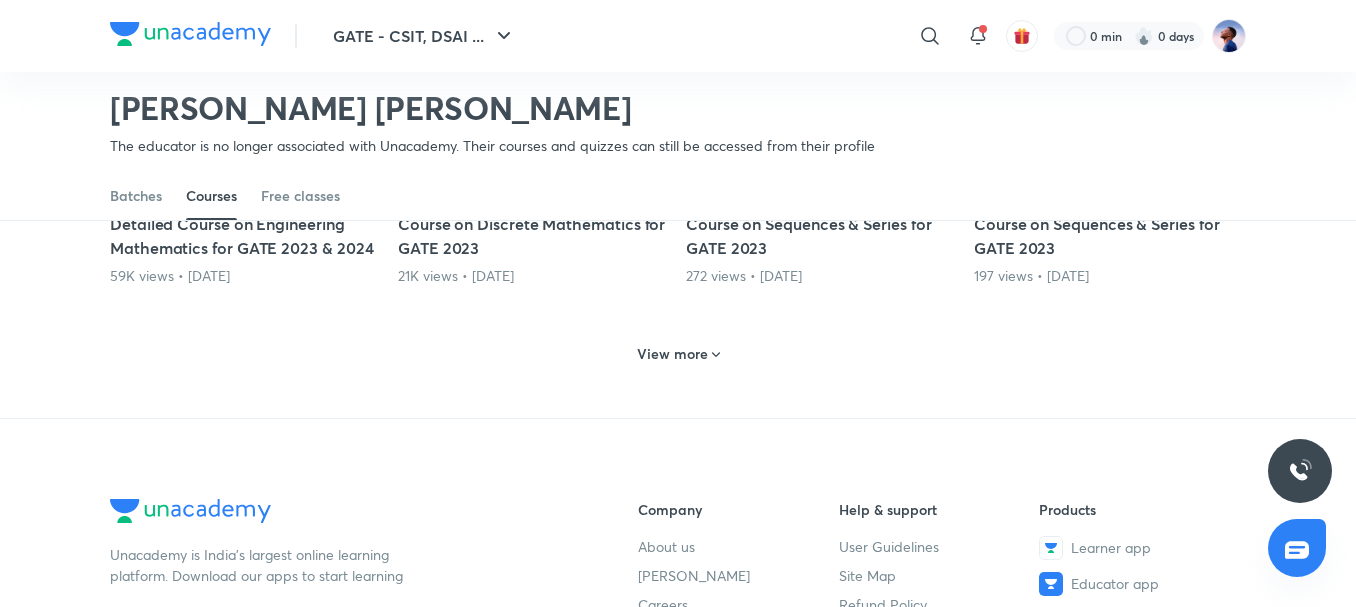 click on "View more" at bounding box center [678, 354] 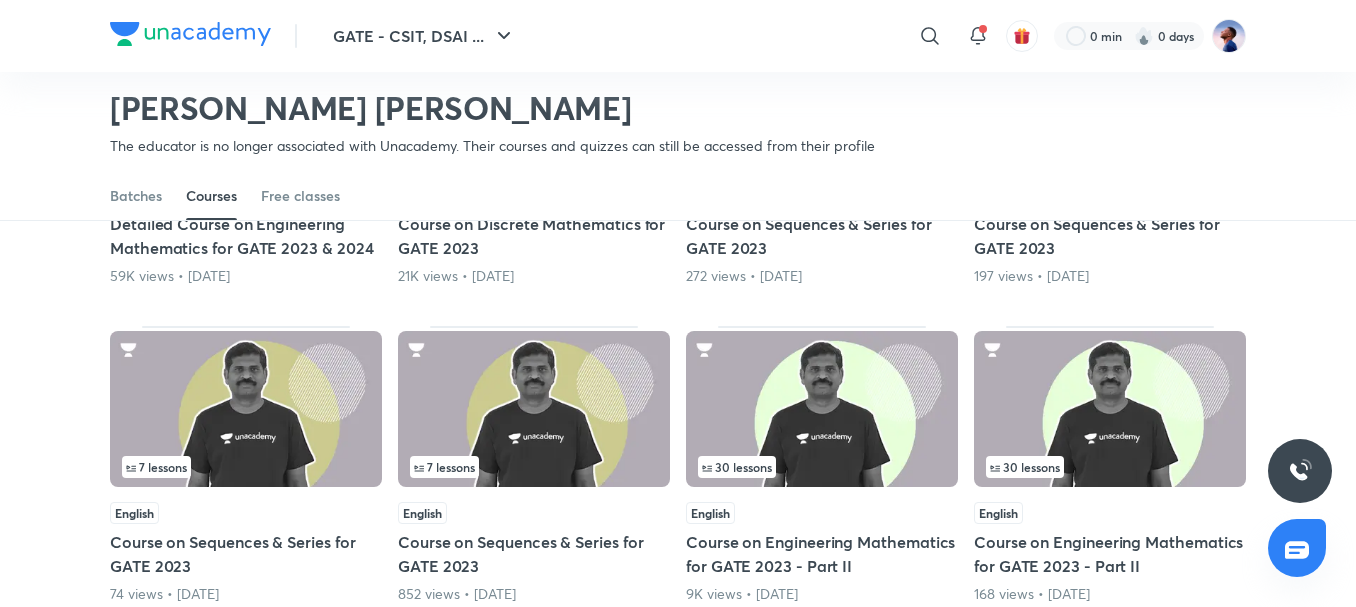scroll, scrollTop: 2887, scrollLeft: 0, axis: vertical 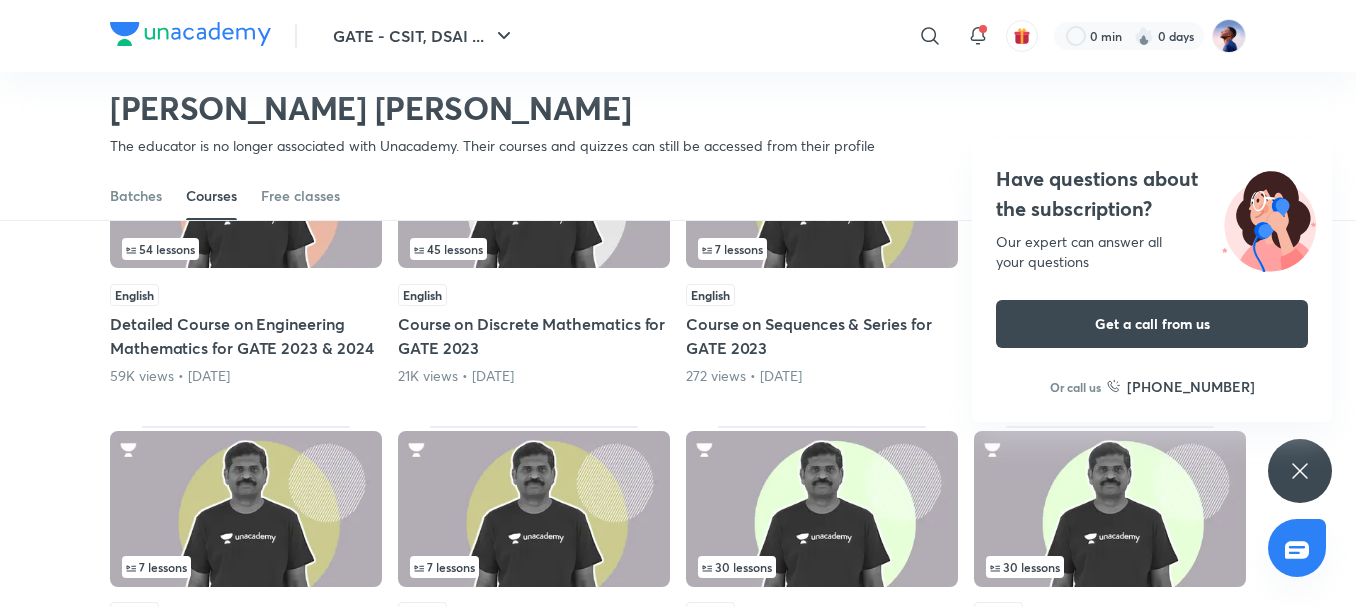 click 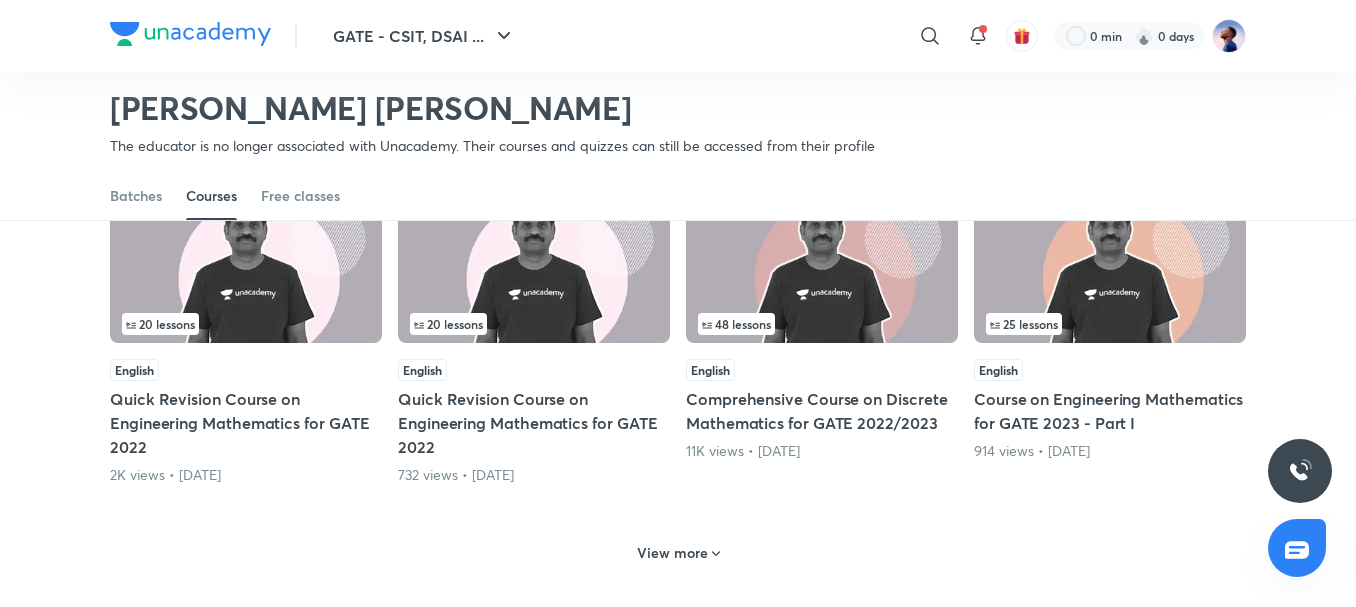 scroll, scrollTop: 3987, scrollLeft: 0, axis: vertical 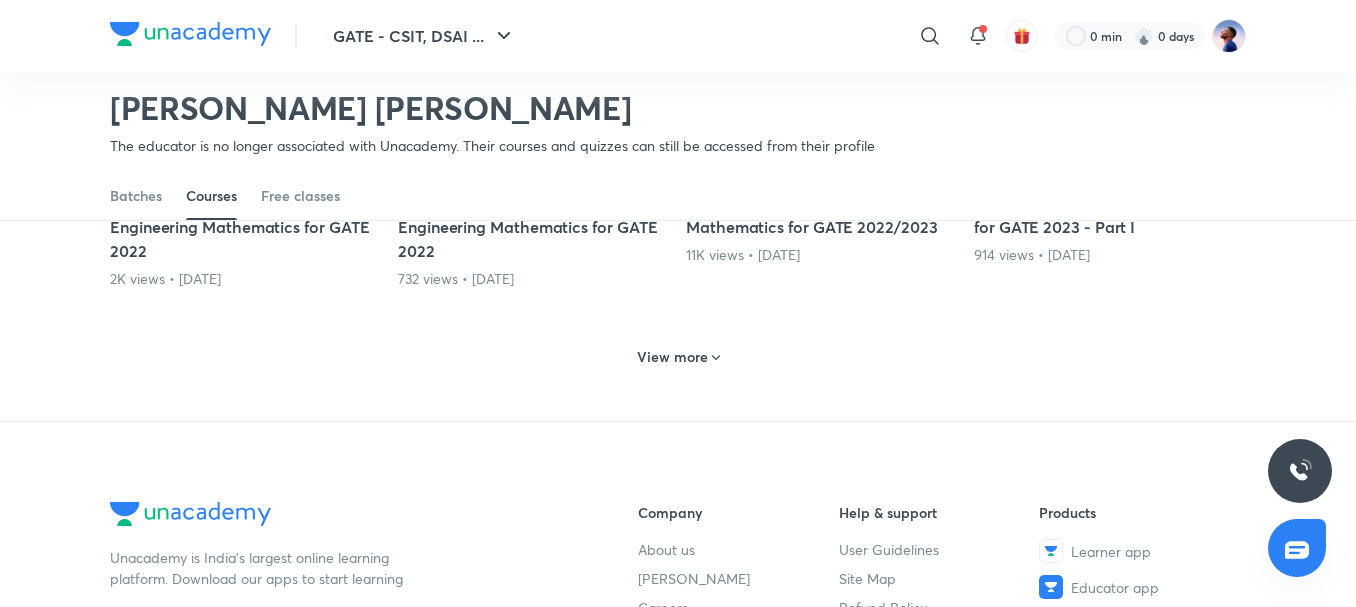 click on "View more" at bounding box center (672, 357) 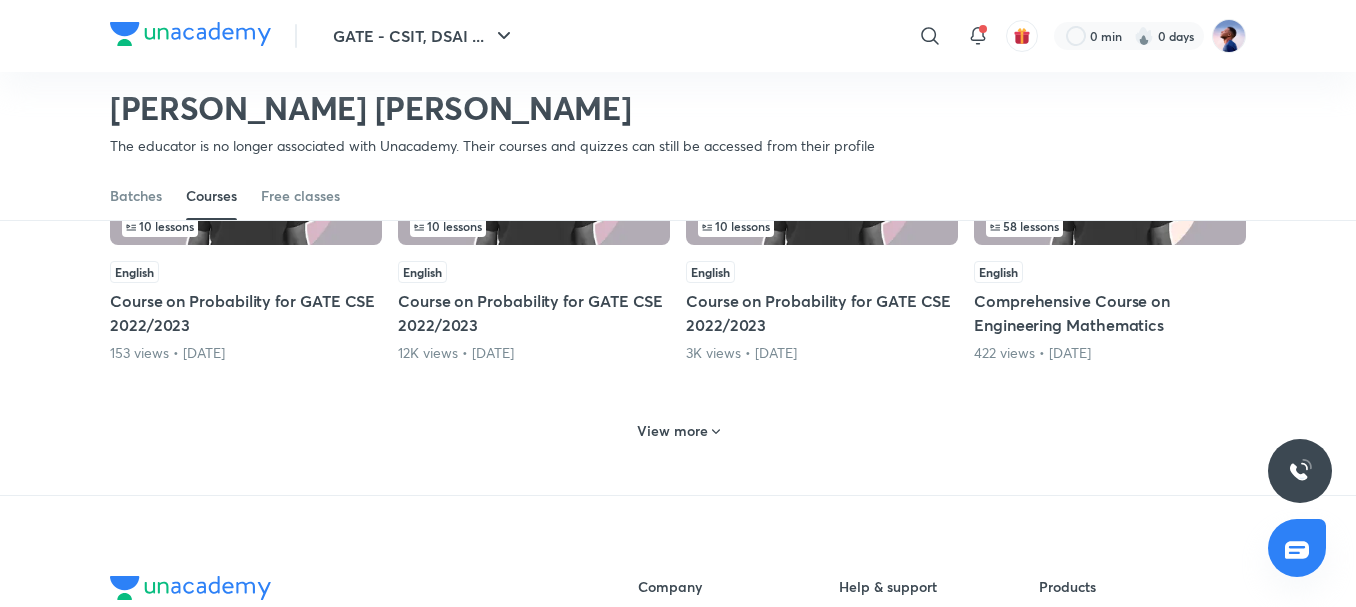 scroll, scrollTop: 4987, scrollLeft: 0, axis: vertical 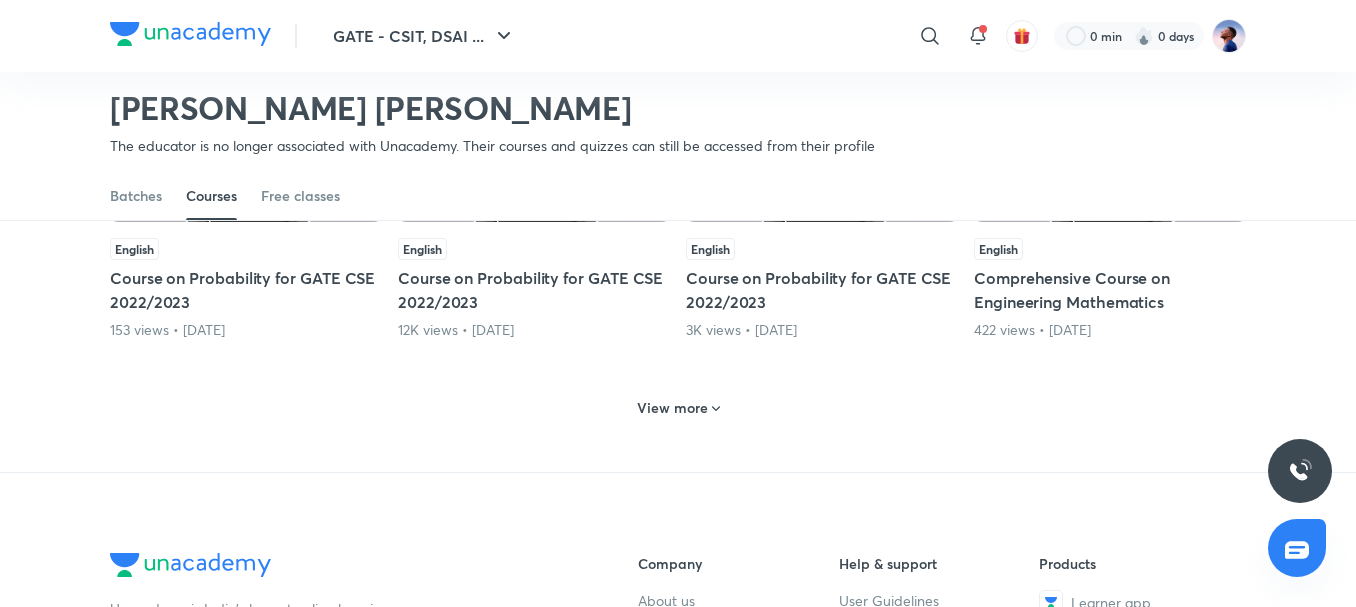 click on "View more" at bounding box center (672, 408) 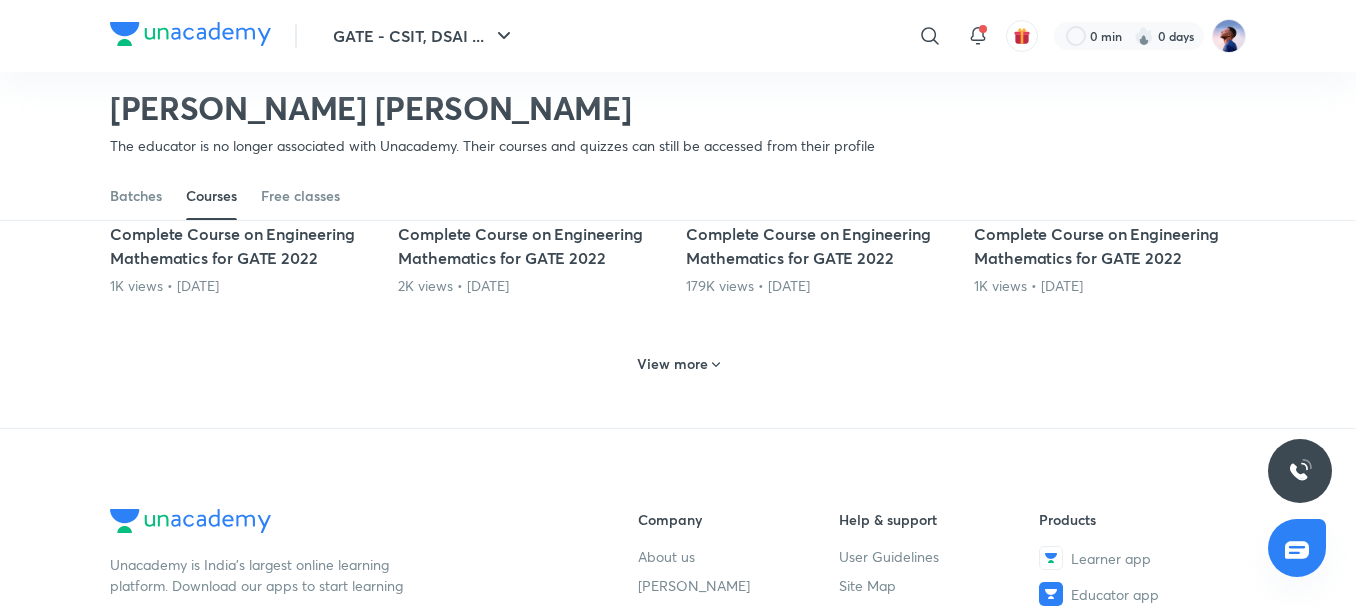 scroll, scrollTop: 5987, scrollLeft: 0, axis: vertical 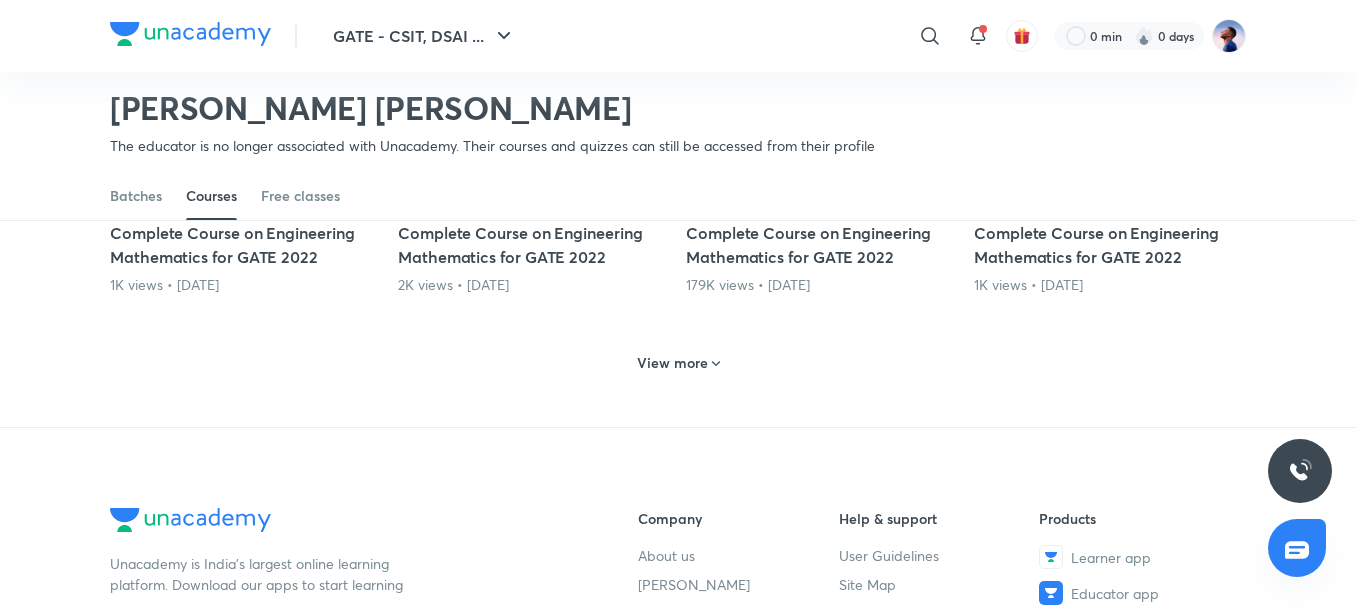 click on "View more" at bounding box center [672, 363] 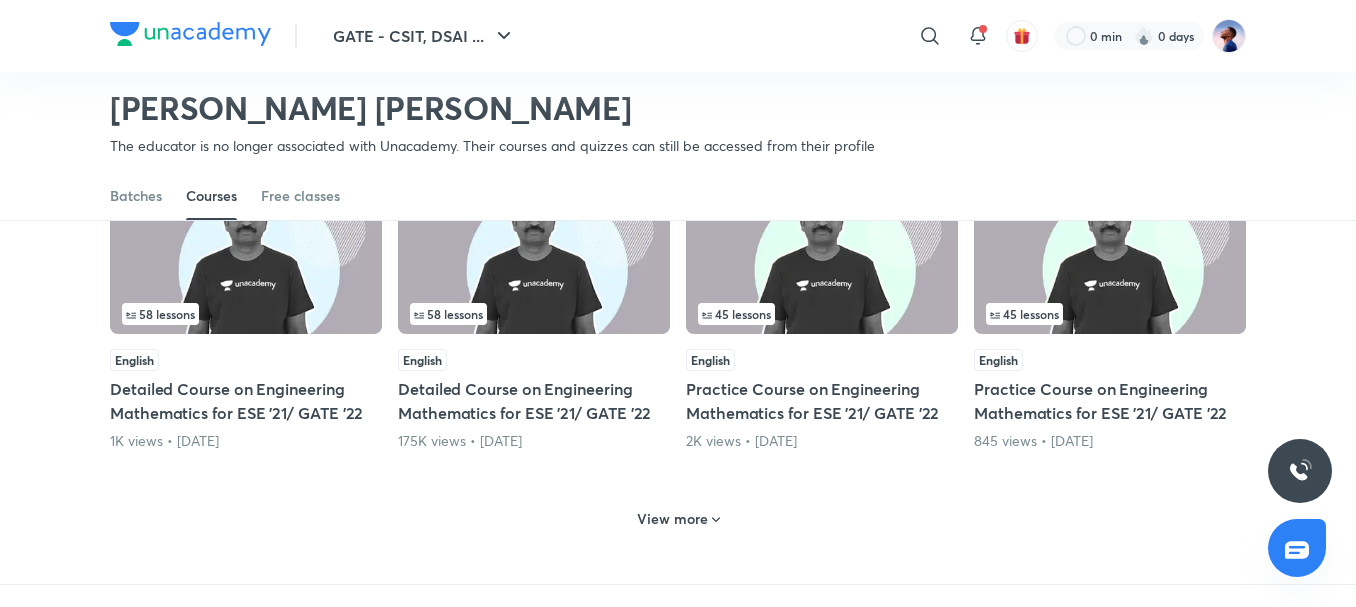 scroll, scrollTop: 6787, scrollLeft: 0, axis: vertical 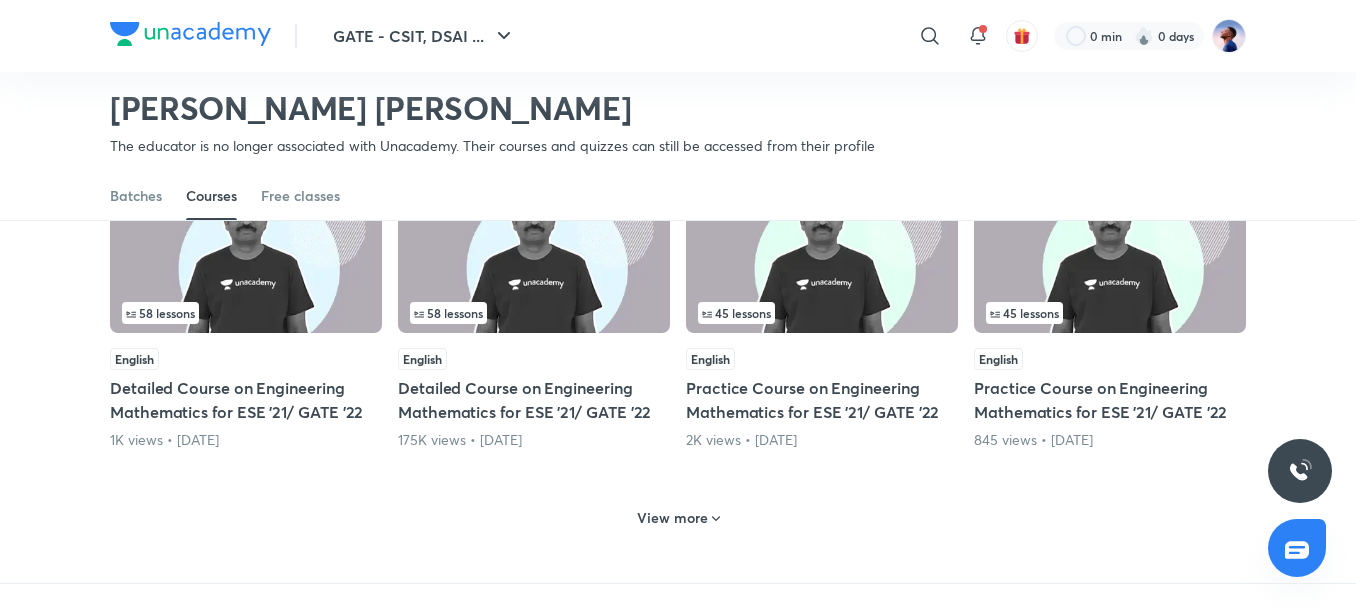 click on "View more" at bounding box center [672, 518] 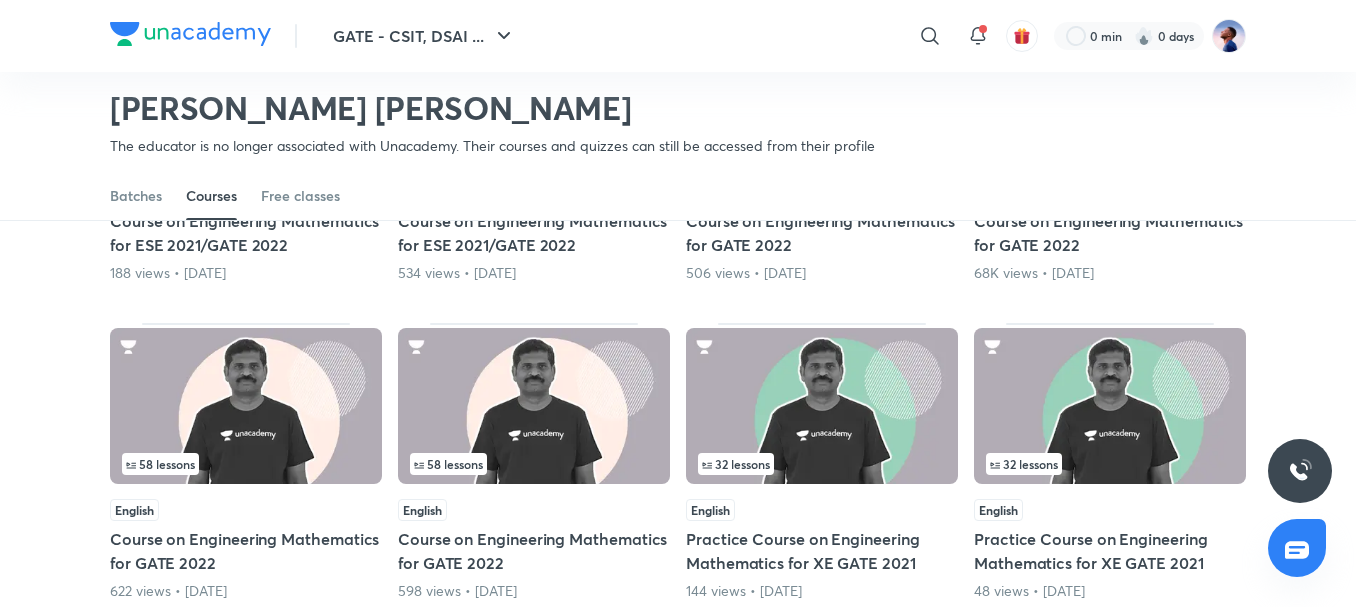 scroll, scrollTop: 7687, scrollLeft: 0, axis: vertical 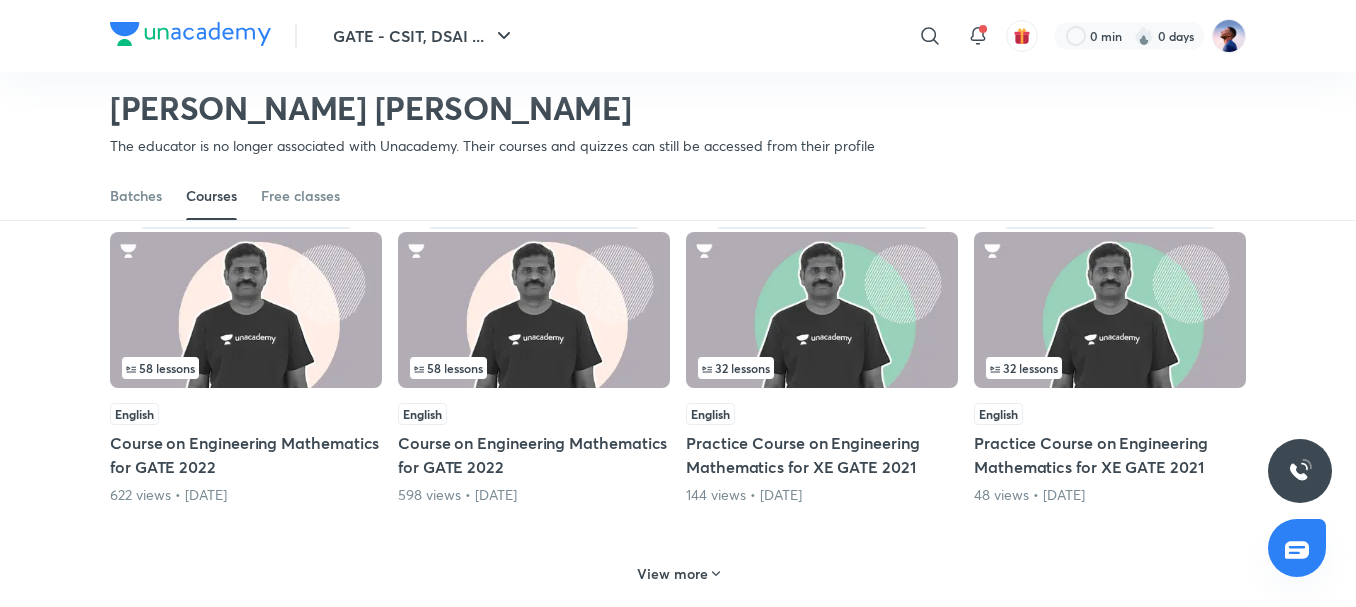 click on "View more" at bounding box center [678, 573] 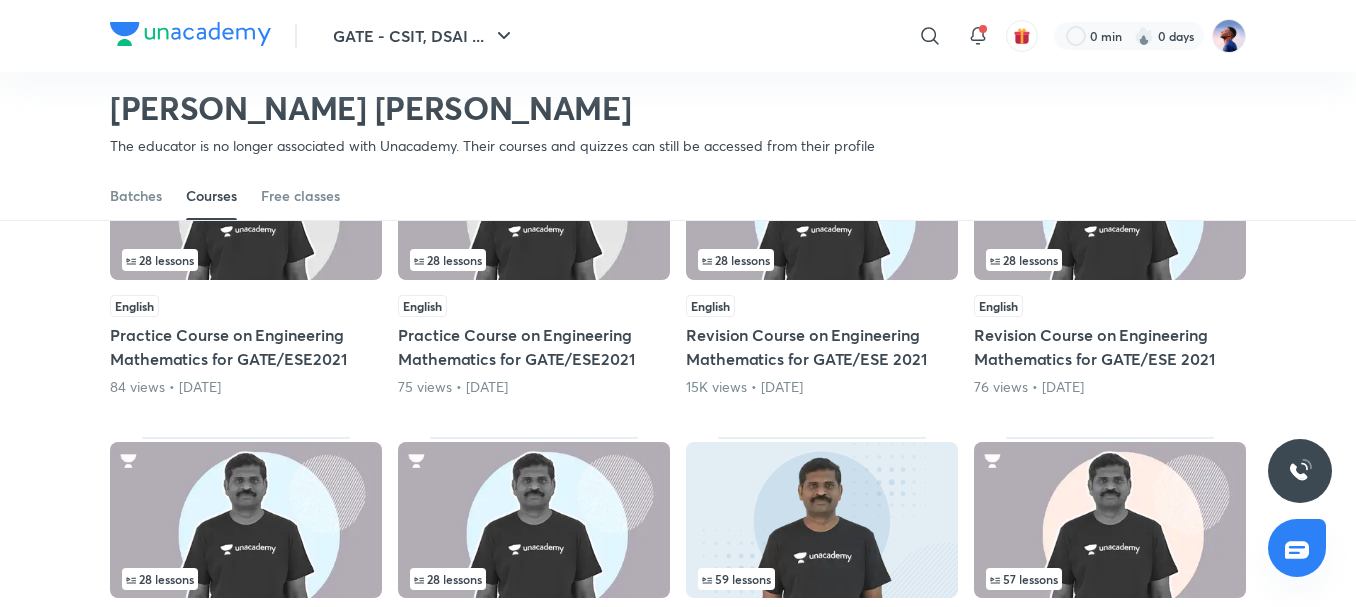 scroll, scrollTop: 8387, scrollLeft: 0, axis: vertical 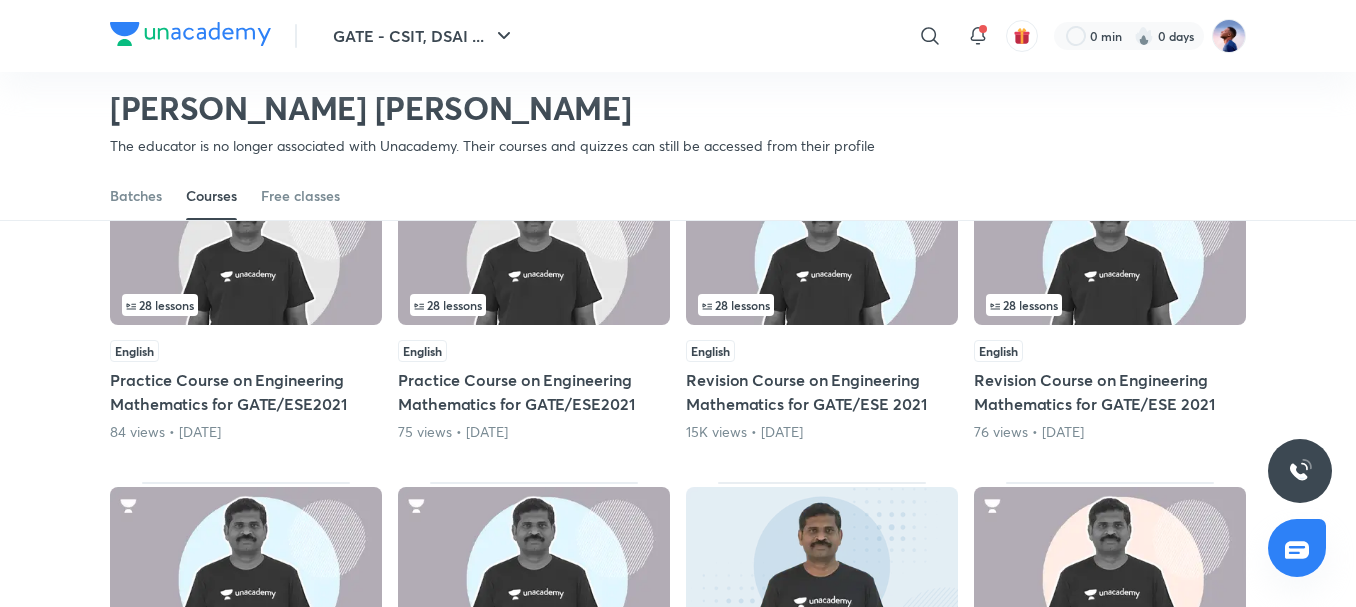 click on "Revision Course on Engineering Mathematics for GATE/ESE 2021" at bounding box center [1110, 392] 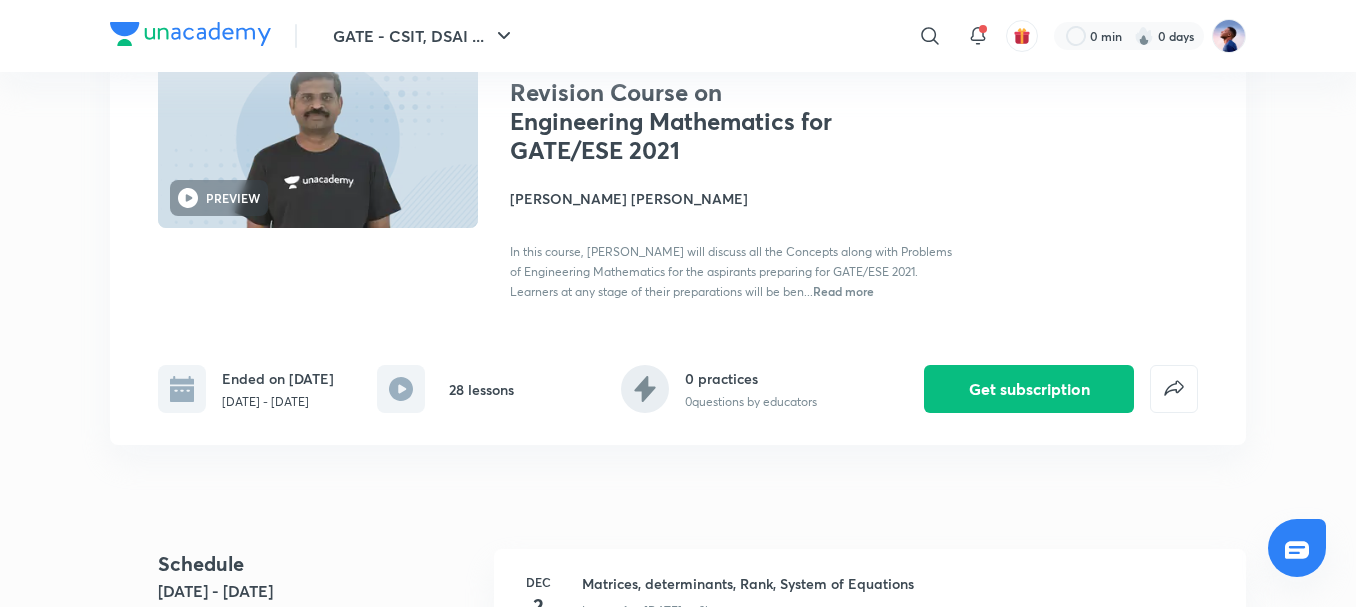 scroll, scrollTop: 200, scrollLeft: 0, axis: vertical 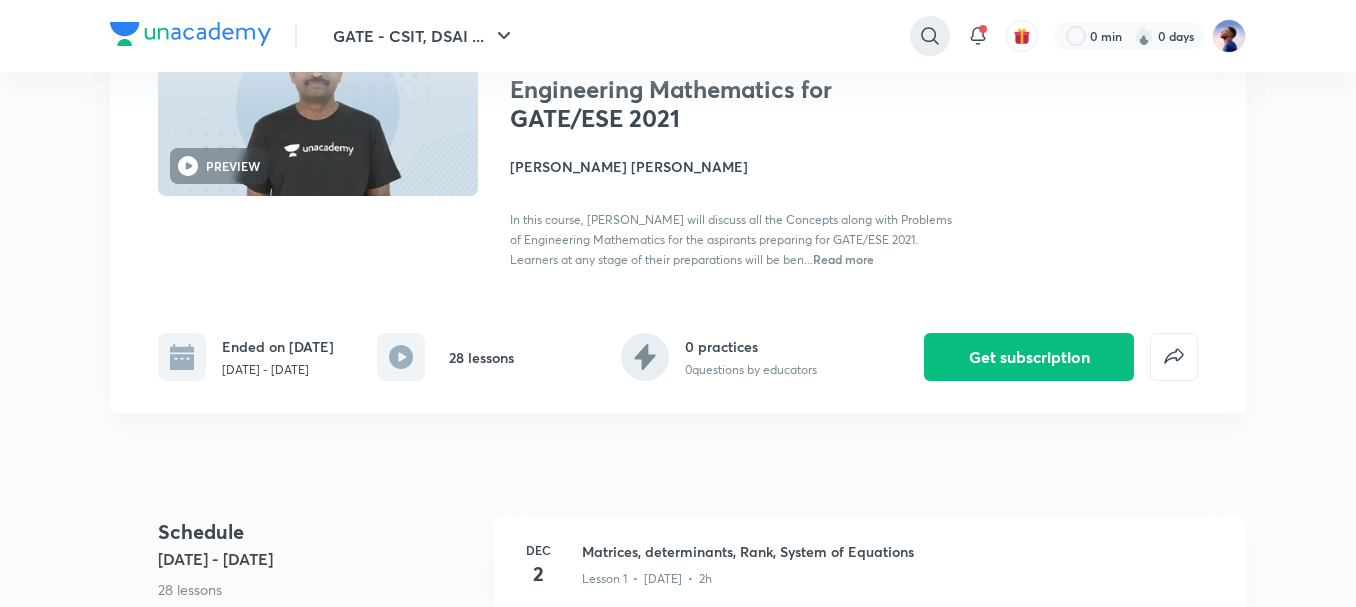 click 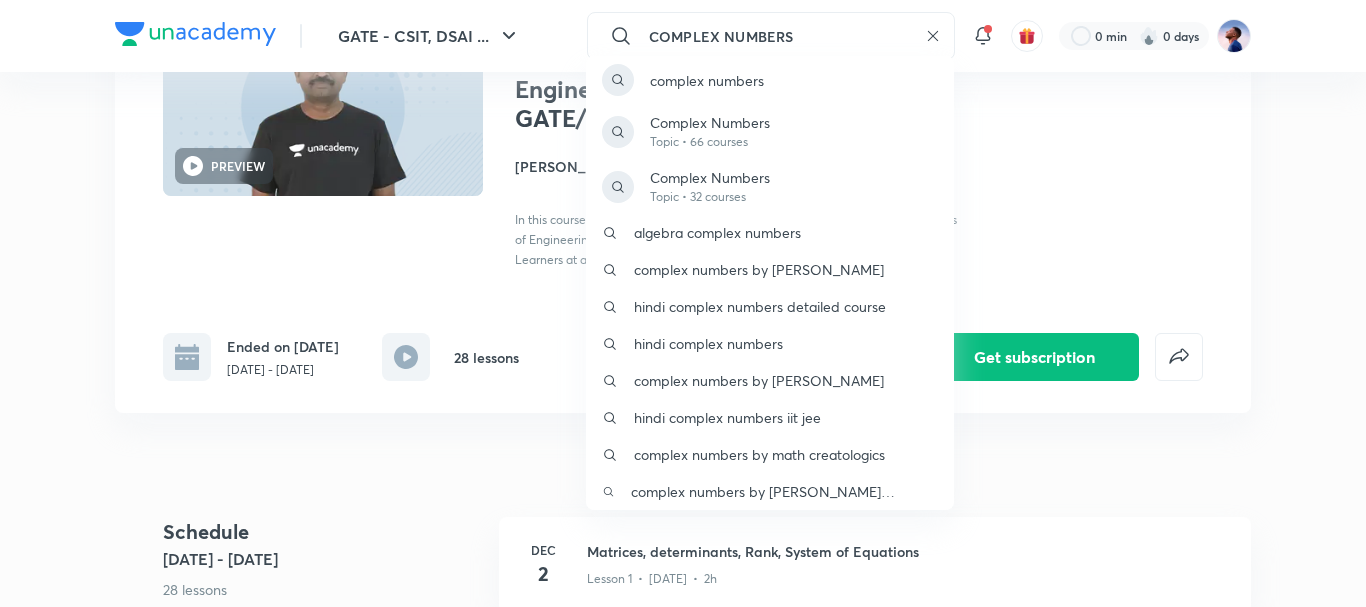 type on "COMPLEX NUMBERS" 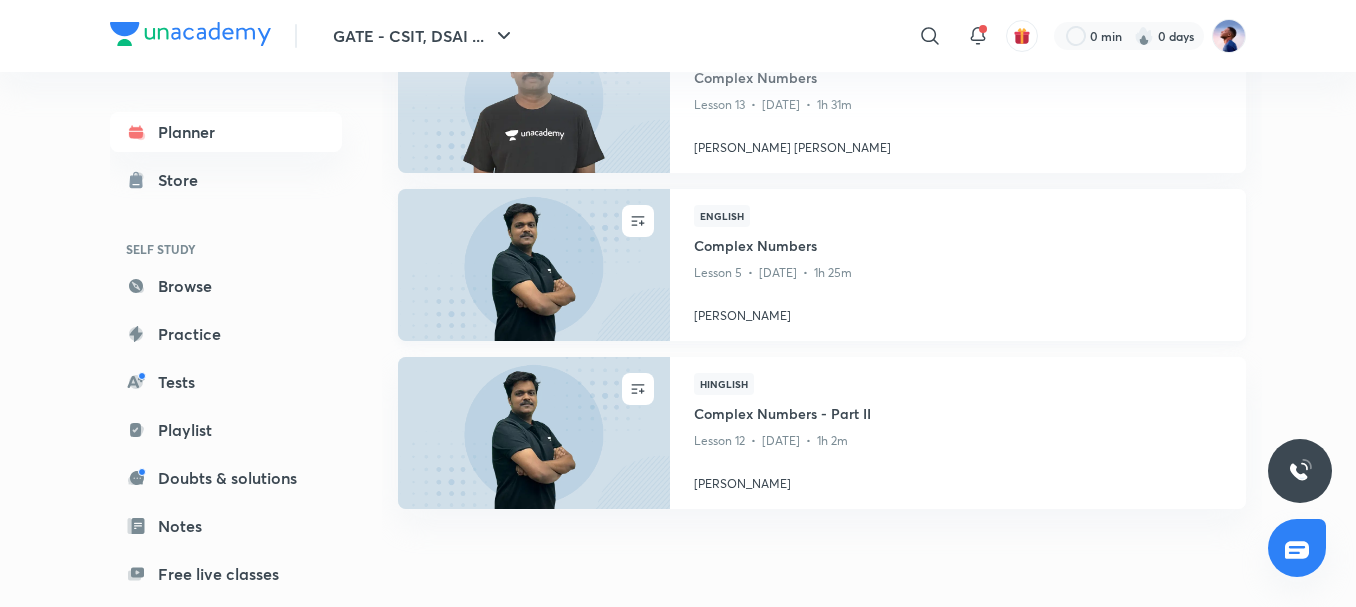 scroll, scrollTop: 427, scrollLeft: 0, axis: vertical 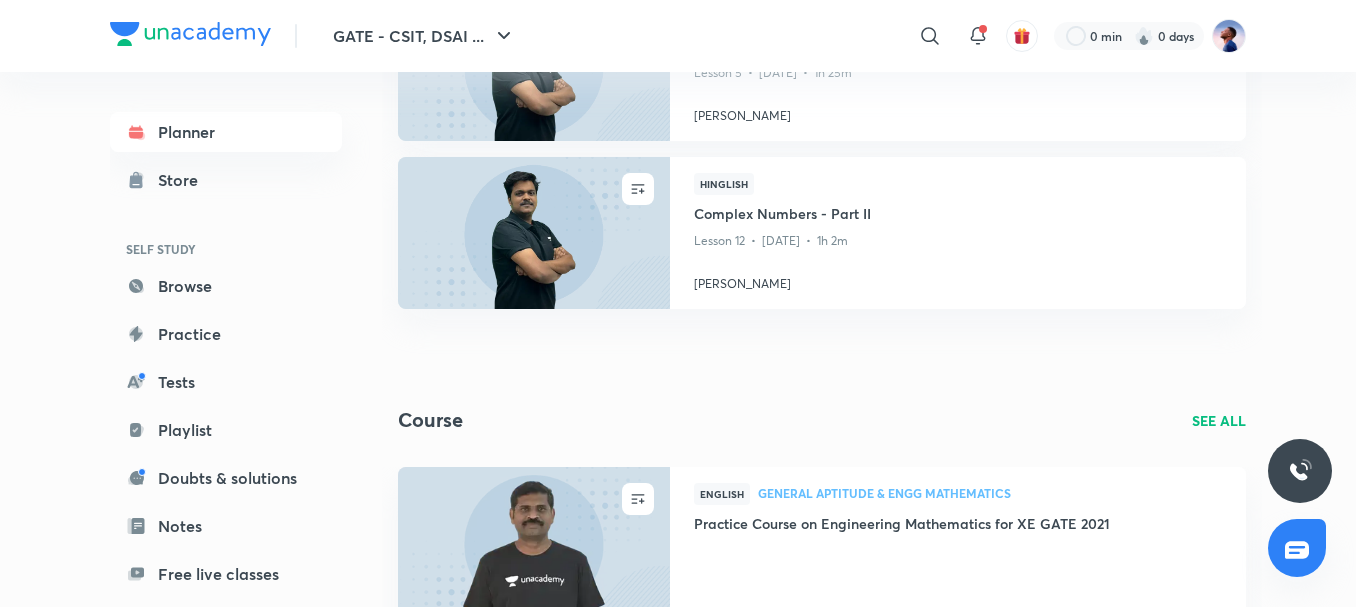 click on "SEE ALL" at bounding box center (1219, 420) 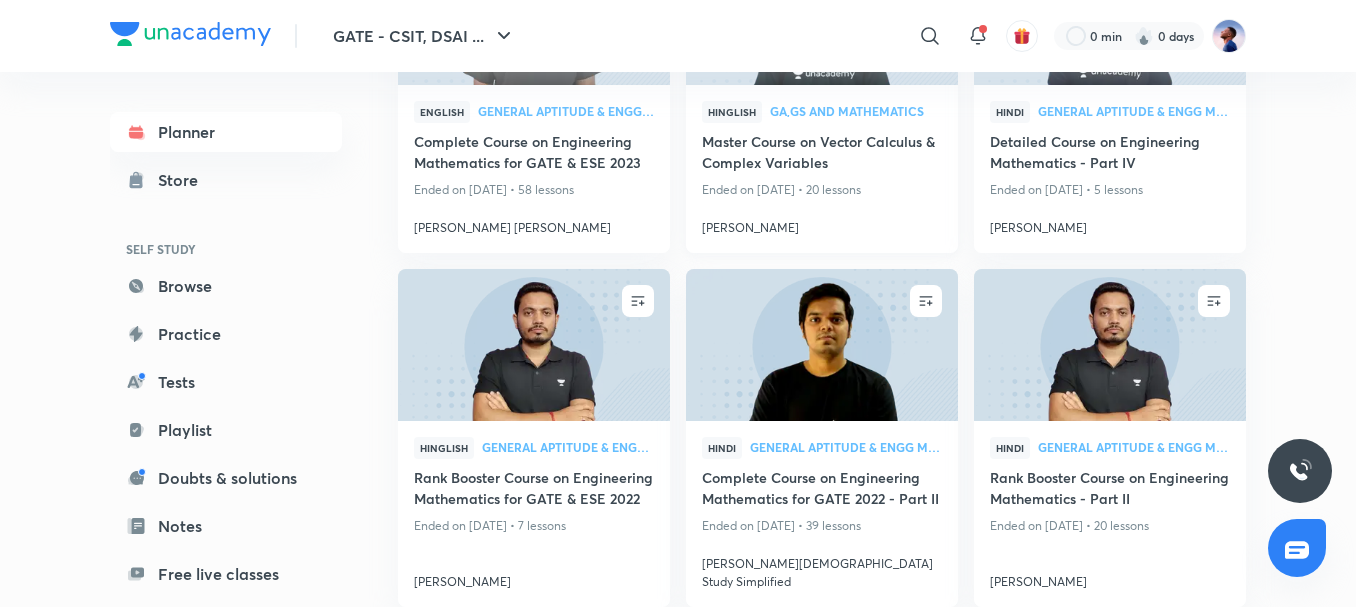scroll, scrollTop: 900, scrollLeft: 0, axis: vertical 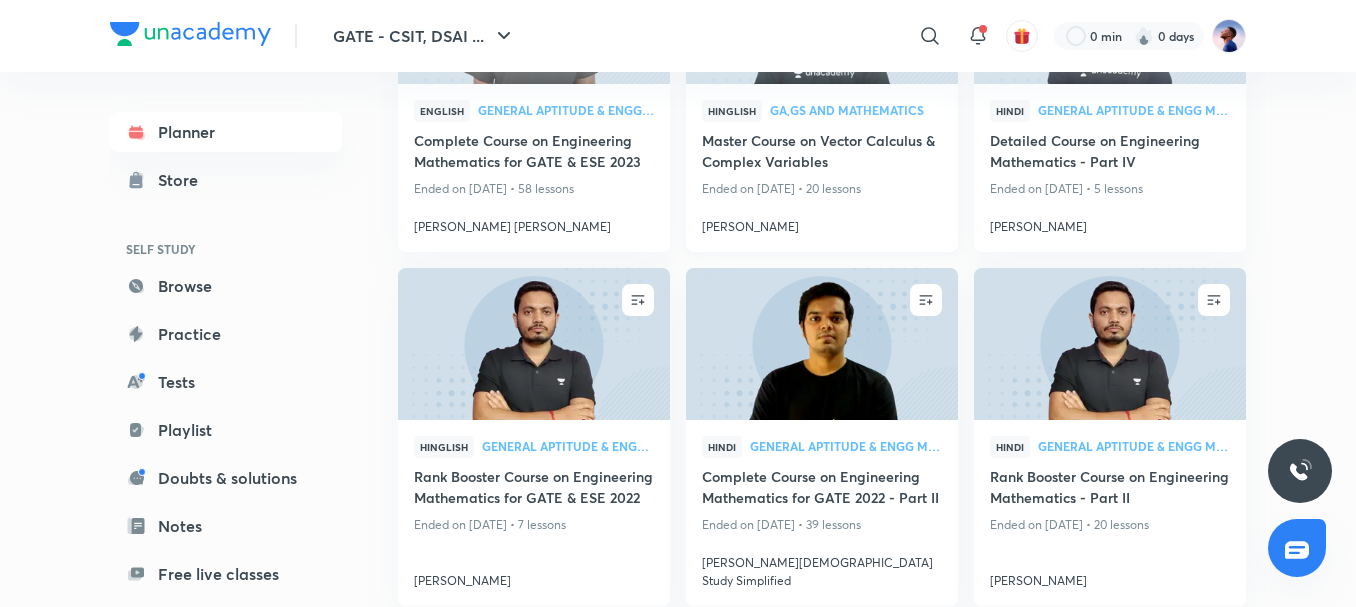 click on "Master Course on Vector Calculus & Complex Variables" at bounding box center (822, 153) 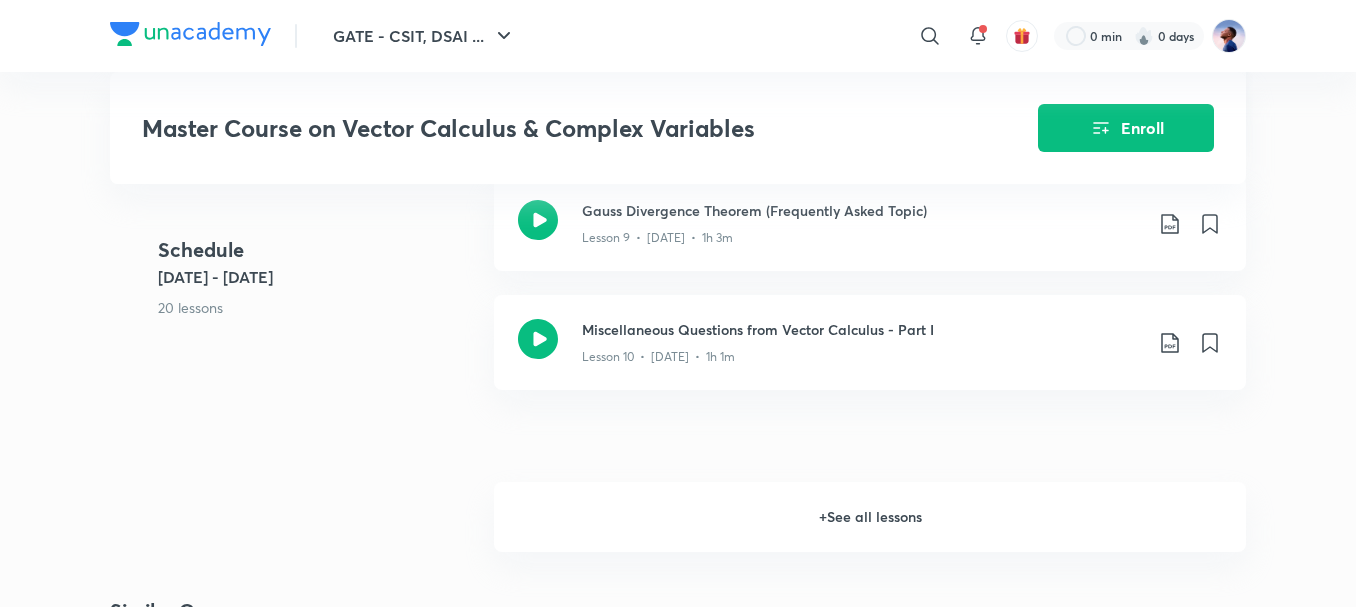 scroll, scrollTop: 1500, scrollLeft: 0, axis: vertical 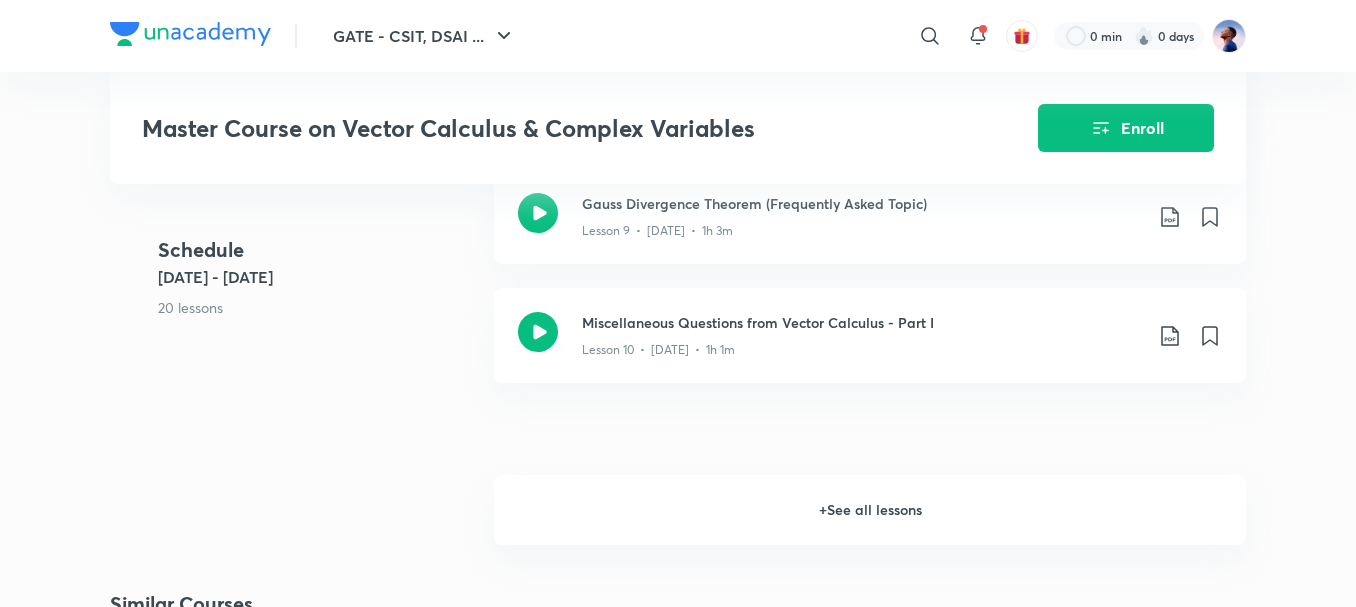click on "+  See all lessons" at bounding box center [870, 510] 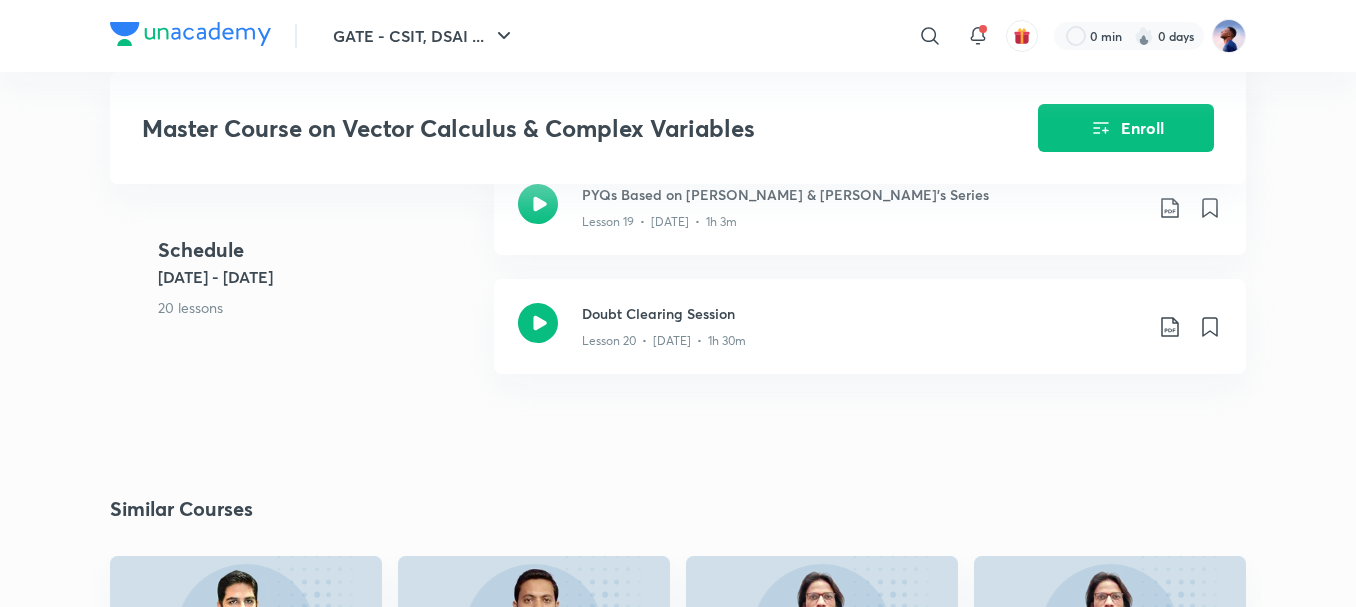 scroll, scrollTop: 2700, scrollLeft: 0, axis: vertical 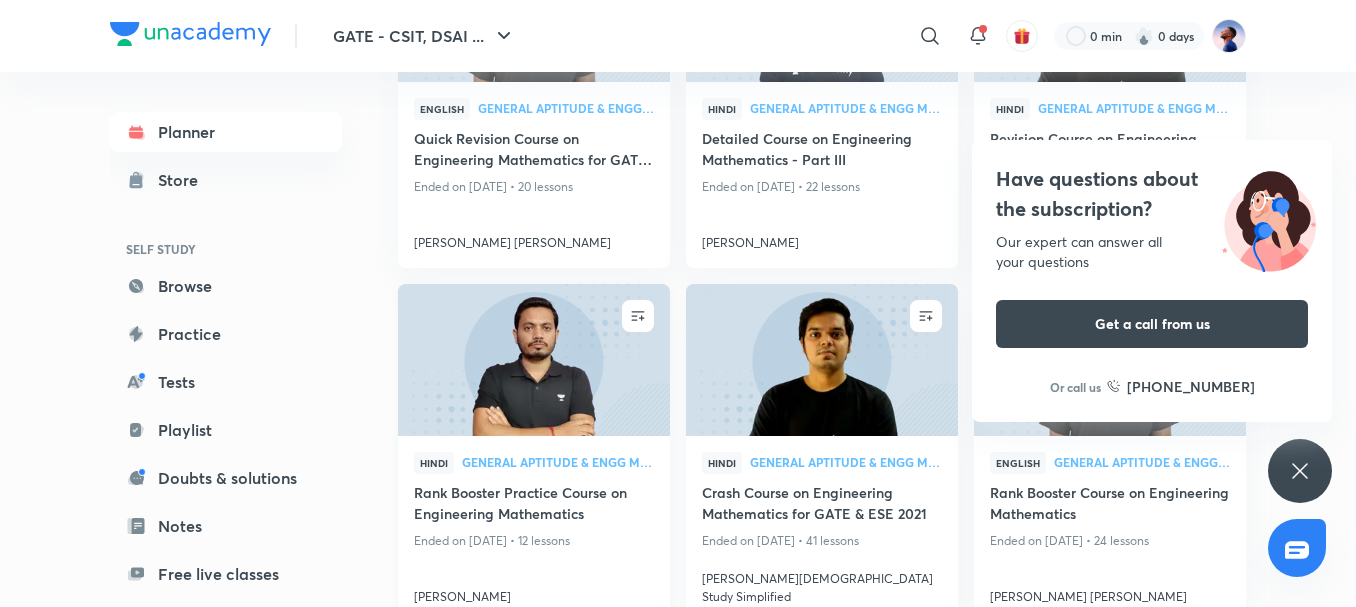 click on "Rank Booster Practice Course on Engineering Mathematics" at bounding box center [534, 505] 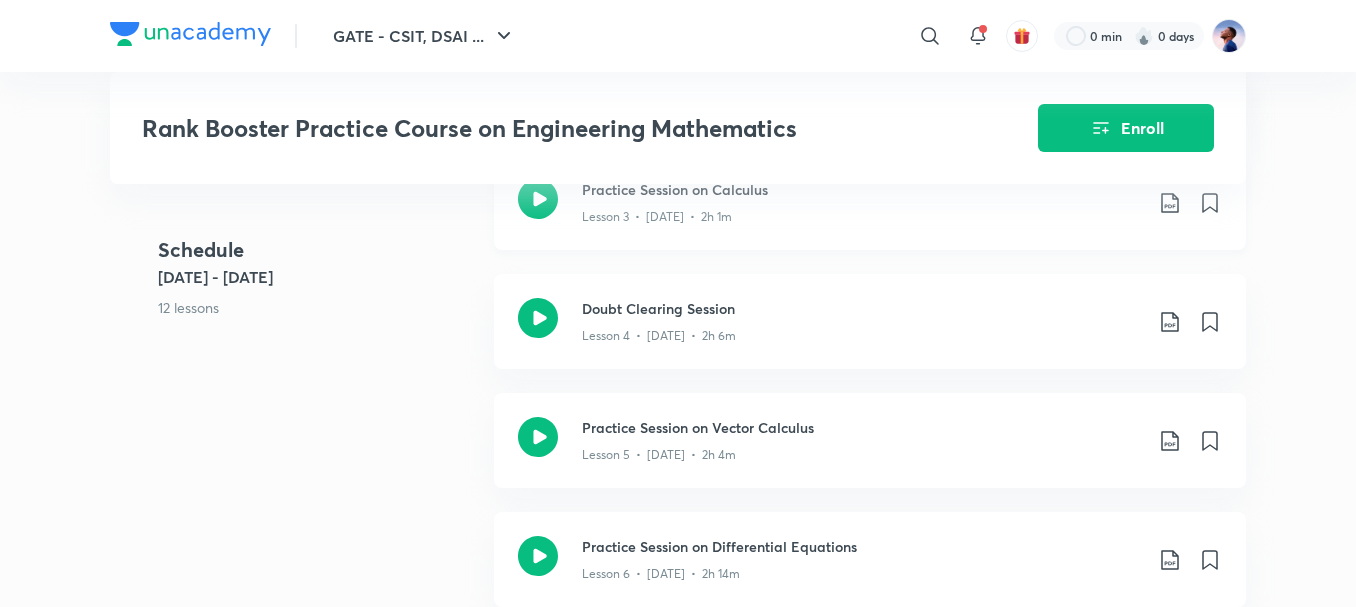 scroll, scrollTop: 900, scrollLeft: 0, axis: vertical 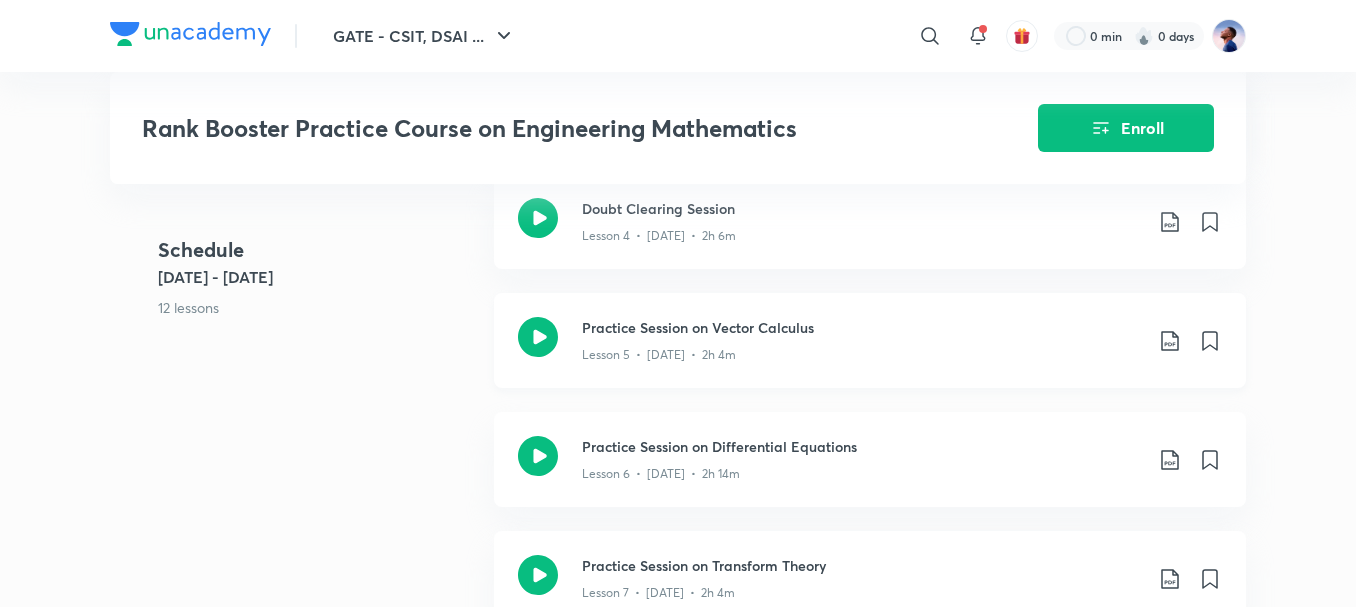 click 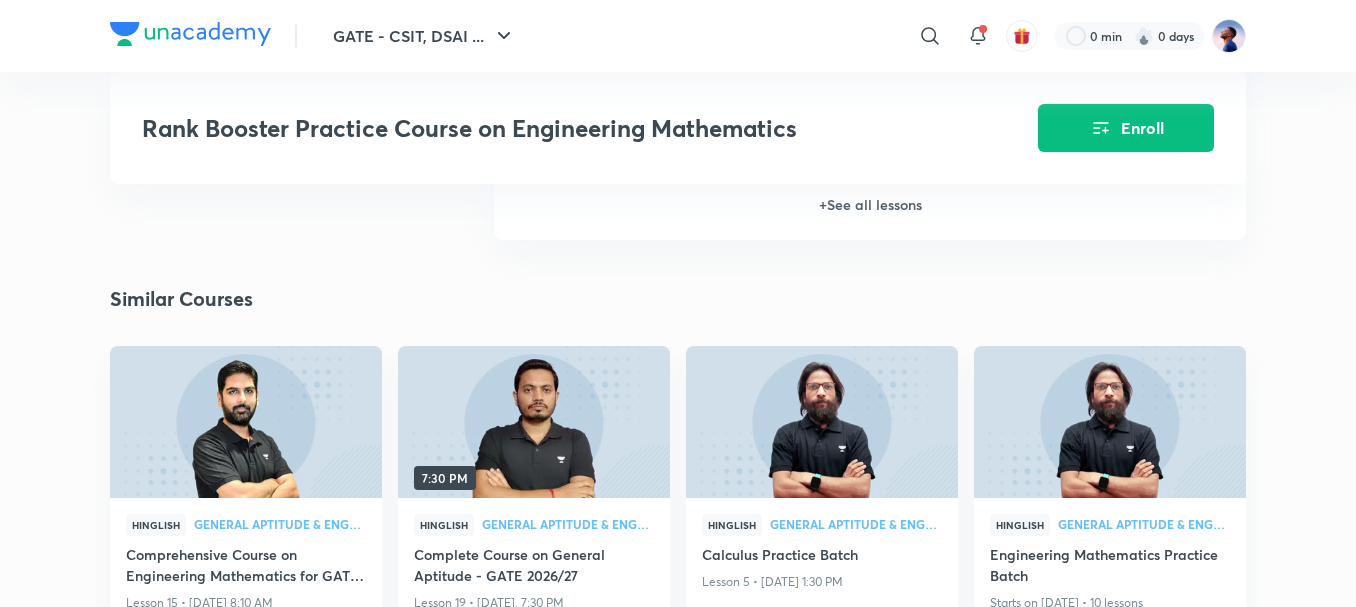 scroll, scrollTop: 1700, scrollLeft: 0, axis: vertical 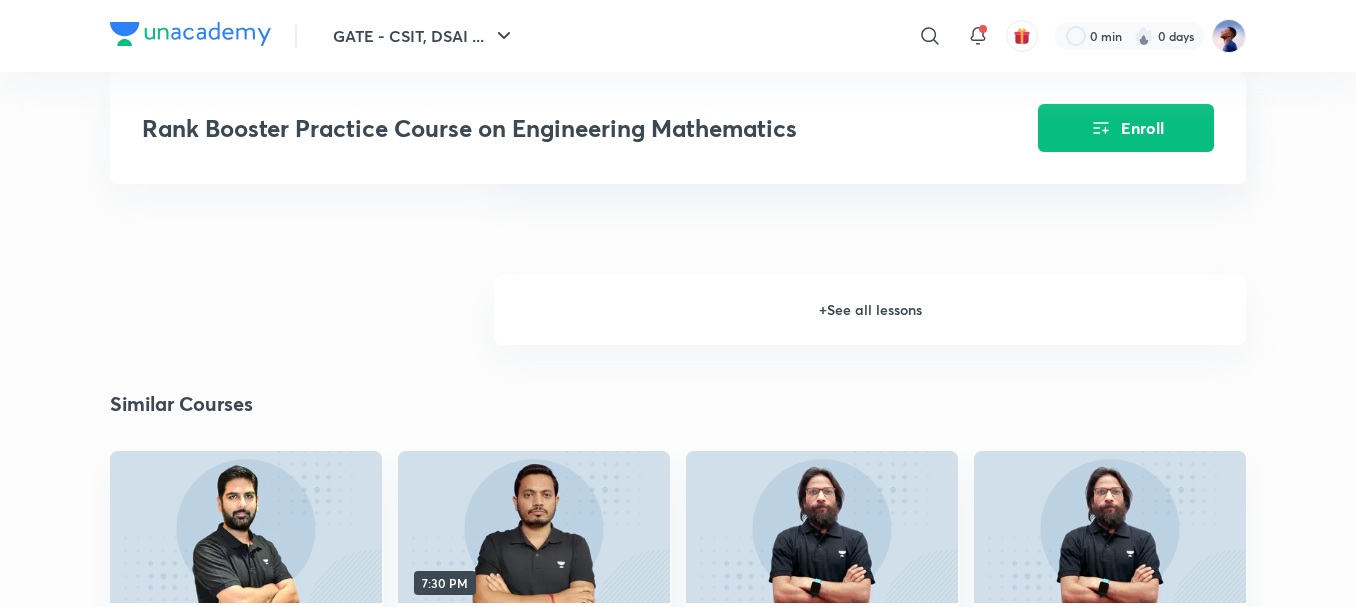 click on "+  See all lessons" at bounding box center (870, 310) 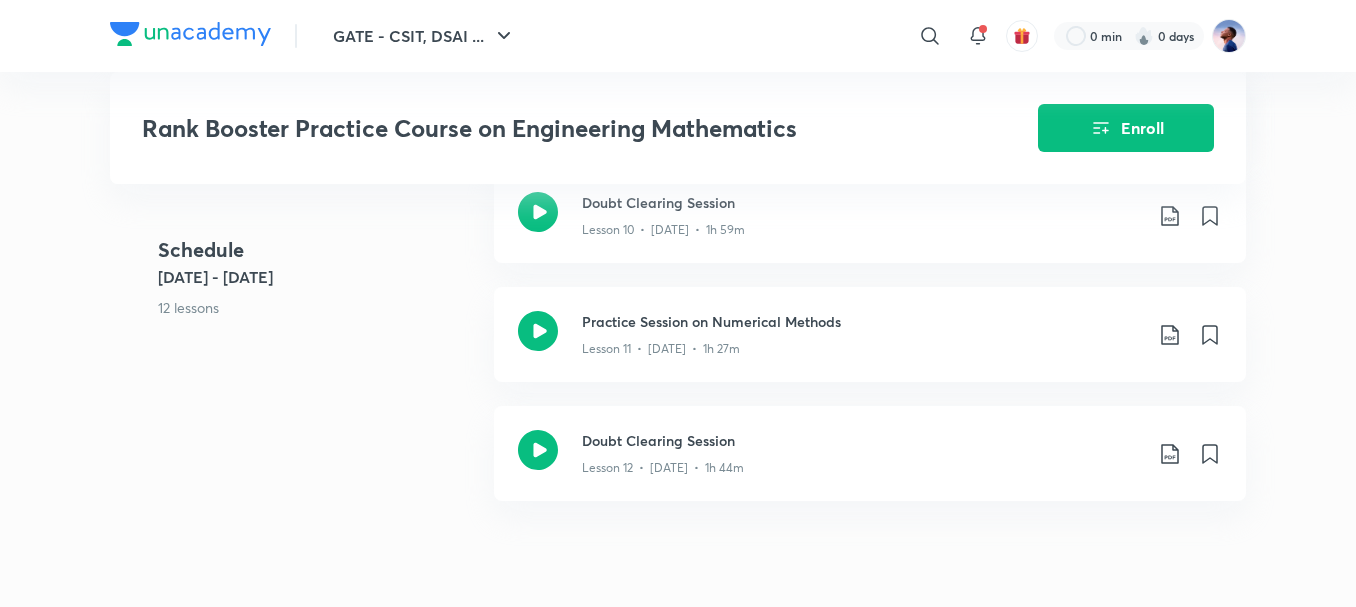 scroll, scrollTop: 1600, scrollLeft: 0, axis: vertical 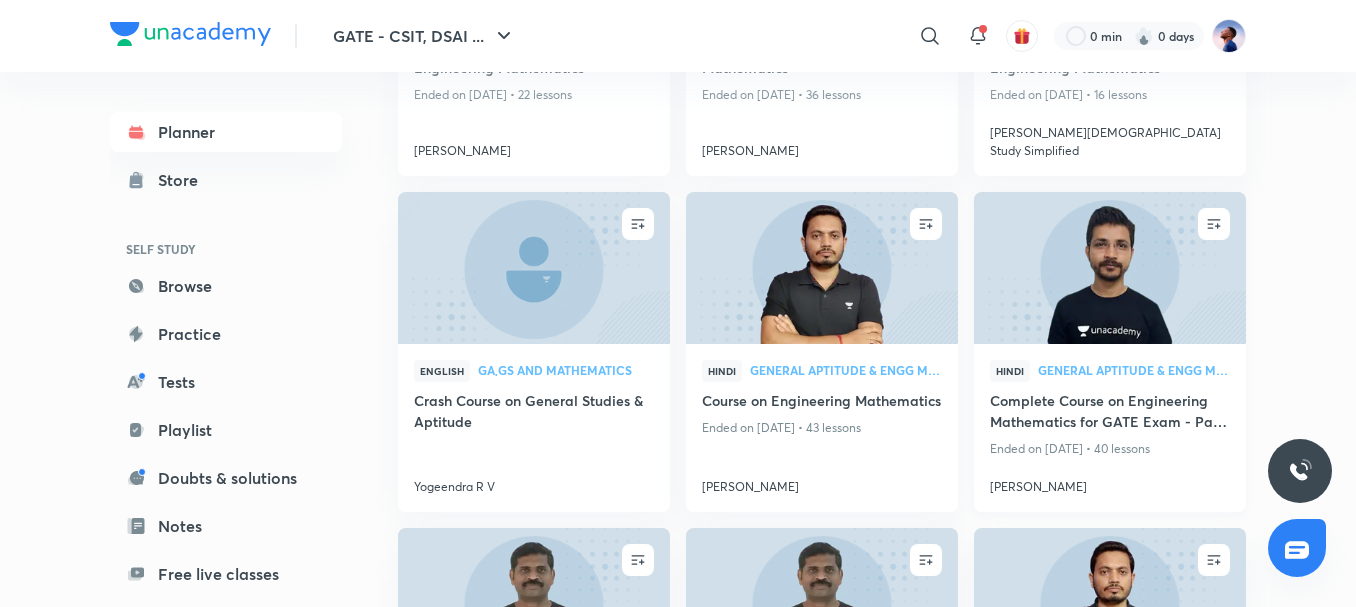click on "Complete Course on Engineering Mathematics for GATE Exam - Part III" at bounding box center (1110, 413) 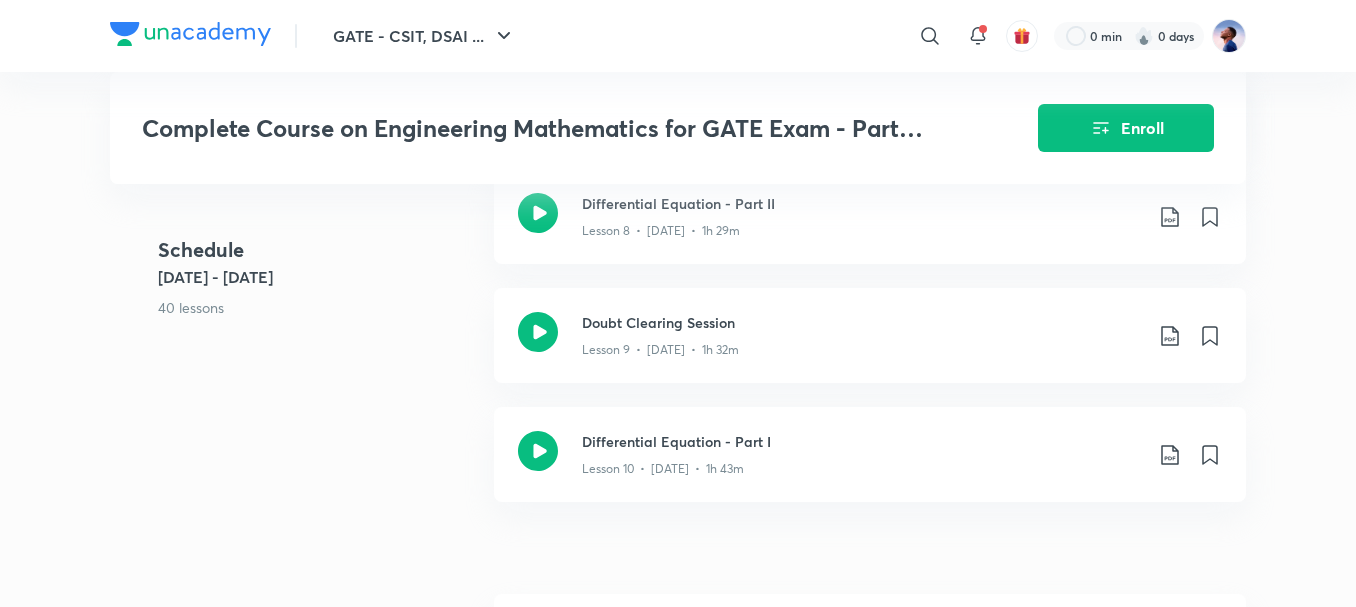 scroll, scrollTop: 1600, scrollLeft: 0, axis: vertical 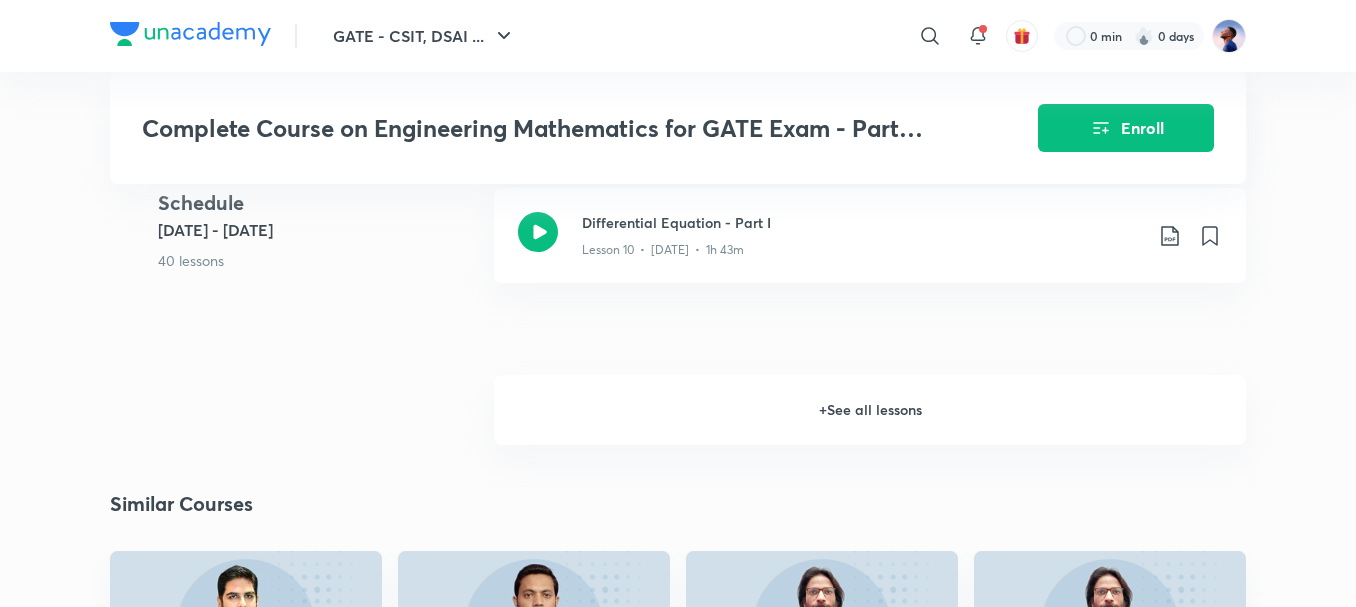 click on "+  See all lessons" at bounding box center [870, 410] 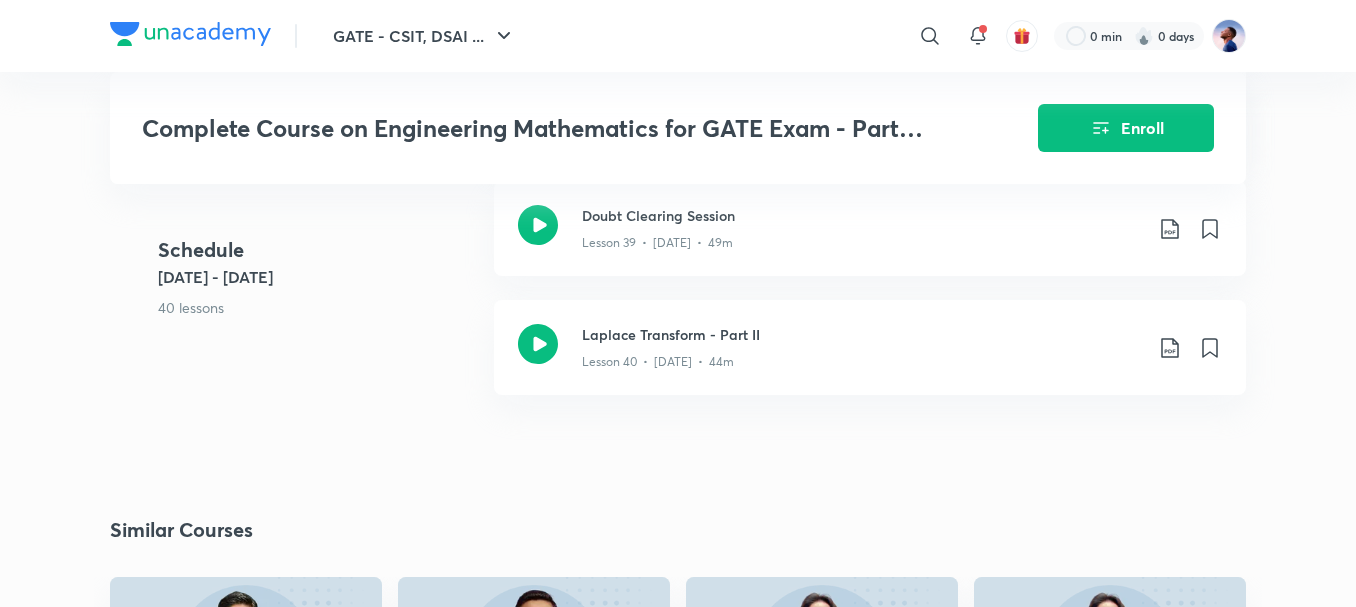 scroll, scrollTop: 5100, scrollLeft: 0, axis: vertical 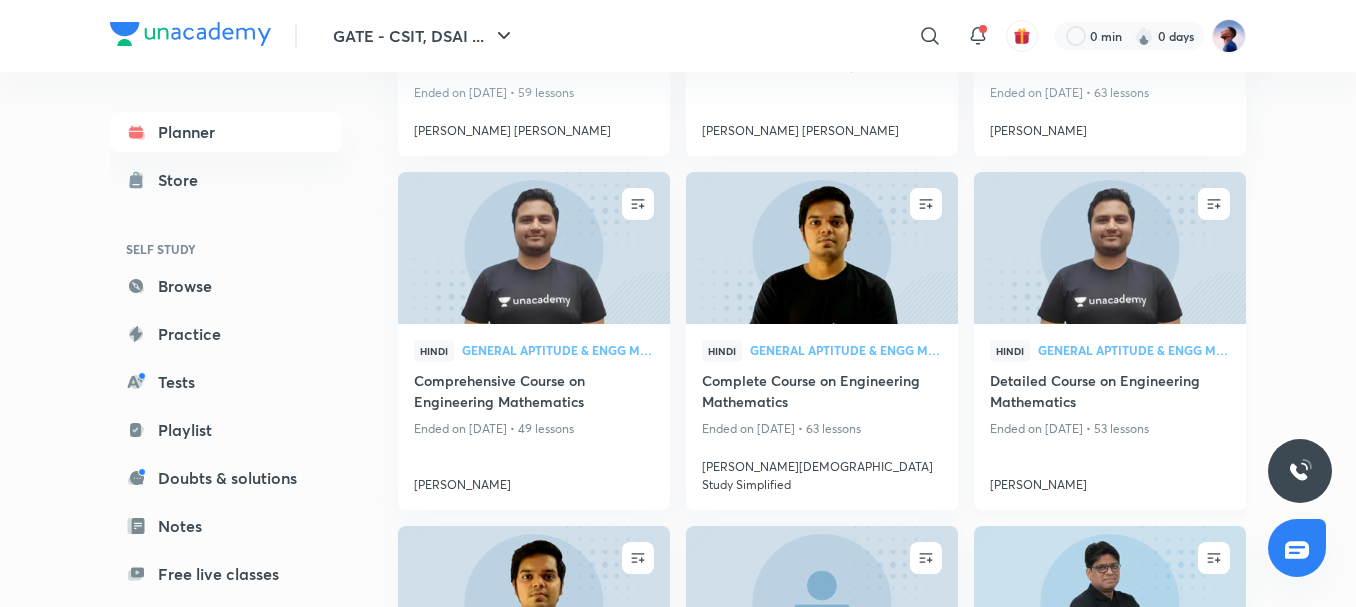 click on "Detailed Course on Engineering Mathematics" at bounding box center (1110, 393) 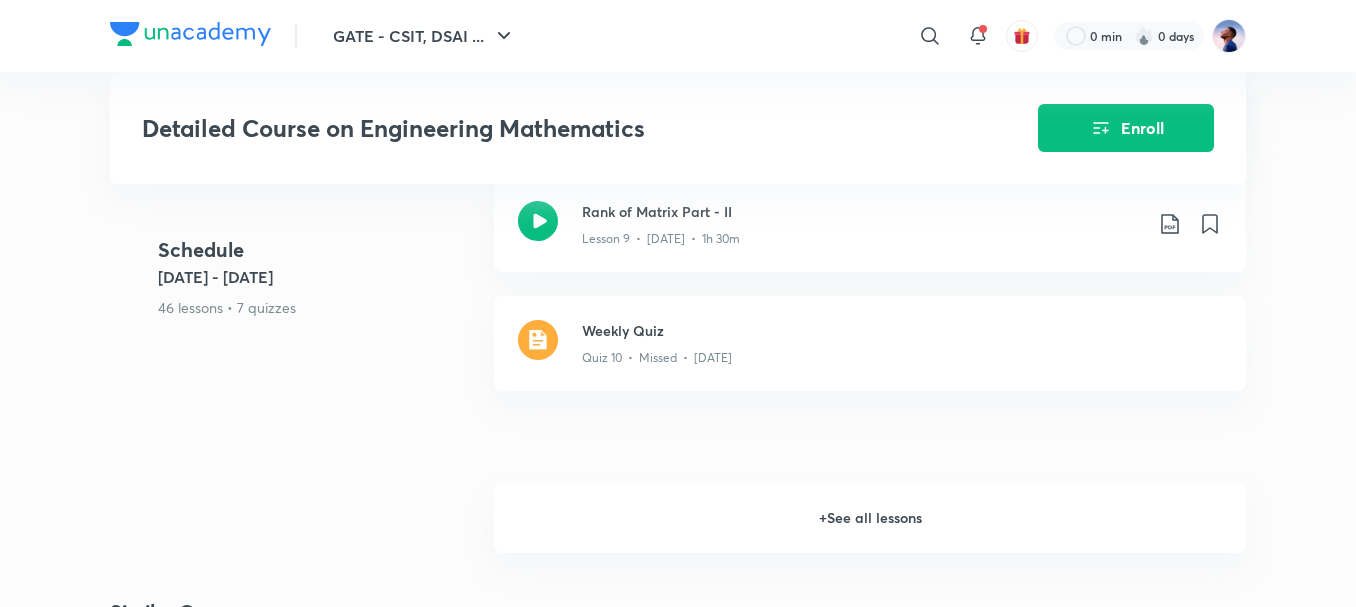 scroll, scrollTop: 1500, scrollLeft: 0, axis: vertical 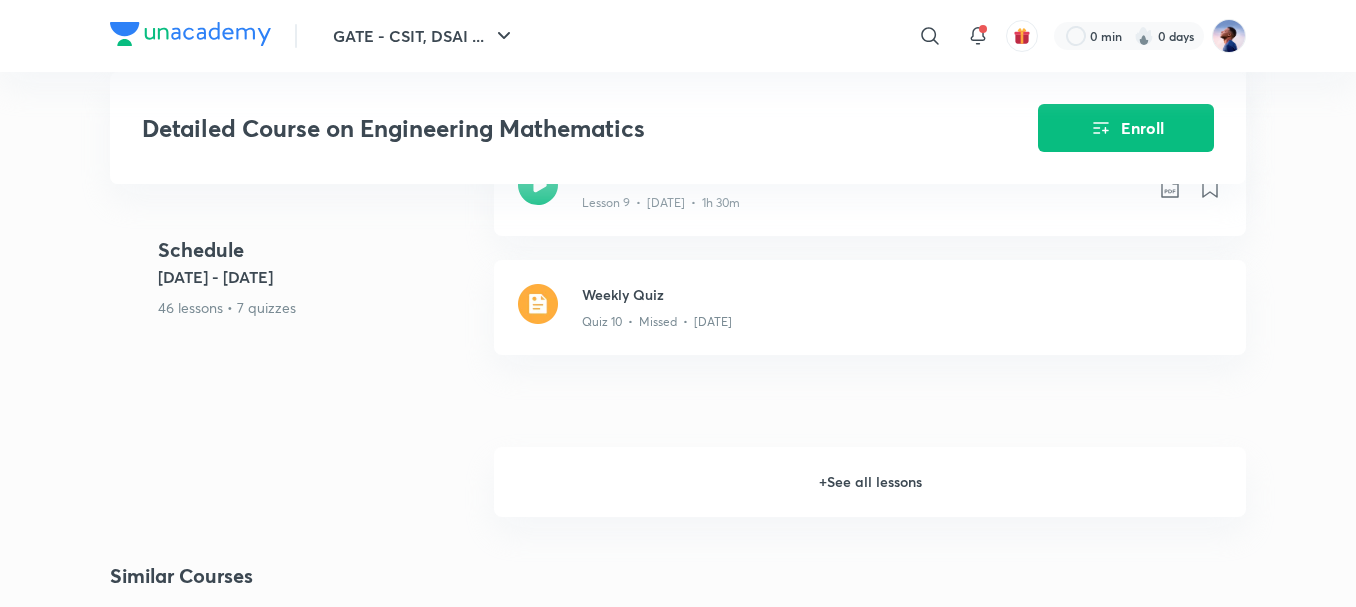 click on "+  See all lessons" at bounding box center [870, 482] 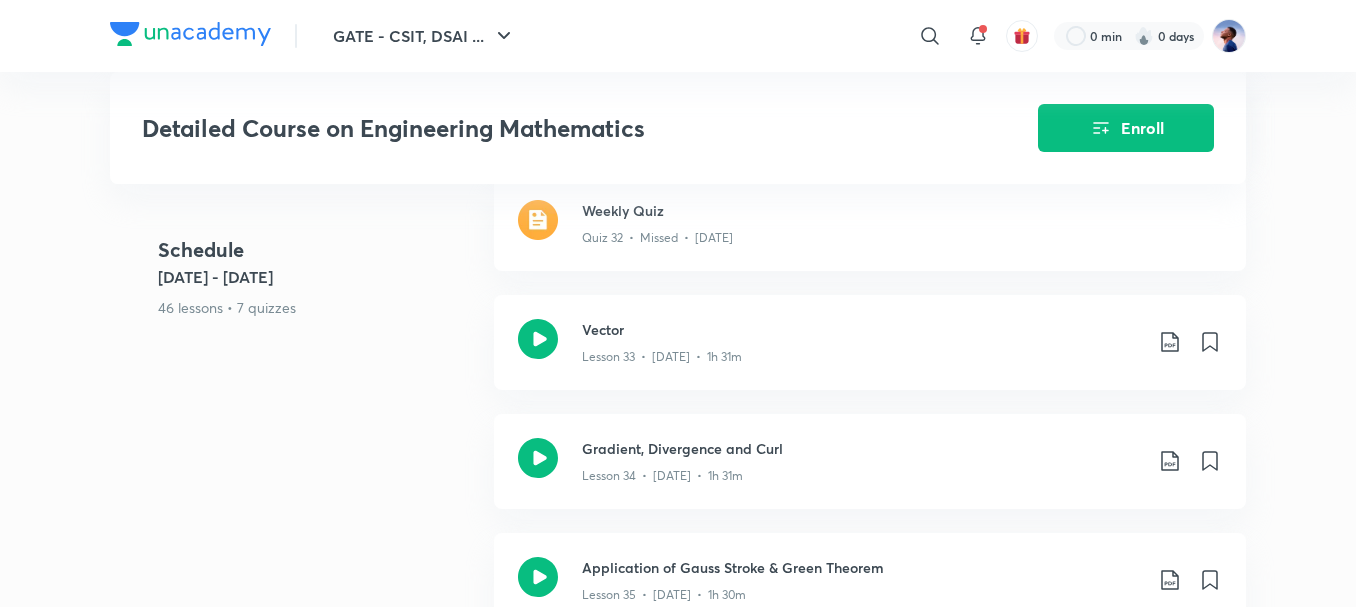 scroll, scrollTop: 4200, scrollLeft: 0, axis: vertical 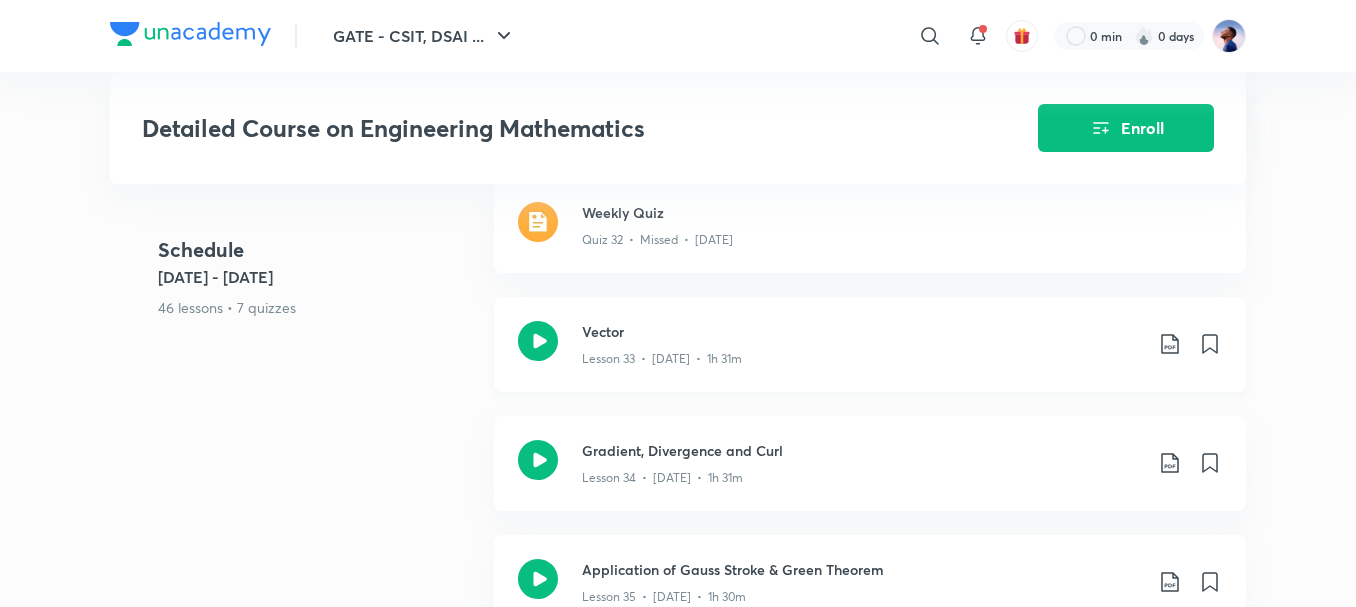 click 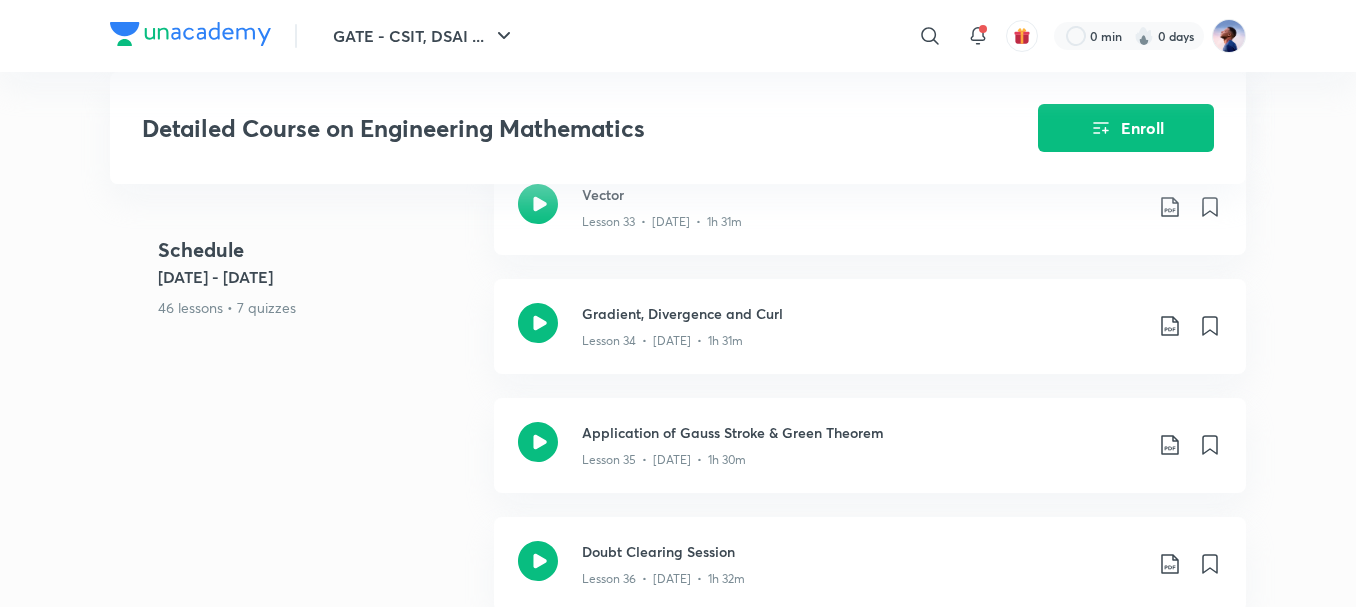 scroll, scrollTop: 4400, scrollLeft: 0, axis: vertical 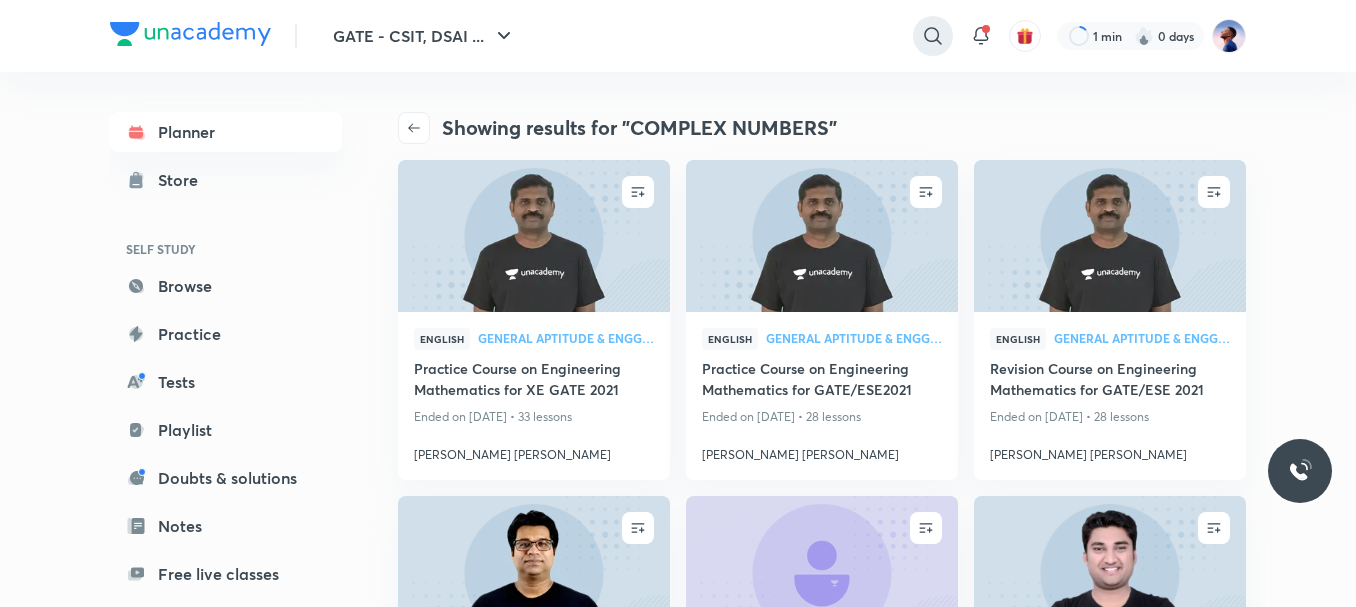 click 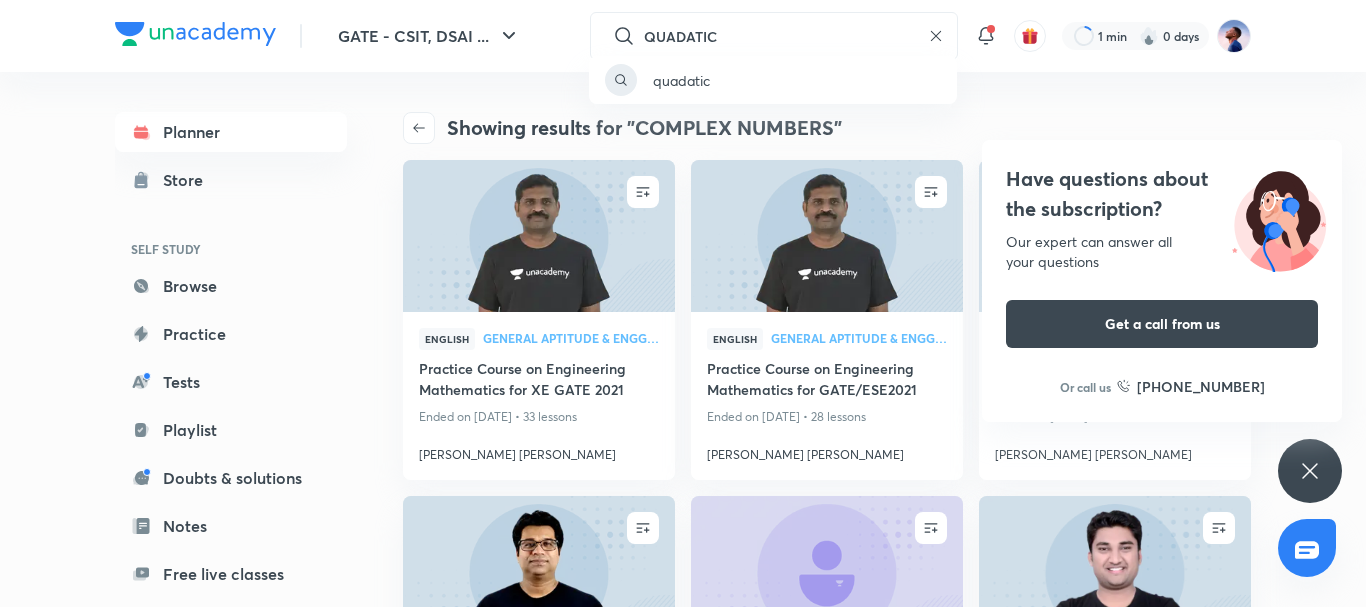 click on "quadatic" at bounding box center (683, 303) 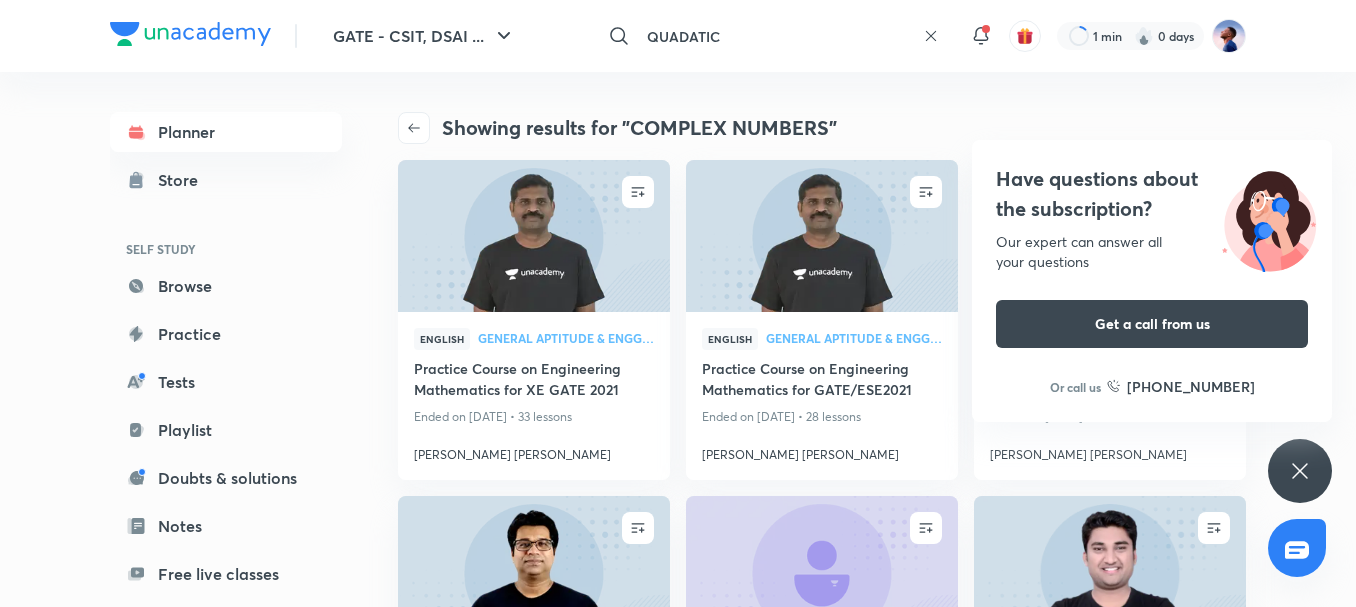 click on "QUADATIC" at bounding box center [777, 36] 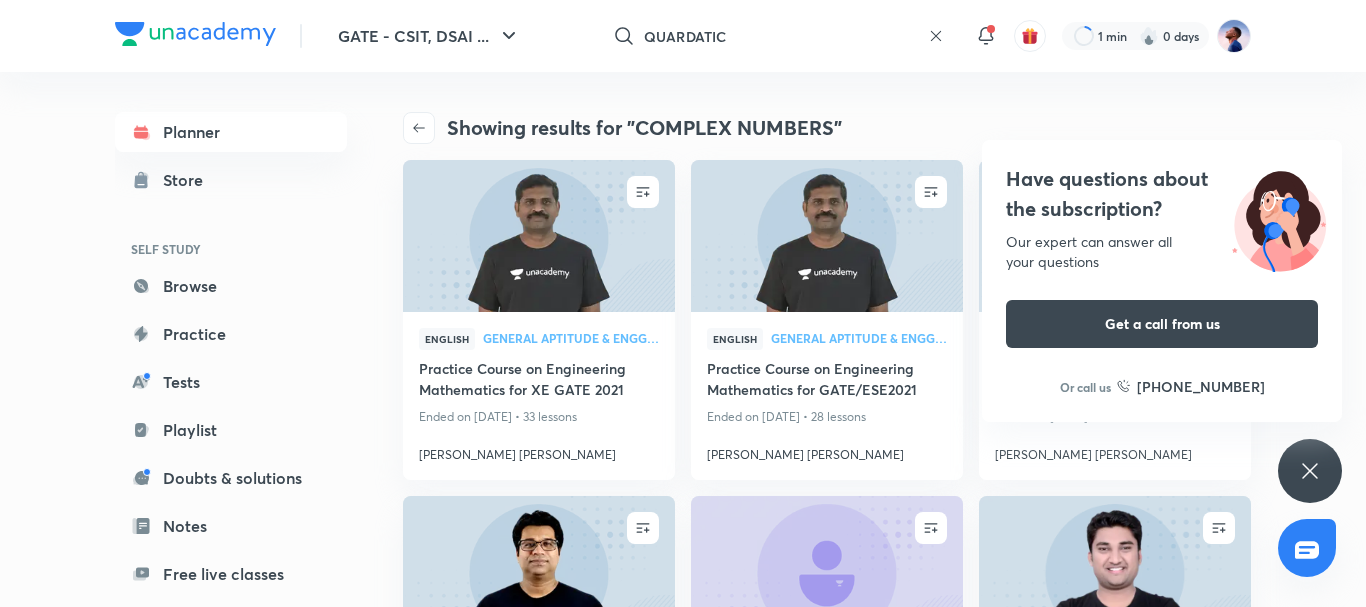 click at bounding box center [683, 303] 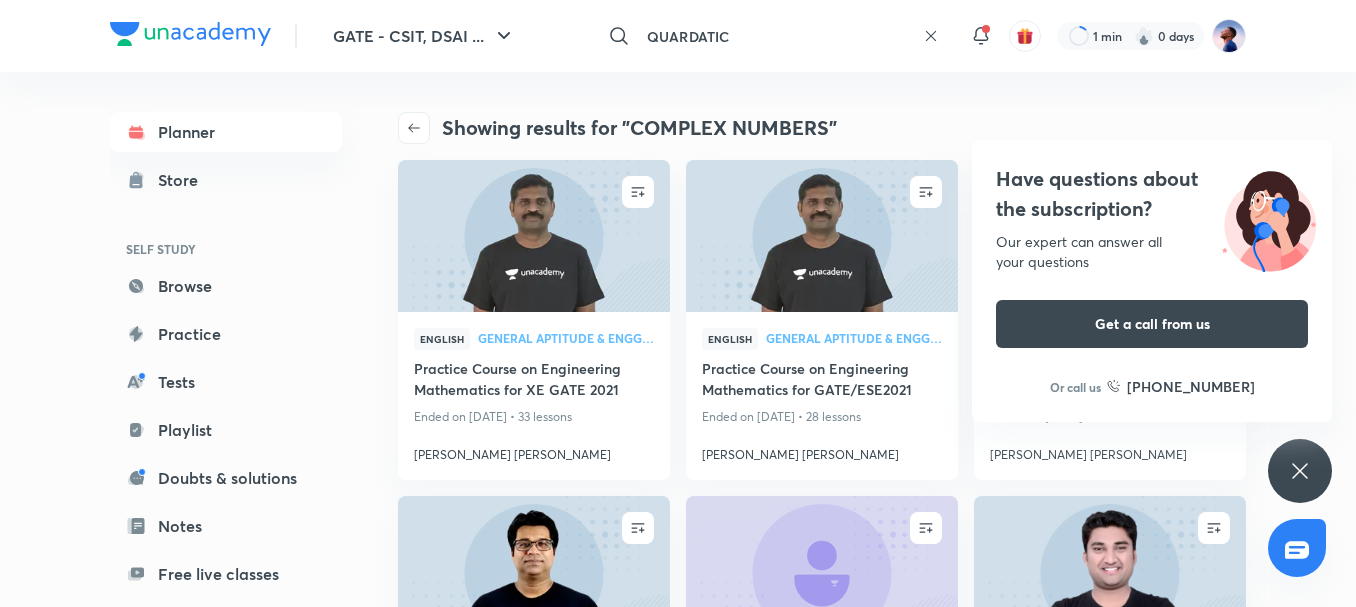 click on "QUARDATIC" at bounding box center (777, 36) 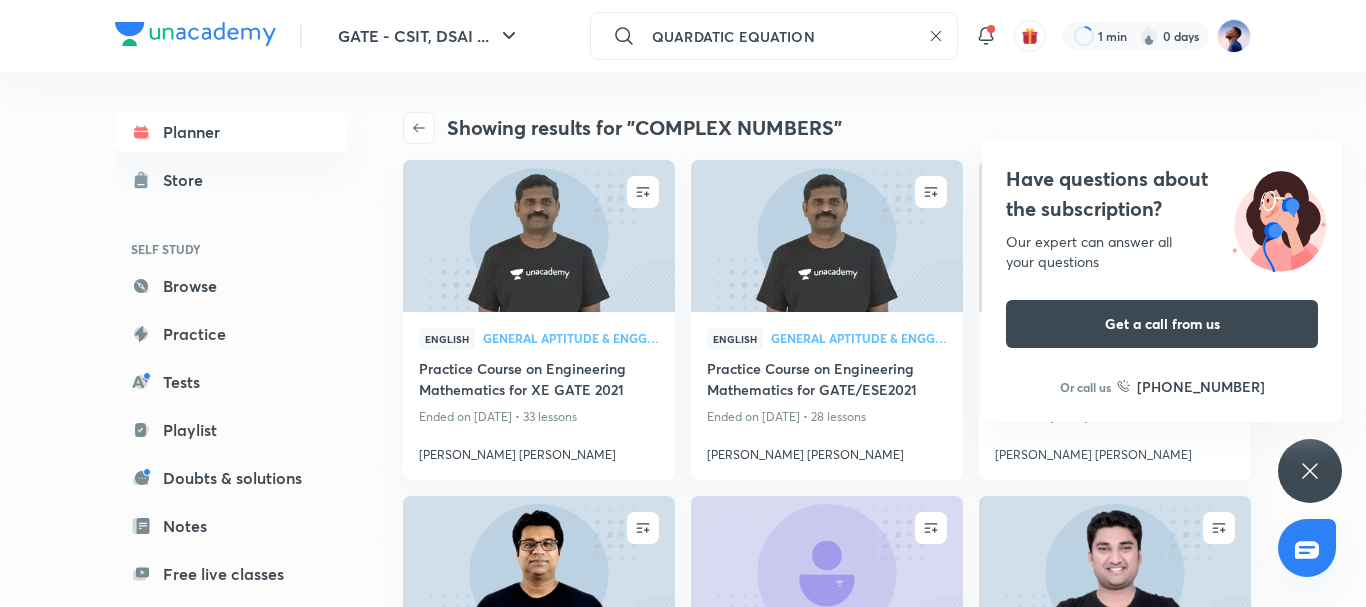 type on "QUARDATIC EQUATION" 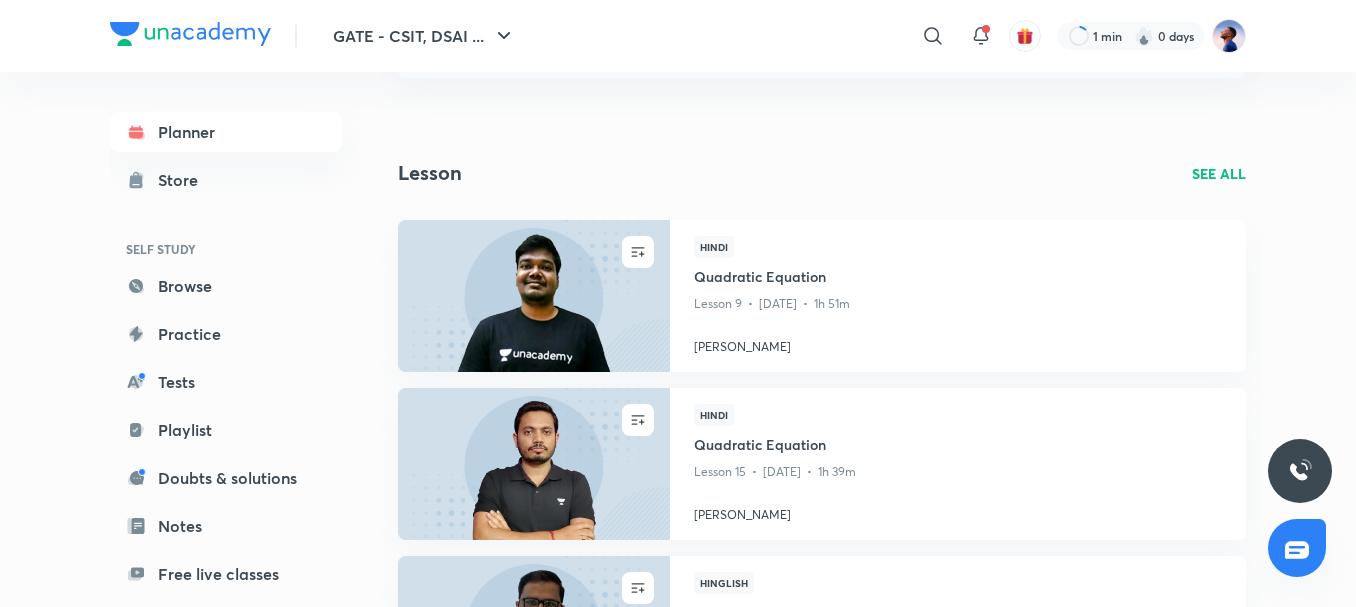 scroll, scrollTop: 700, scrollLeft: 0, axis: vertical 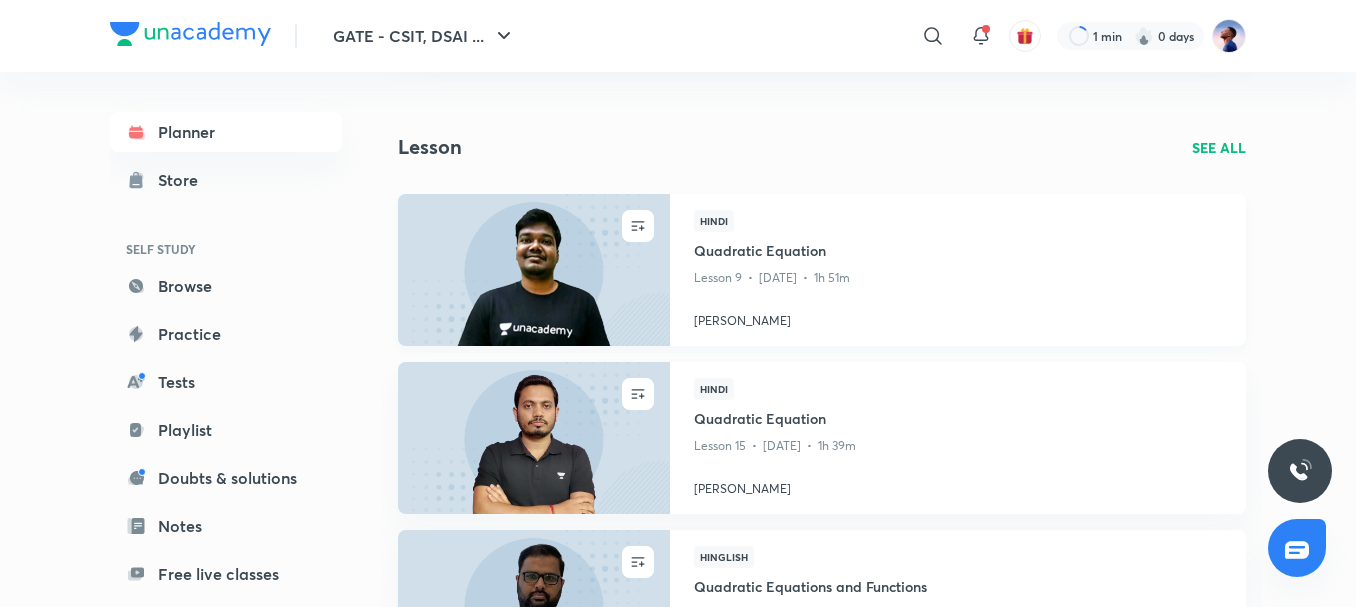 click on "Quadratic Equation" at bounding box center [958, 252] 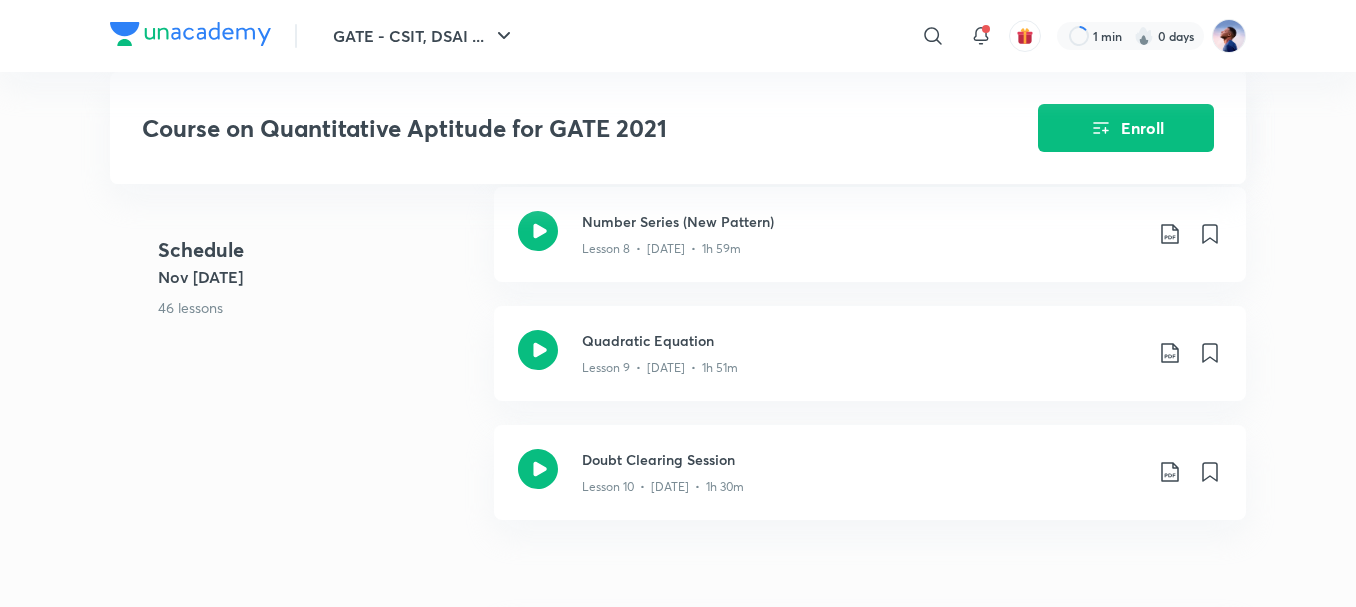 scroll, scrollTop: 1300, scrollLeft: 0, axis: vertical 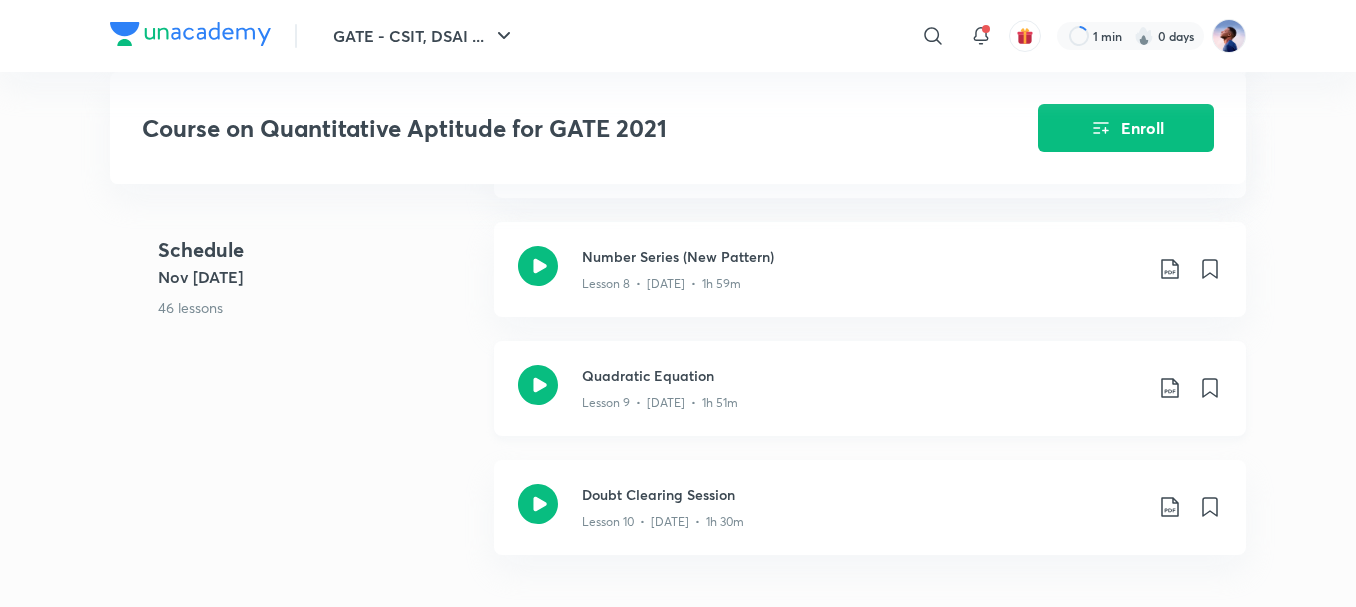 click 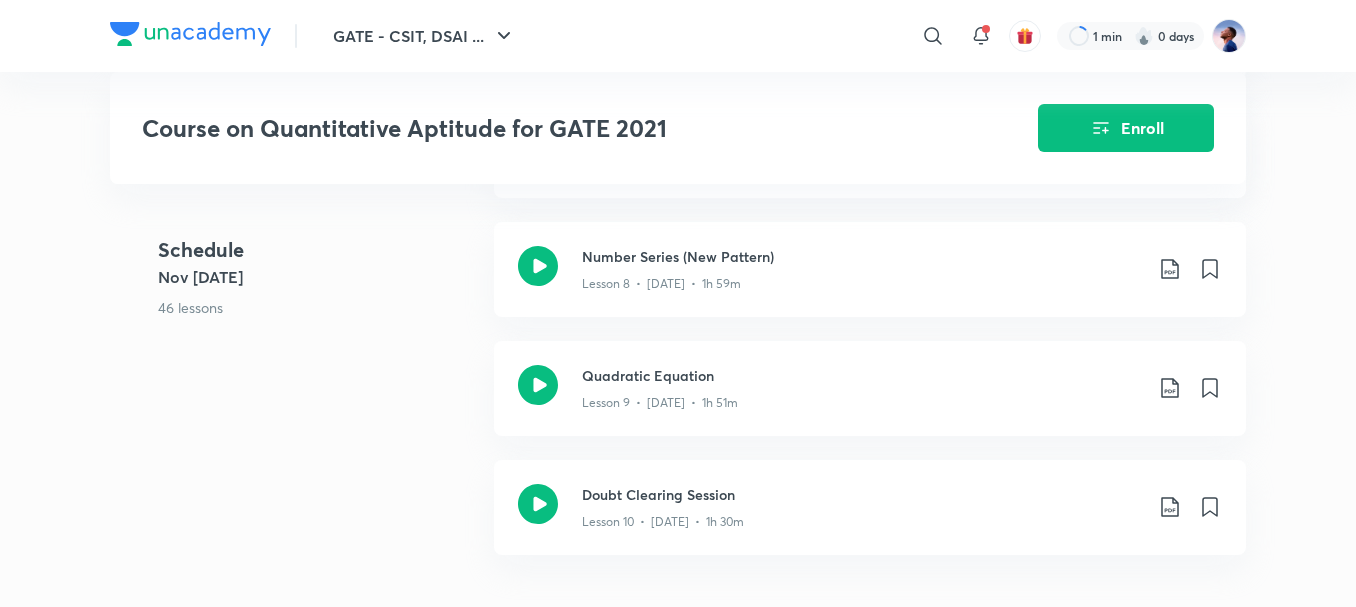 scroll, scrollTop: 0, scrollLeft: 0, axis: both 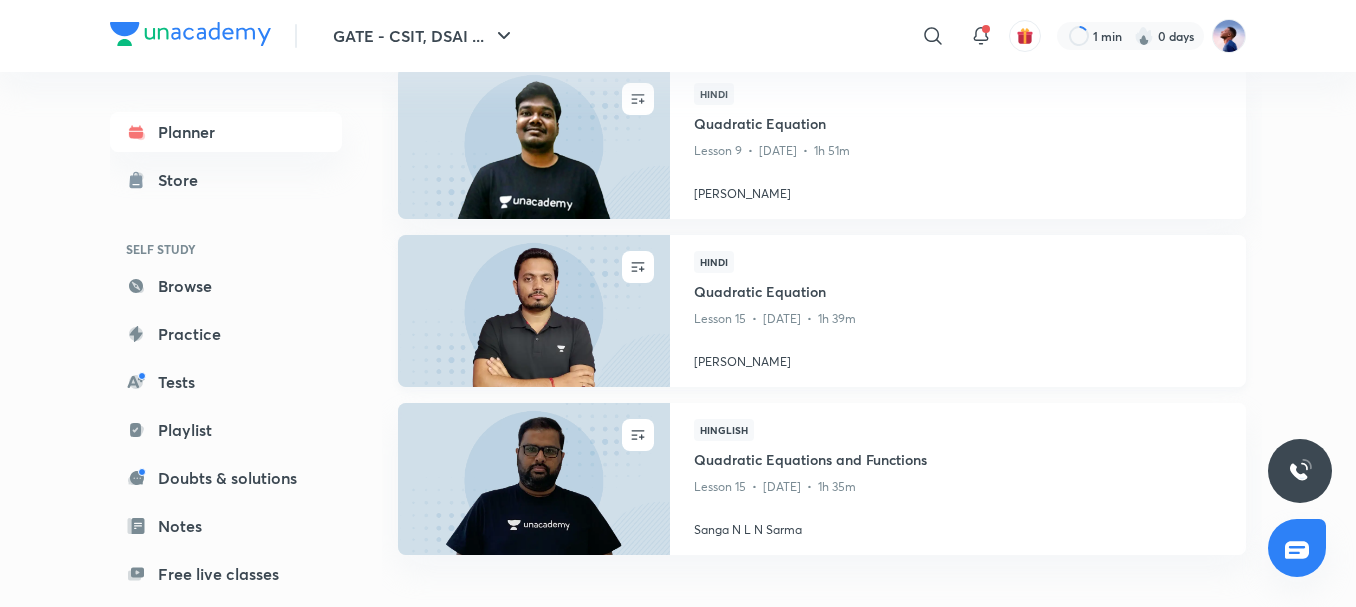 click on "Quadratic Equation" at bounding box center (958, 293) 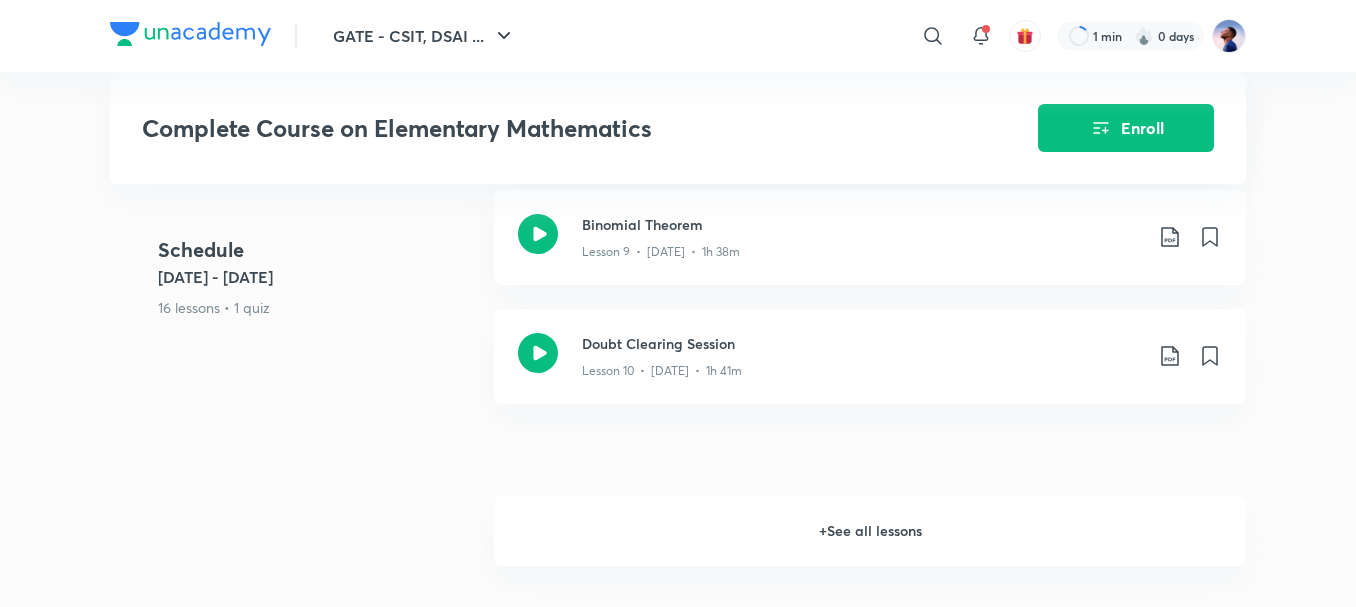 scroll, scrollTop: 1700, scrollLeft: 0, axis: vertical 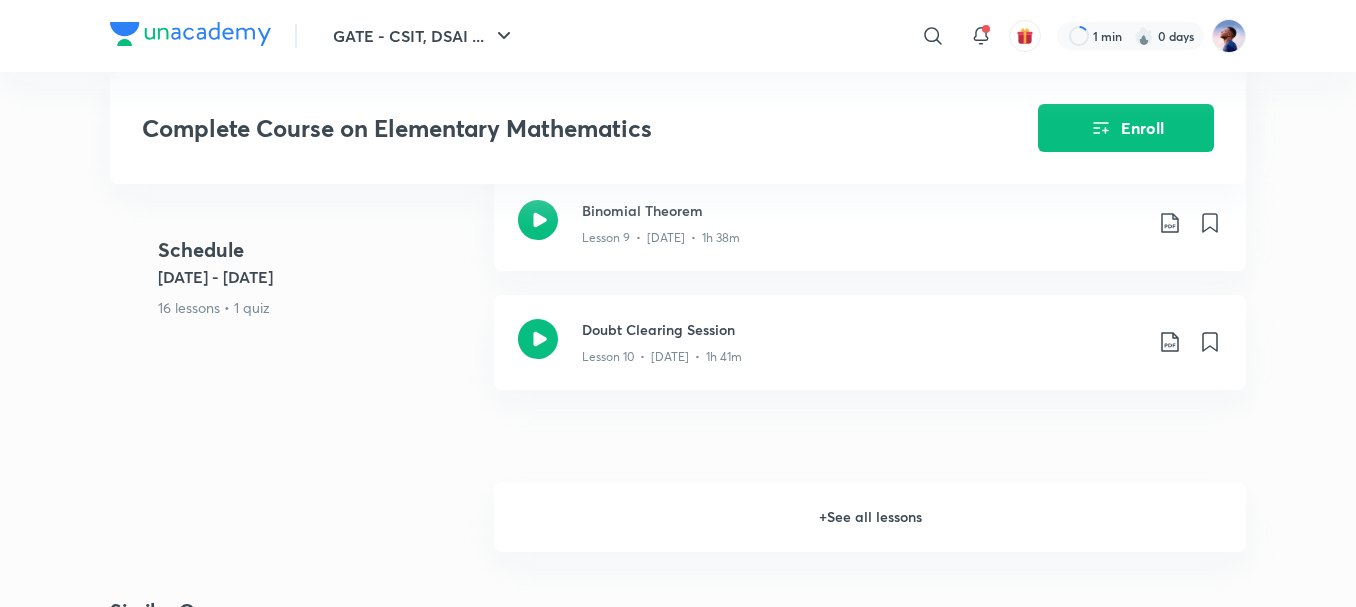 click on "+  See all lessons" at bounding box center (870, 517) 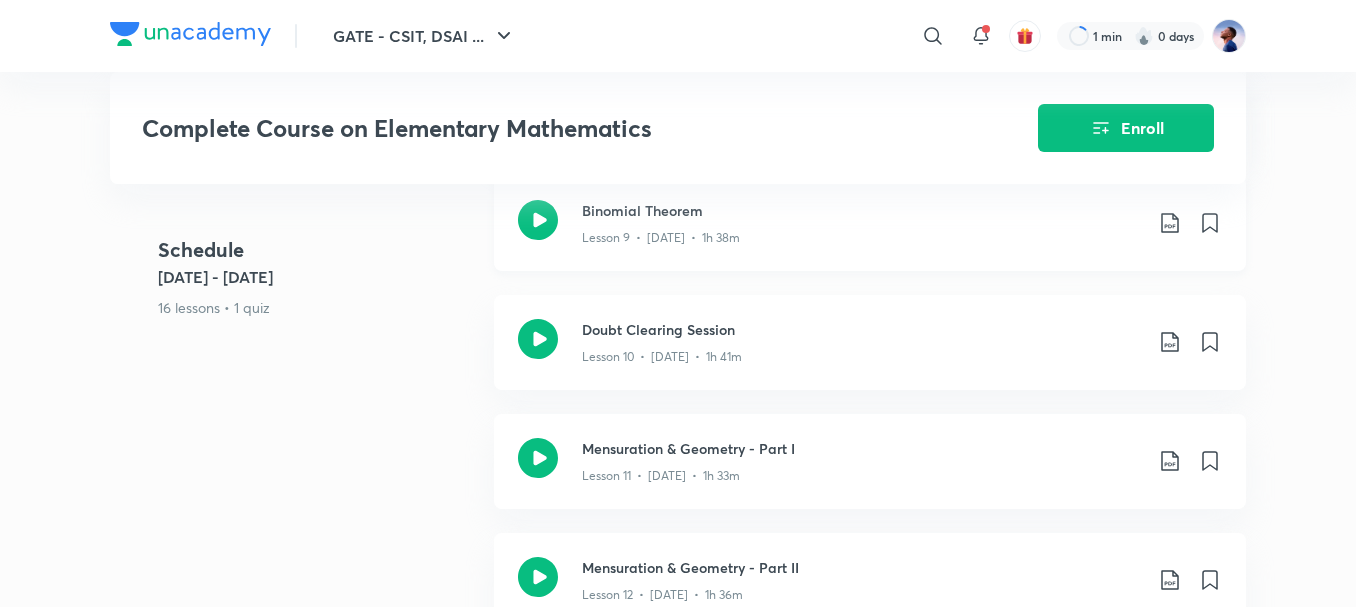 click 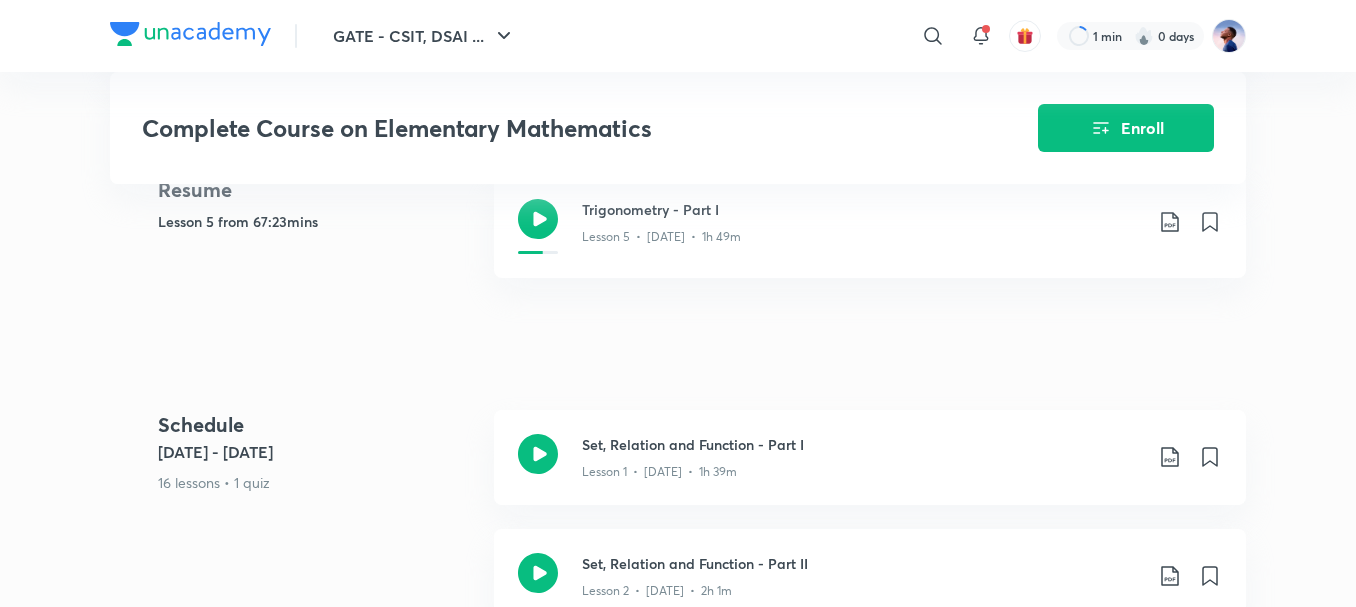 scroll, scrollTop: 500, scrollLeft: 0, axis: vertical 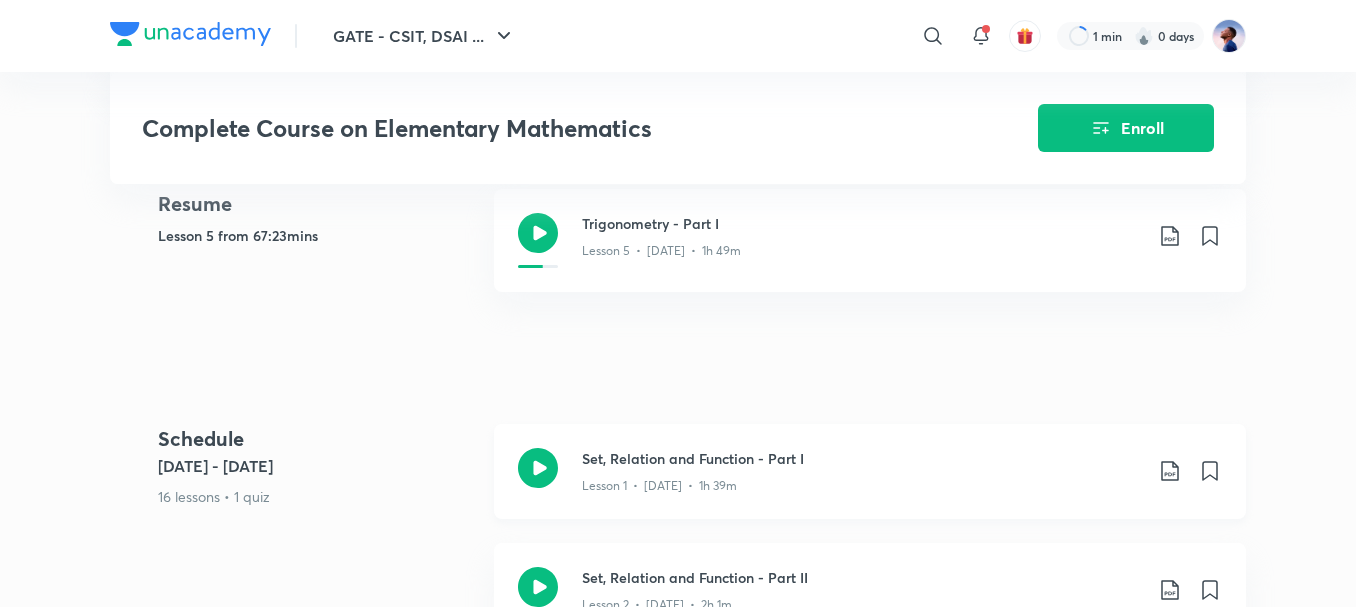 click 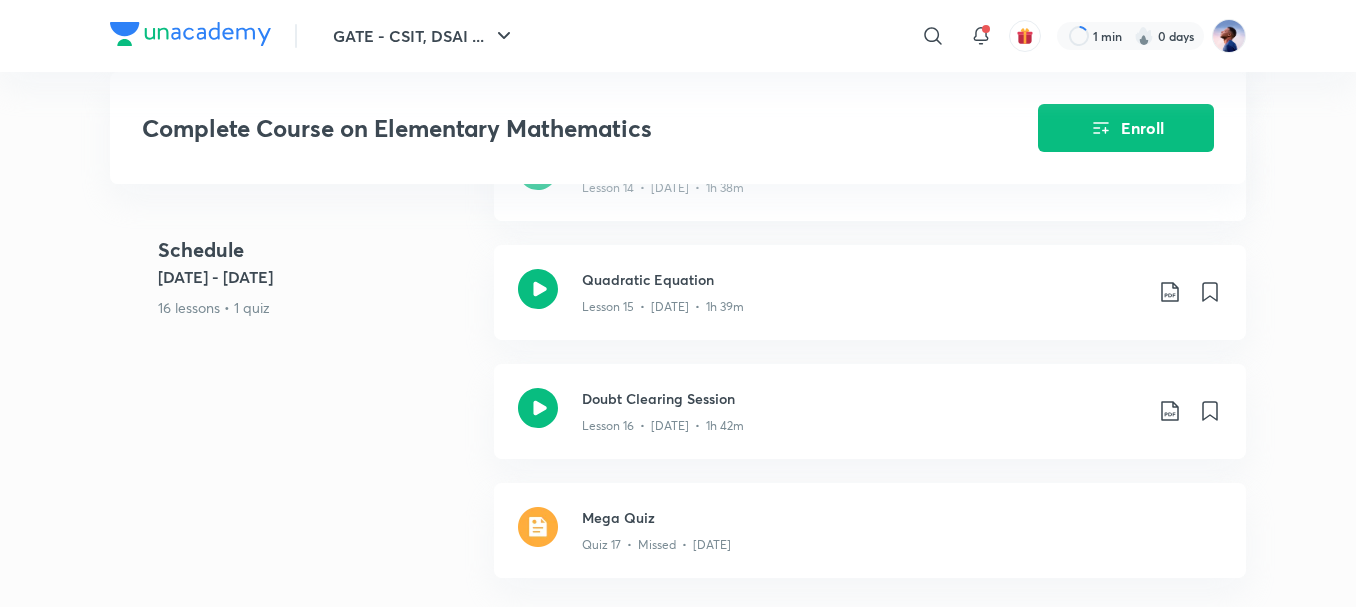 scroll, scrollTop: 2400, scrollLeft: 0, axis: vertical 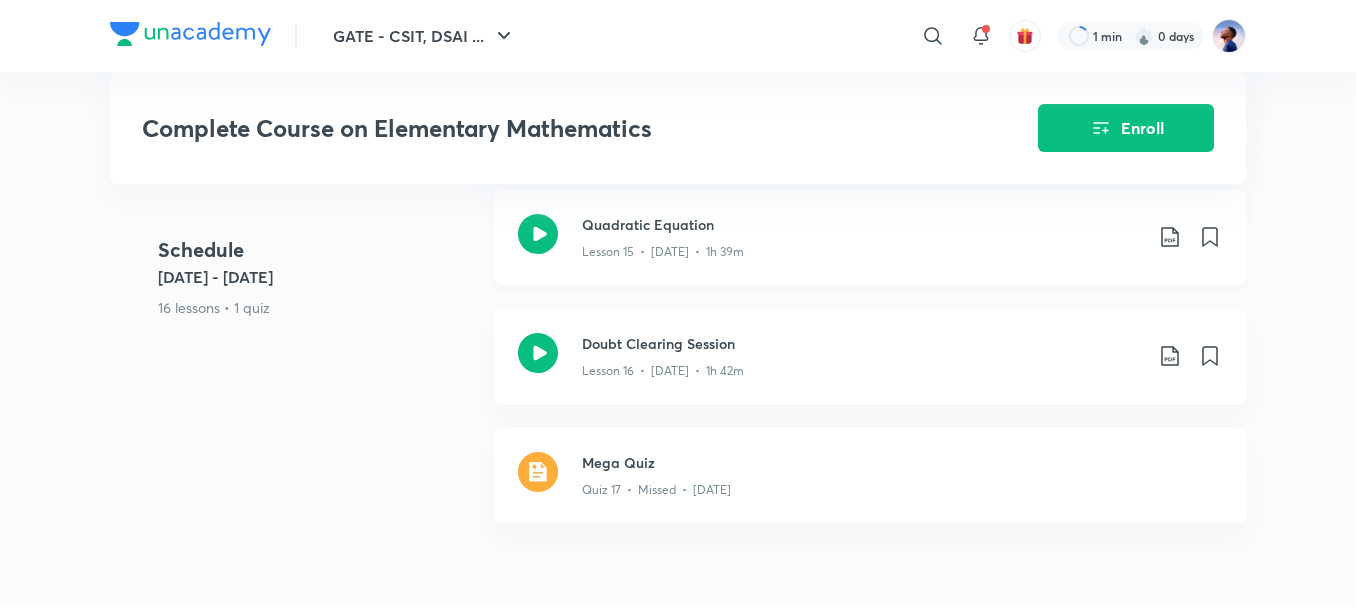 click 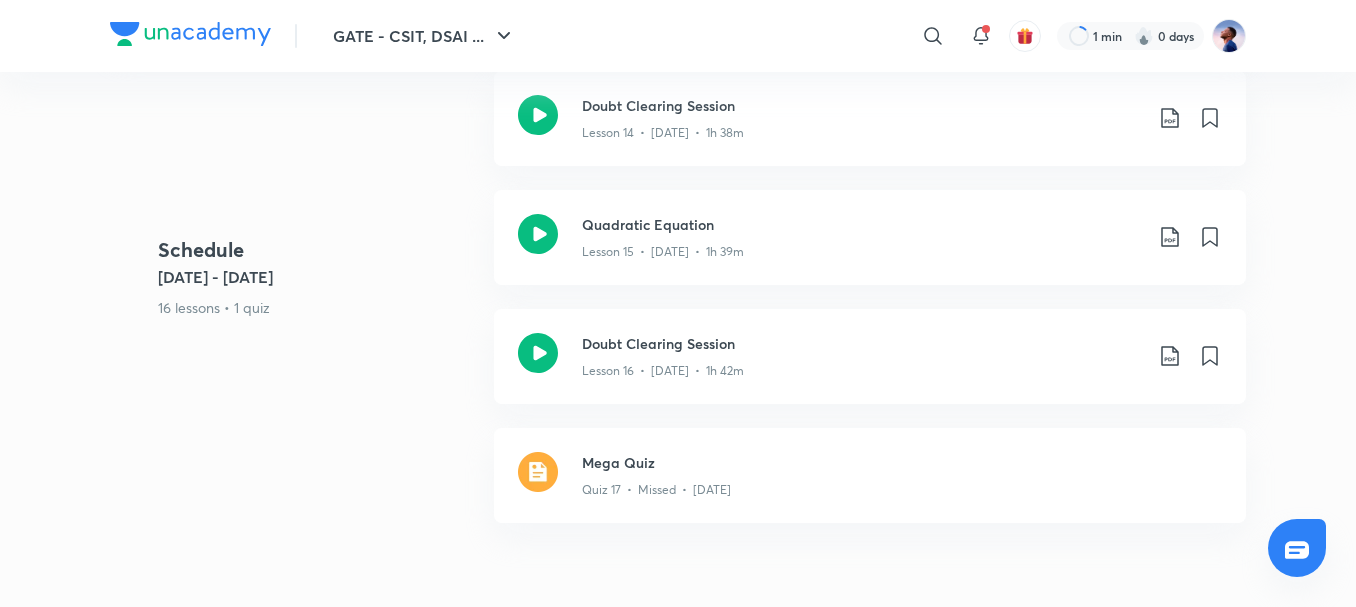 scroll, scrollTop: 0, scrollLeft: 0, axis: both 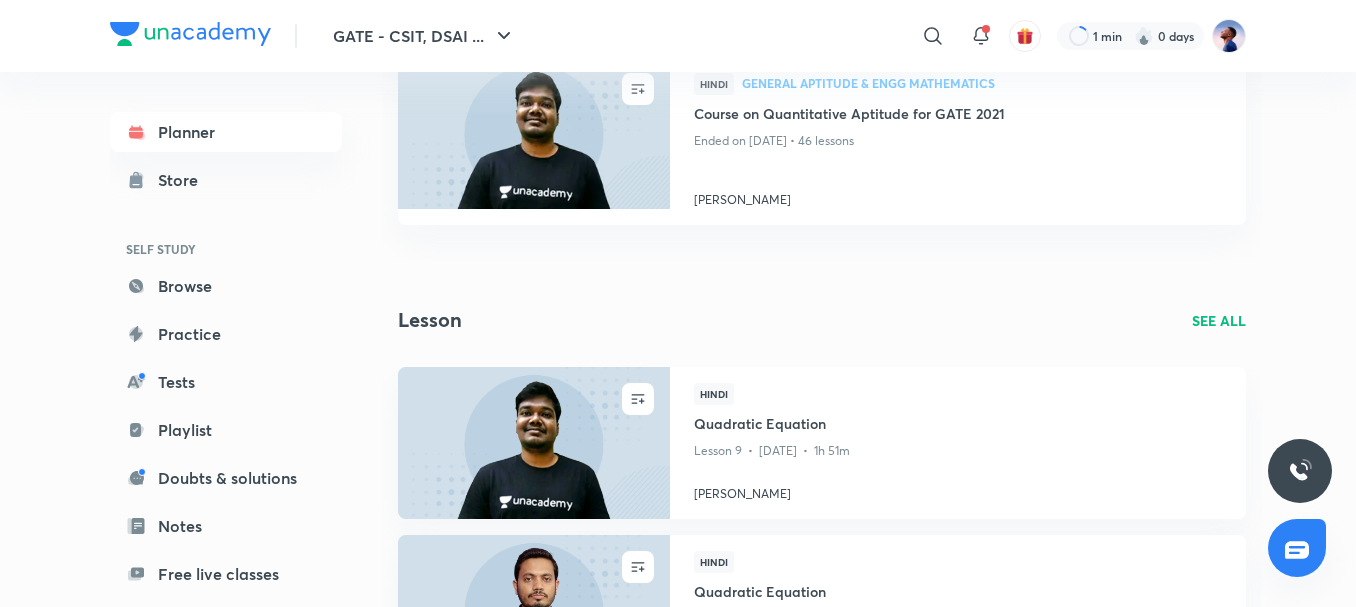 click on "SEE ALL" at bounding box center [1219, 320] 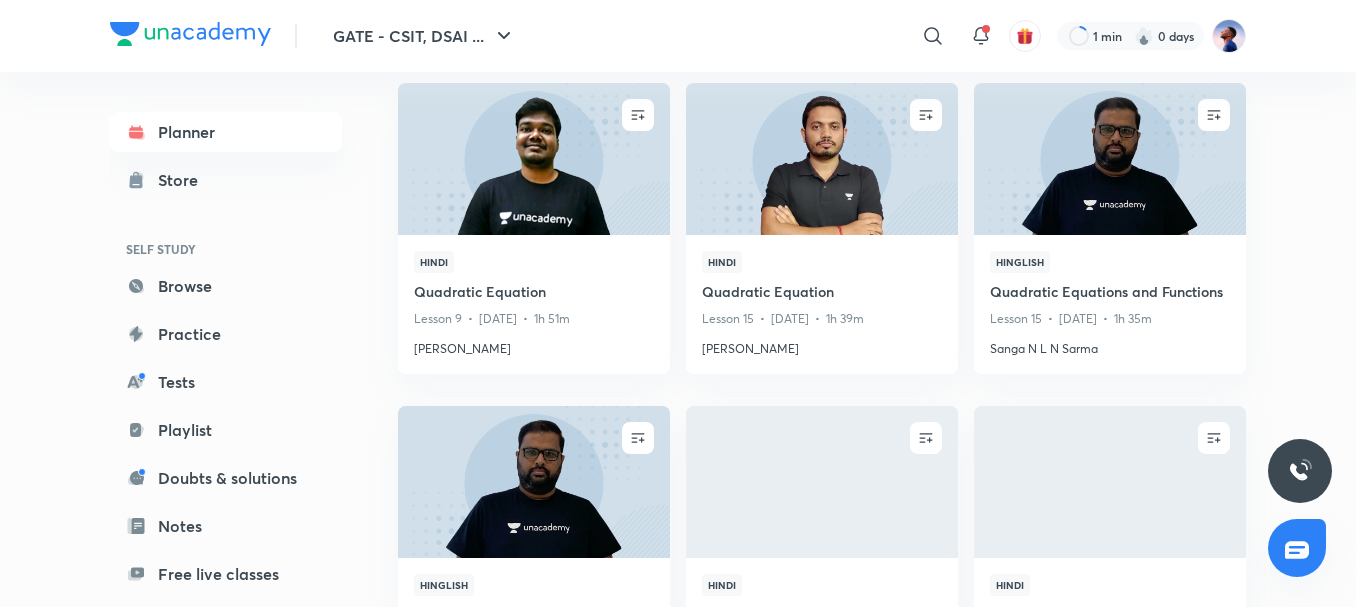 scroll, scrollTop: 0, scrollLeft: 0, axis: both 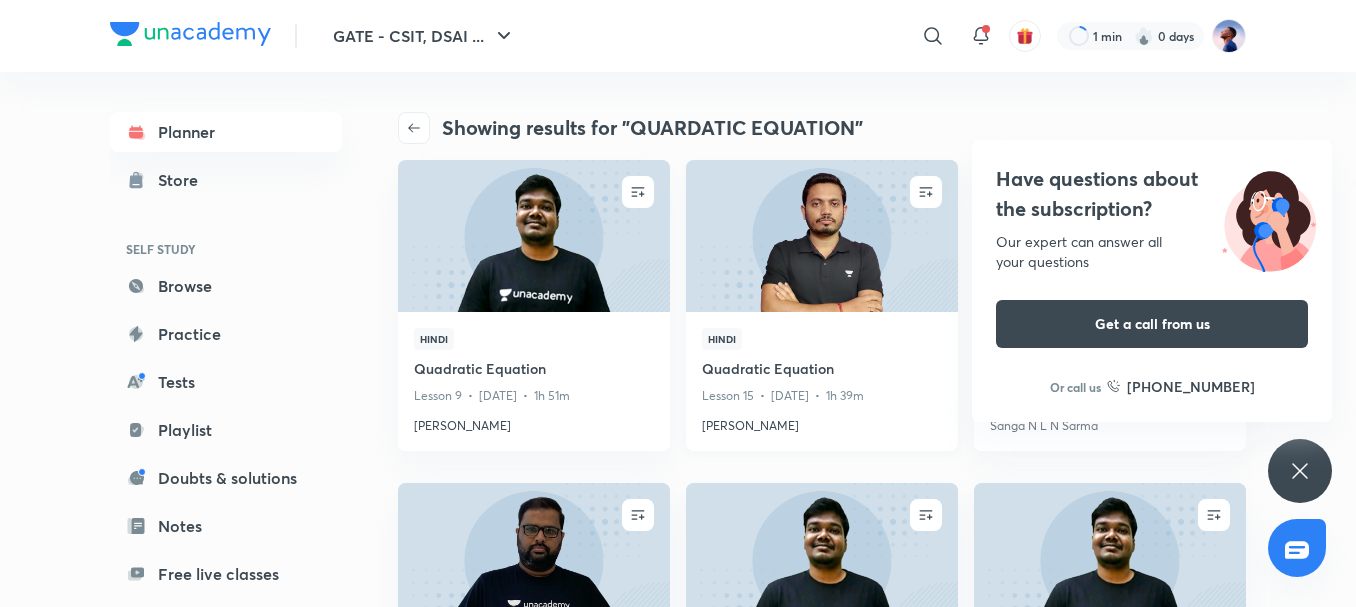 click on "GATE - CSIT, DSAI  ... ​ 1 min 0 days Planner Store SELF STUDY Browse Practice Tests Playlist Doubts & solutions Notes Free live classes 1:1 Live mentorship ME Enrollments Saved Showing results for "QUARDATIC EQUATION" ENROLL Hindi Quadratic Equation Lesson 9  •  Dec 7  •  1h 51m  Ashish Futtan ENROLL Hindi Quadratic Equation Lesson 15  •  Sept 11  •  1h 39m  Aman Raj ENROLL Hinglish Quadratic Equations and Functions Lesson 15  •  Mar 7  •  1h 35m  Sanga N L N Sarma ENROLL Hinglish Quadratic Equations Lesson 7  •  Sept 22  •  1h 32m  Sanga N L N Sarma ENROLL Hindi Quadratic Equations Lesson 7  •  Feb 28  •  2h 1m  Ashish Futtan ENROLL Hindi Quadratic Equations - Part II Lesson 8  •  Jul 13  •  1h 49m  Ashish Futtan ENROLL Hindi Quadratic Equations - Part I Lesson 6  •  Jul 11  •  1h 29m  Ashish Futtan ENROLL Hinglish Quadratic Forms And Singular Value Decomoposition Lesson 70  •  May 12  •  21m  Rahul  ENROLL" at bounding box center (678, 1385) 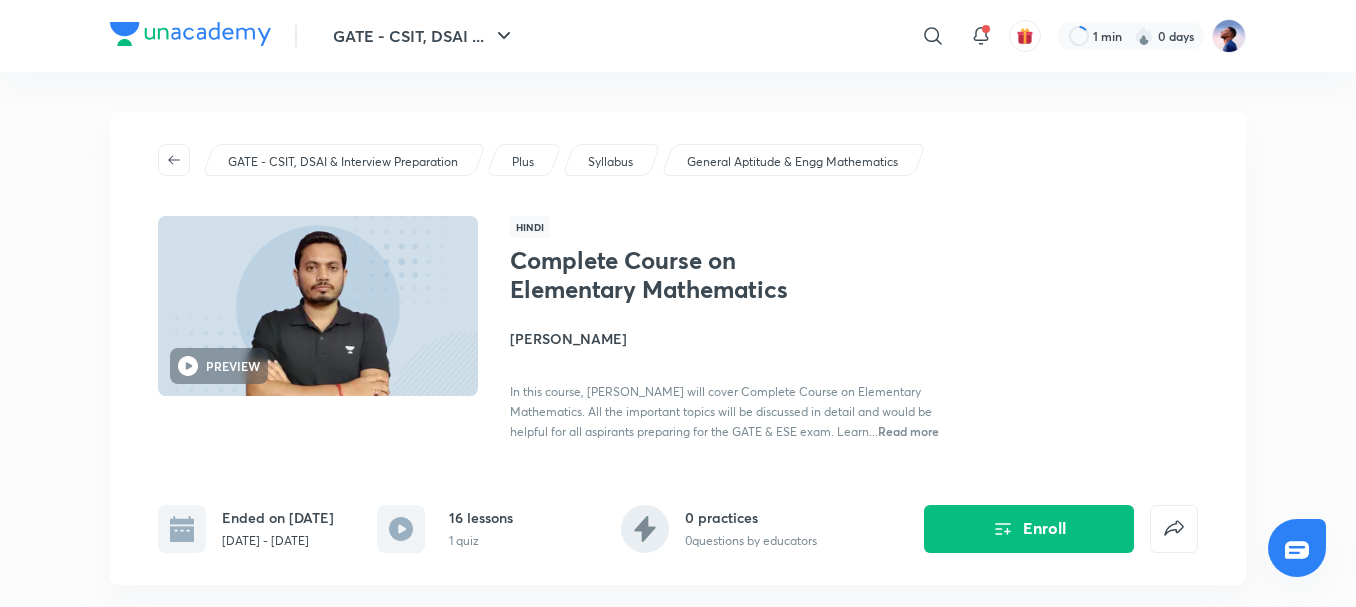 click on "GATE - CSIT, DSAI  ... ​ 1 min 0 days Complete Course on Elementary Mathematics Enroll GATE - CSIT, DSAI & Interview Preparation Plus Syllabus General Aptitude & Engg Mathematics PREVIEW Hindi Complete Course on Elementary Mathematics Aman Raj In this course, Aman Raj will cover Complete Course on Elementary Mathematics. All the important topics will be discussed in detail and would be helpful for all aspirants preparing for the GATE & ESE exam. Learn...  Read more Ended on Oct 3 Aug 24 - Oct 3, 2020 16 lessons 1 quiz 0 practices 0  questions by educators Enroll Resume Lesson 5 from 67:23mins Trigonometry - Part I Lesson 5  •  Aug 28  •  1h 49m  Schedule Aug 24 - Oct 3 16 lessons • 1 quiz Set, Relation and Function - Part I Lesson 1  •  Aug 24  •  1h 39m  Set, Relation and Function - Part II Lesson 2  •  Aug 25  •  2h 1m  Logarithm Lesson 3  •  Aug 26  •  1h 53m  Doubt Clearing Session Lesson 4  •  Aug 27  •  1h 52m  Trigonometry - Part I +  UPSC" at bounding box center [678, 1706] 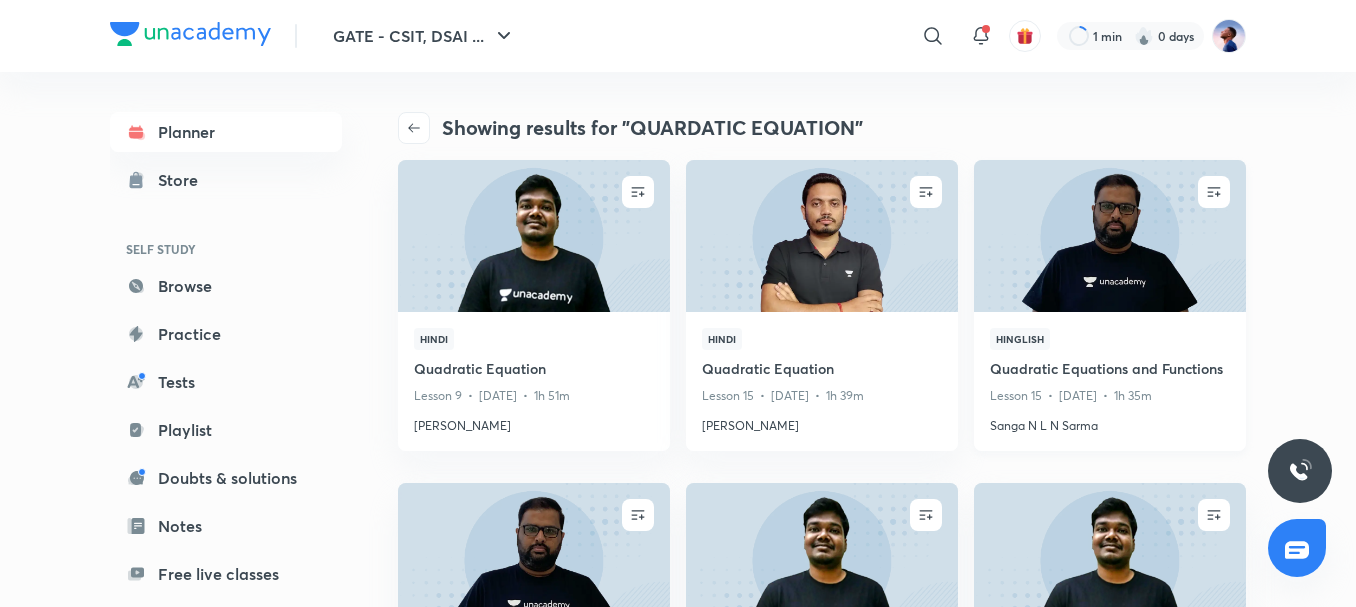 click on "Quadratic Equations and Functions" at bounding box center (1110, 370) 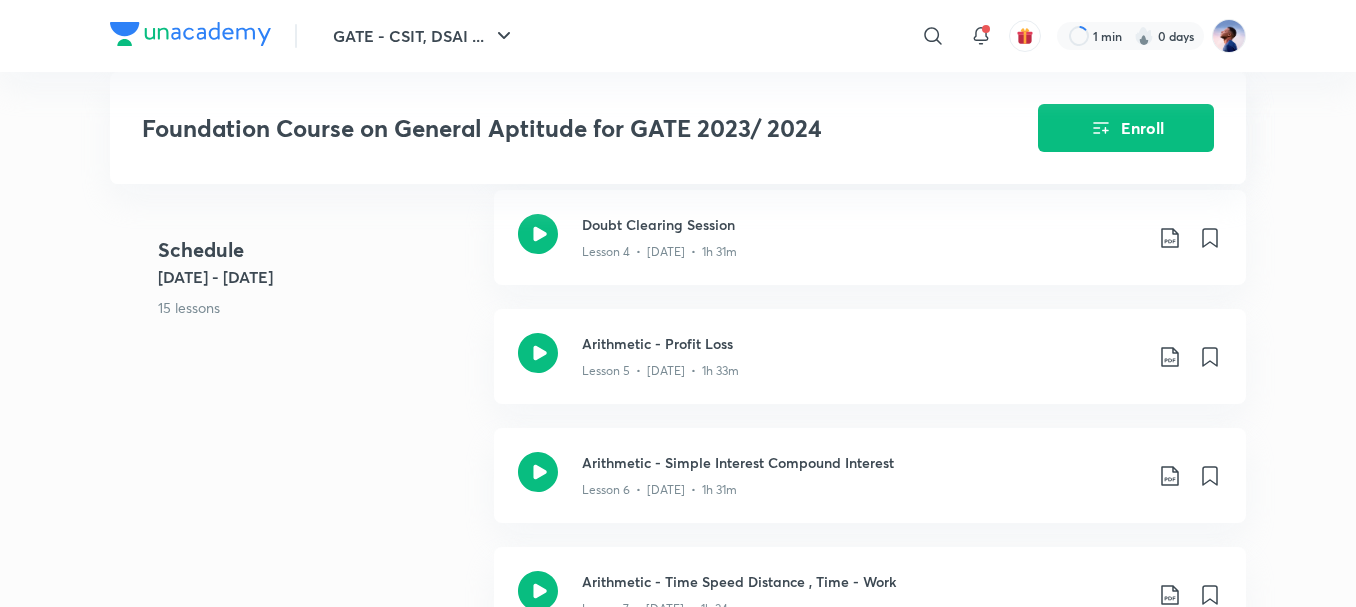 scroll, scrollTop: 900, scrollLeft: 0, axis: vertical 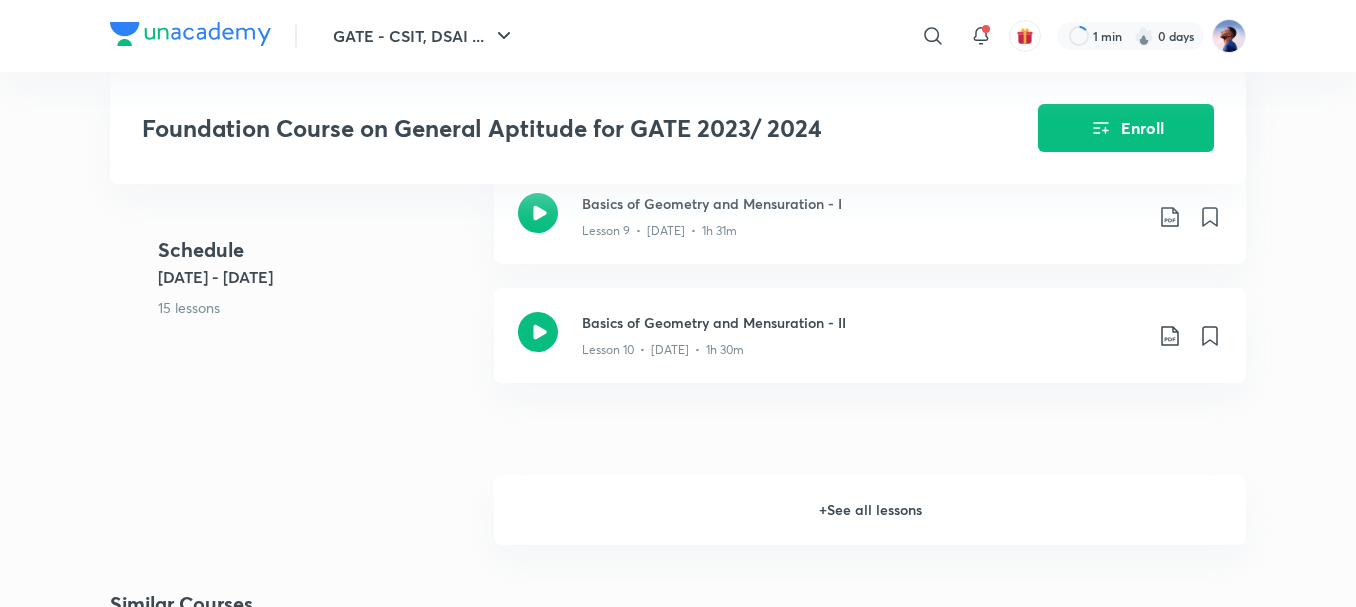 click on "+  See all lessons" at bounding box center [870, 510] 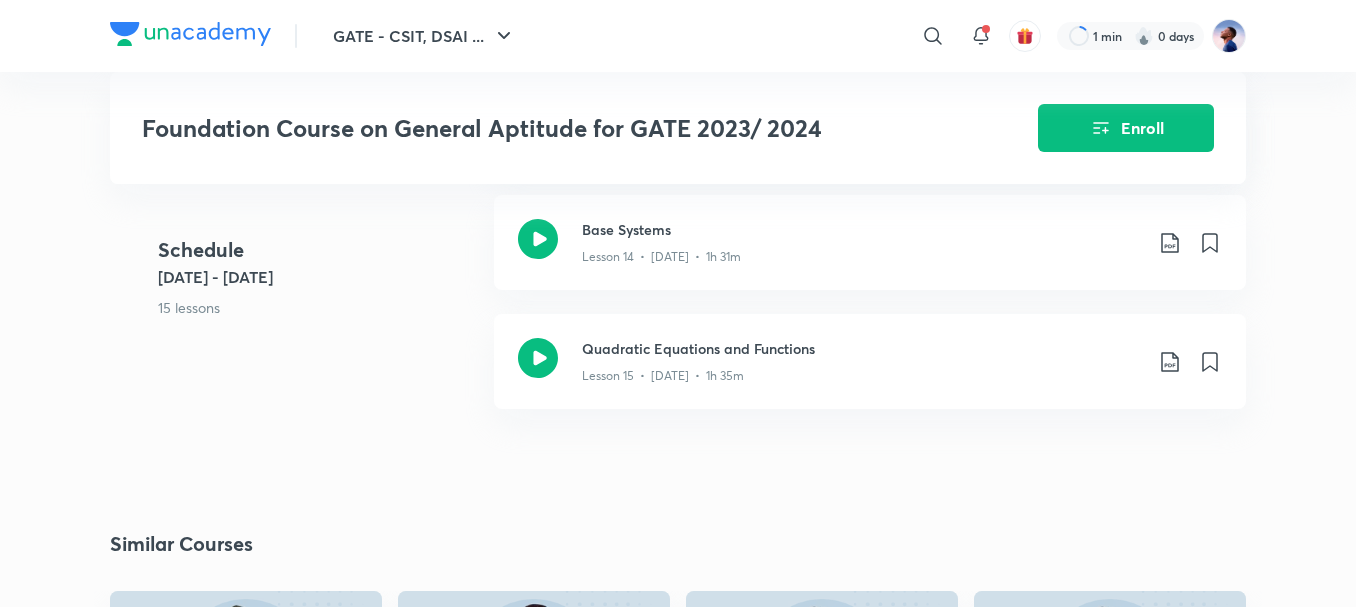 scroll, scrollTop: 2100, scrollLeft: 0, axis: vertical 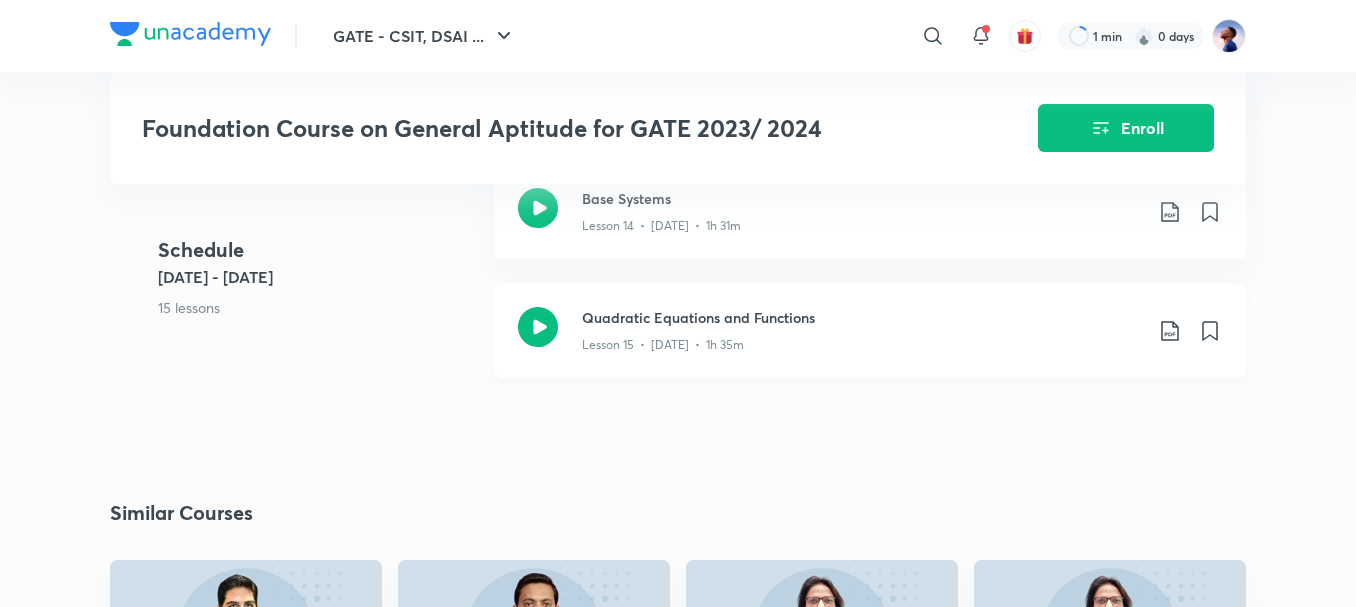 click 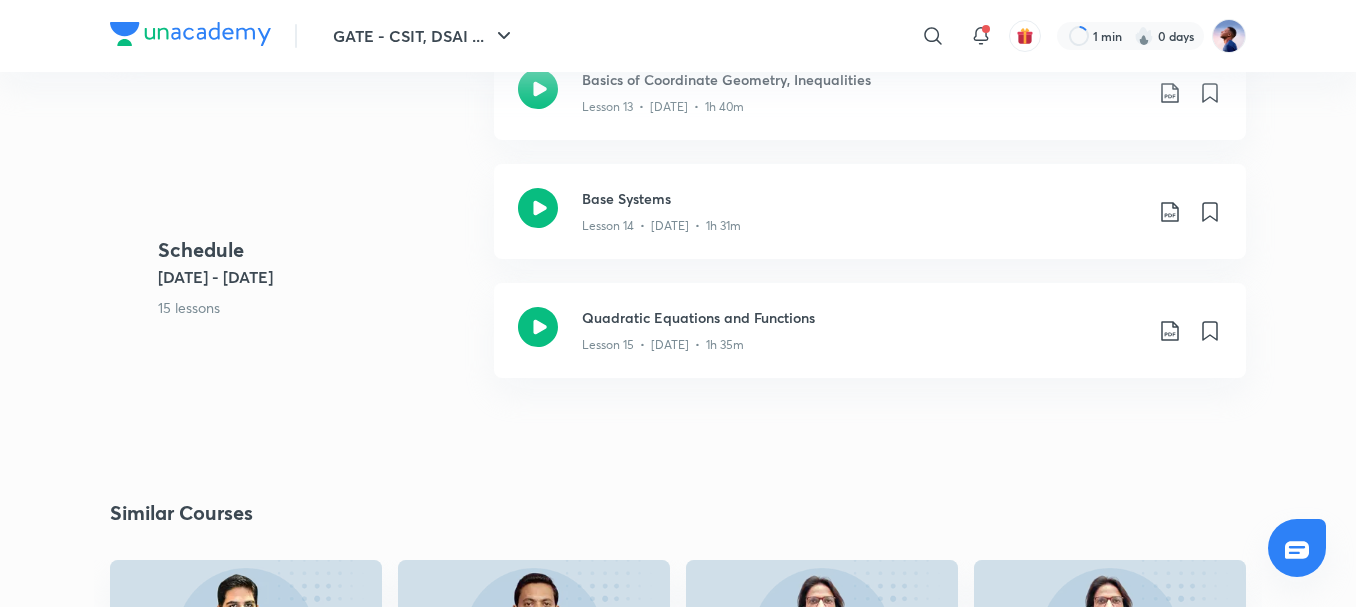 scroll, scrollTop: 0, scrollLeft: 0, axis: both 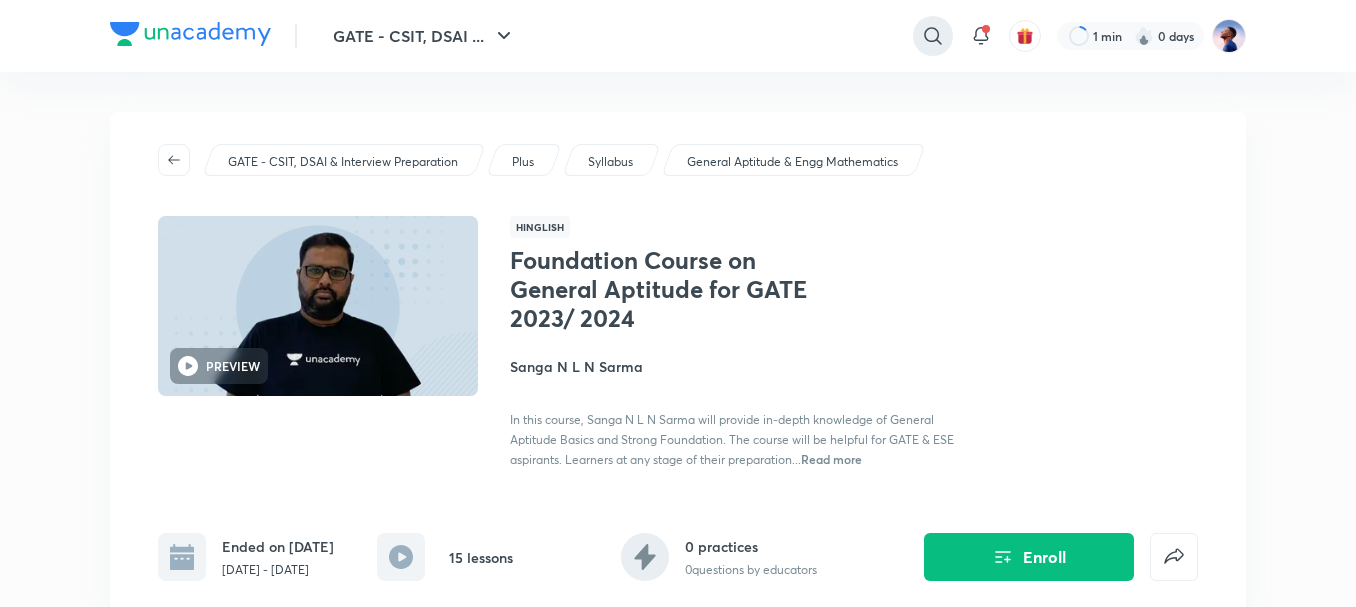 click 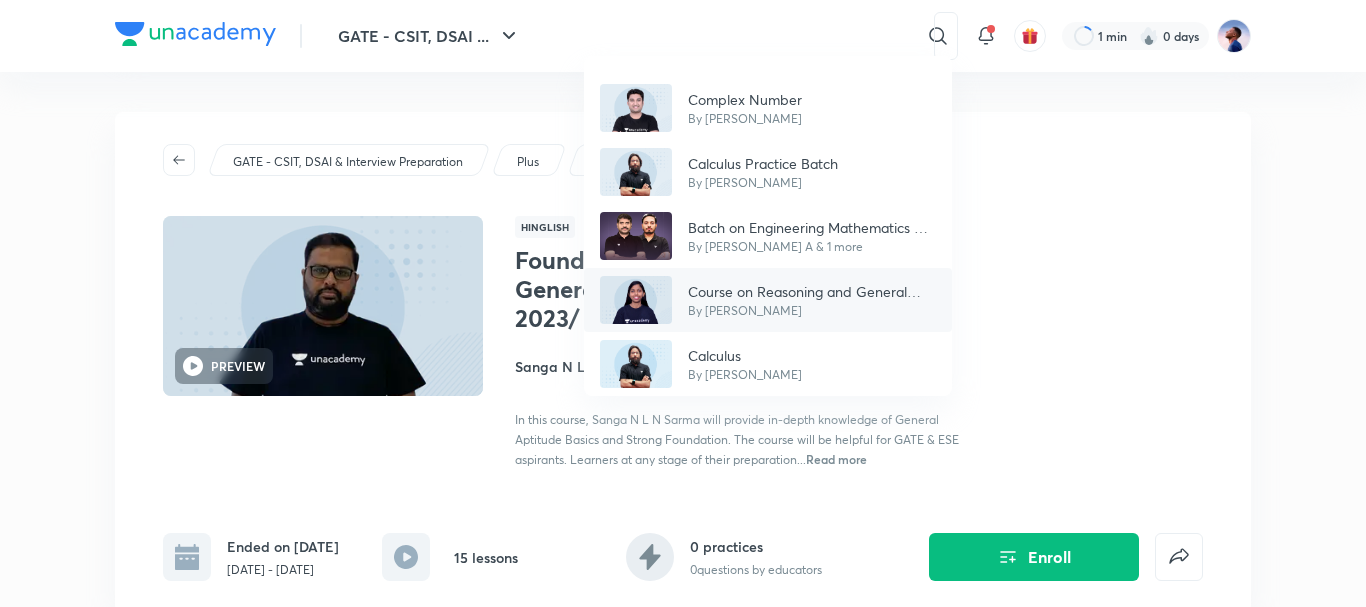 click on "By Sweta Kumari" at bounding box center [812, 311] 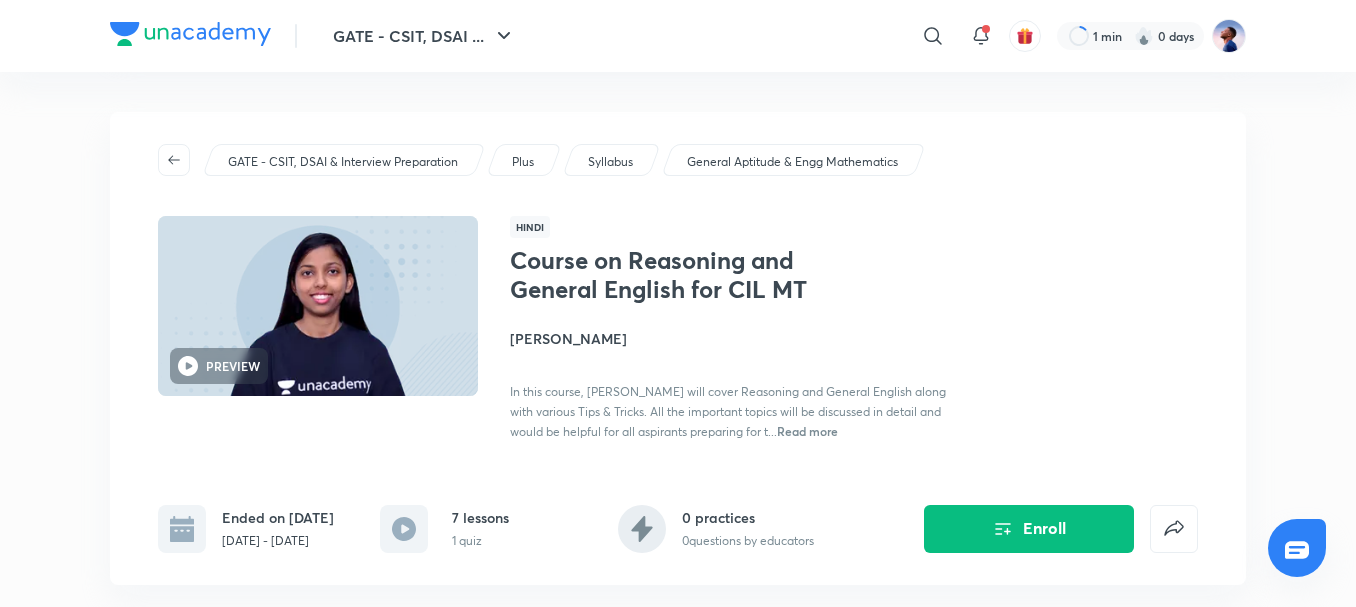click on "[PERSON_NAME]" at bounding box center [734, 338] 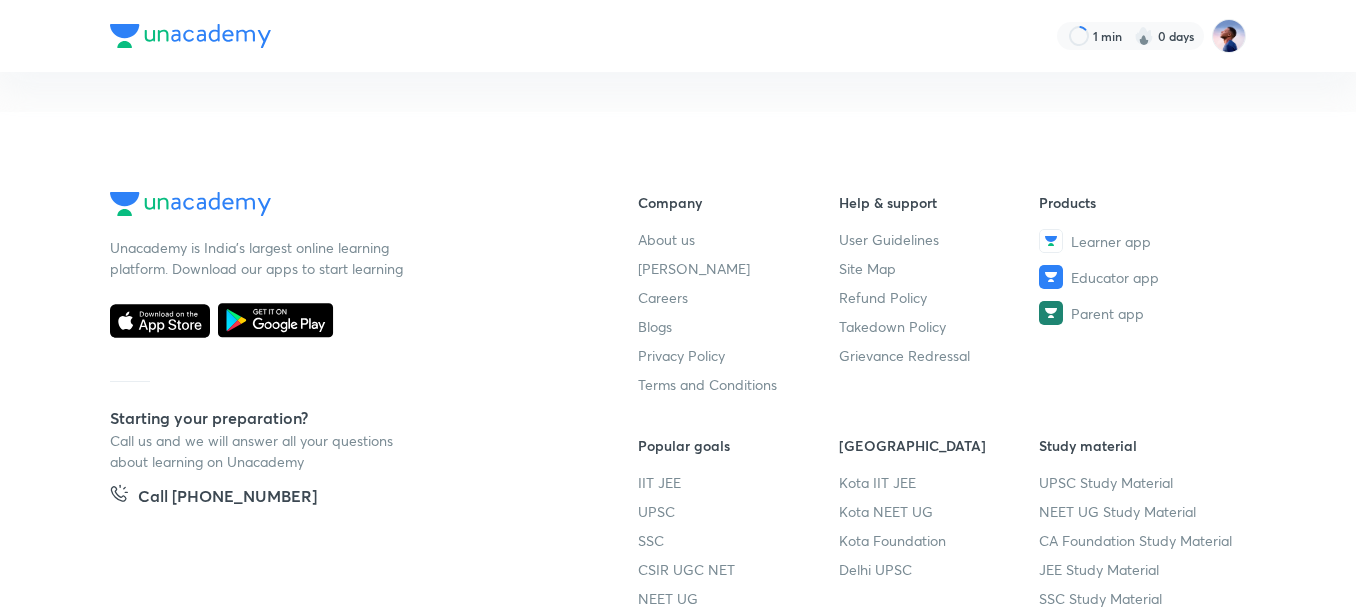 scroll, scrollTop: 0, scrollLeft: 0, axis: both 